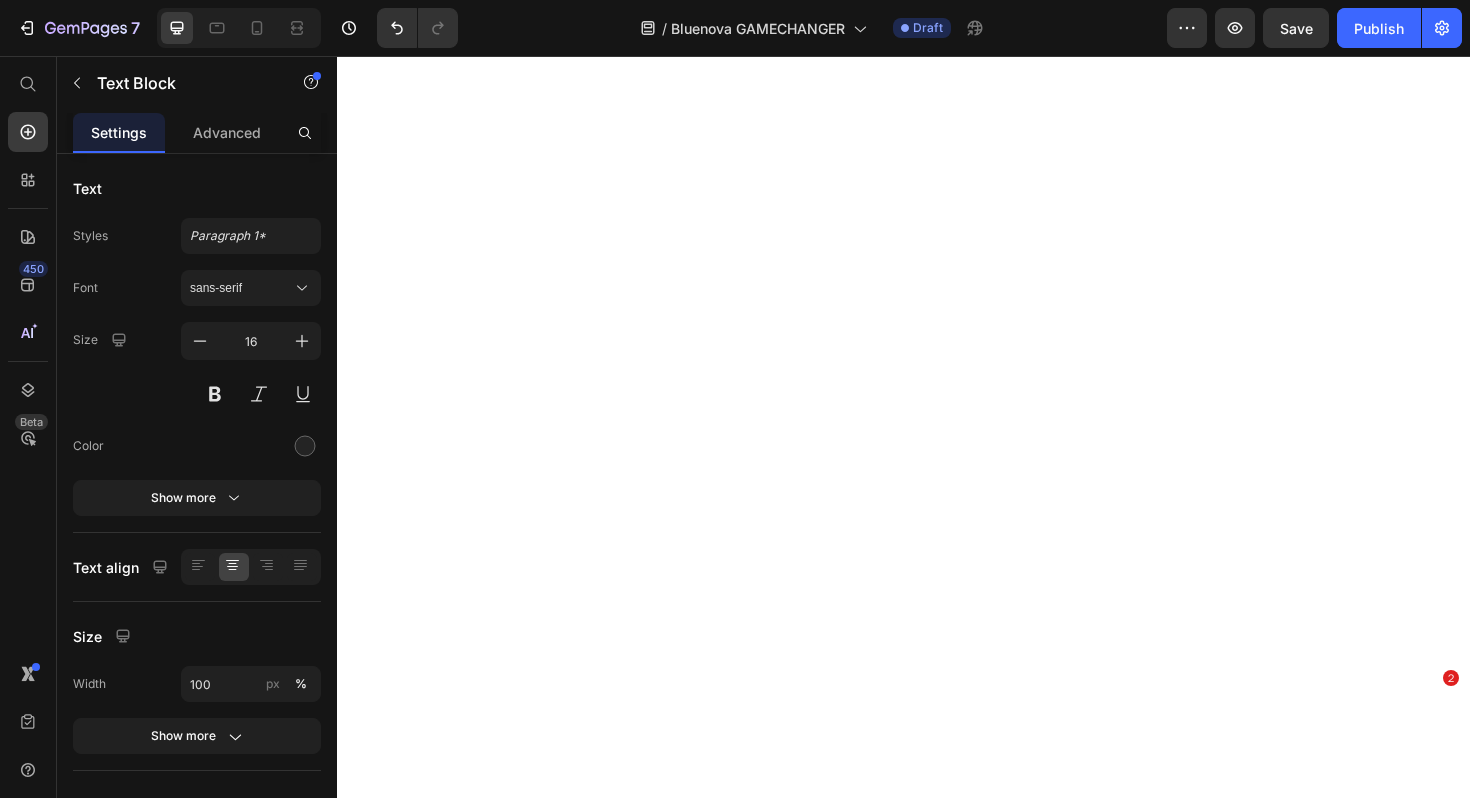 scroll, scrollTop: 0, scrollLeft: 0, axis: both 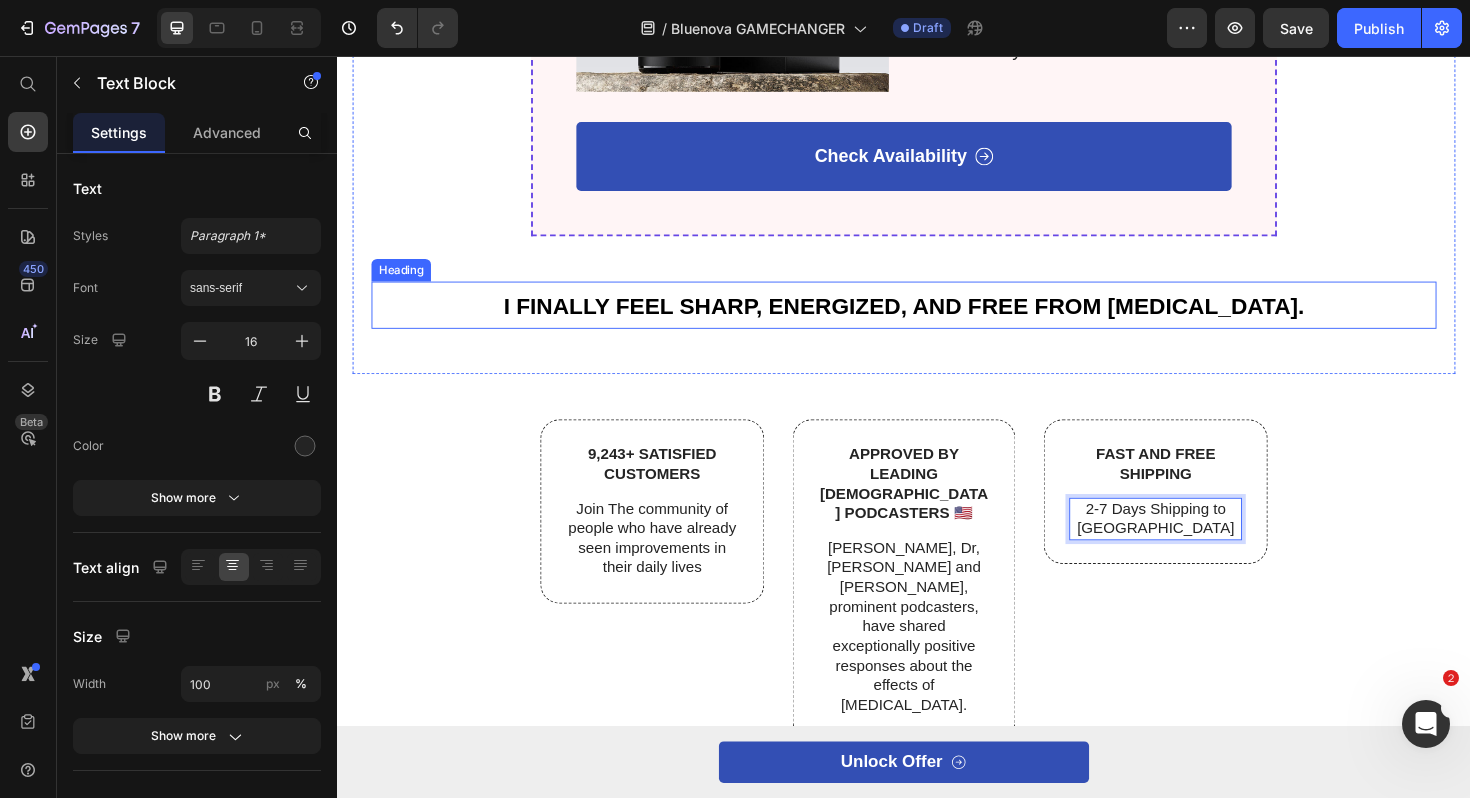 click on "I FINALLY FEEL SHARP, ENERGIZED, AND FREE FROM [MEDICAL_DATA]." at bounding box center (937, 320) 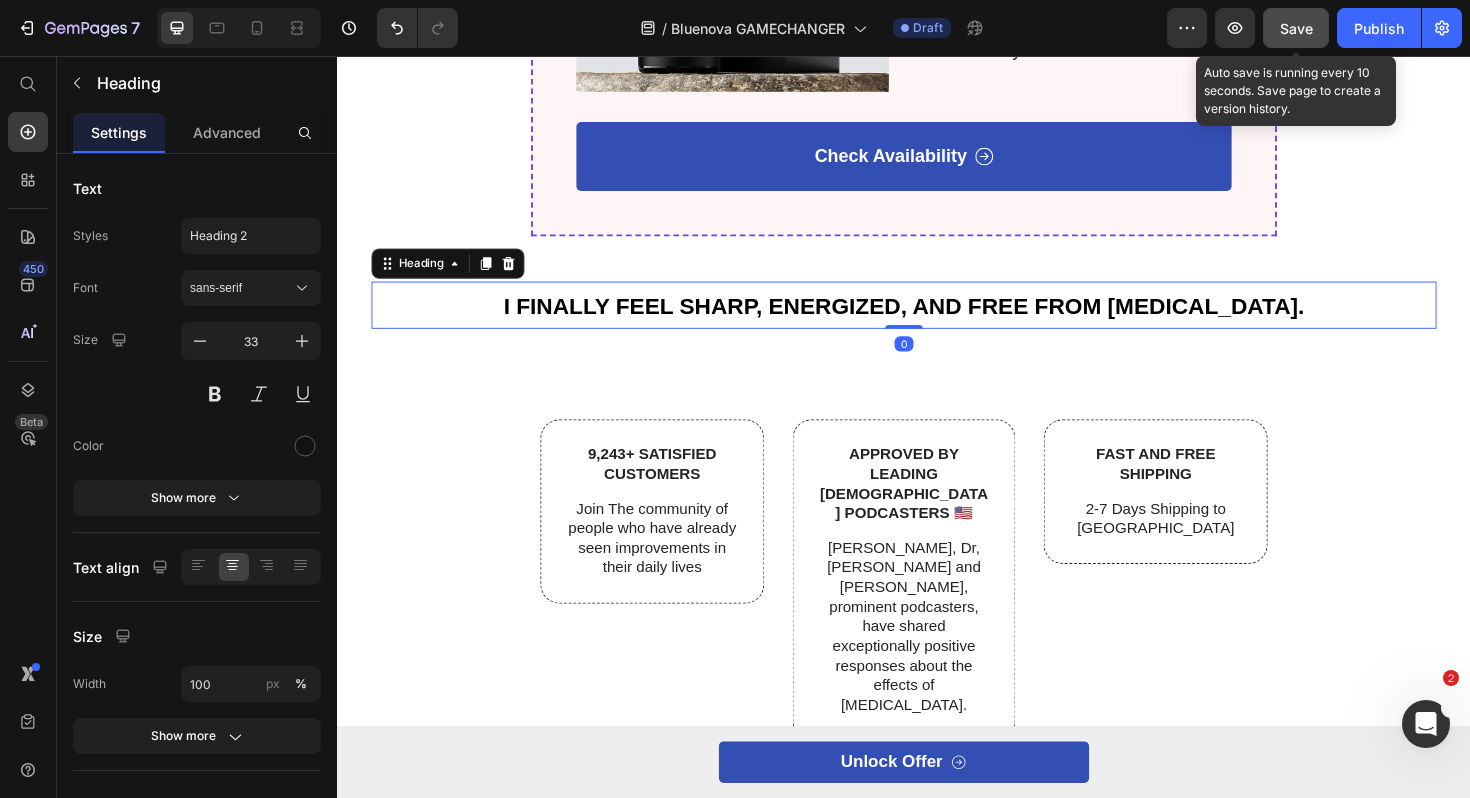click on "Save" at bounding box center (1296, 28) 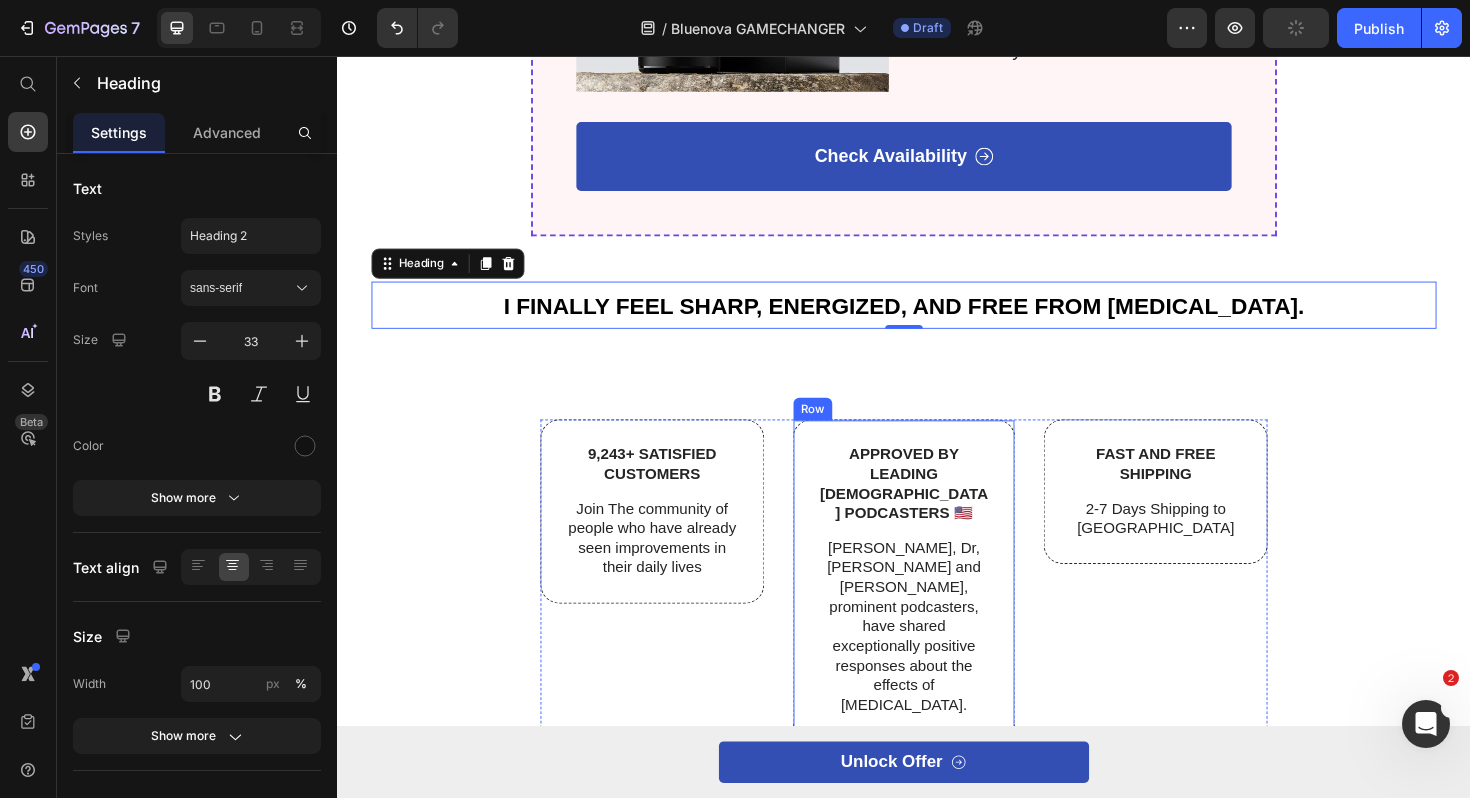 scroll, scrollTop: 4751, scrollLeft: 0, axis: vertical 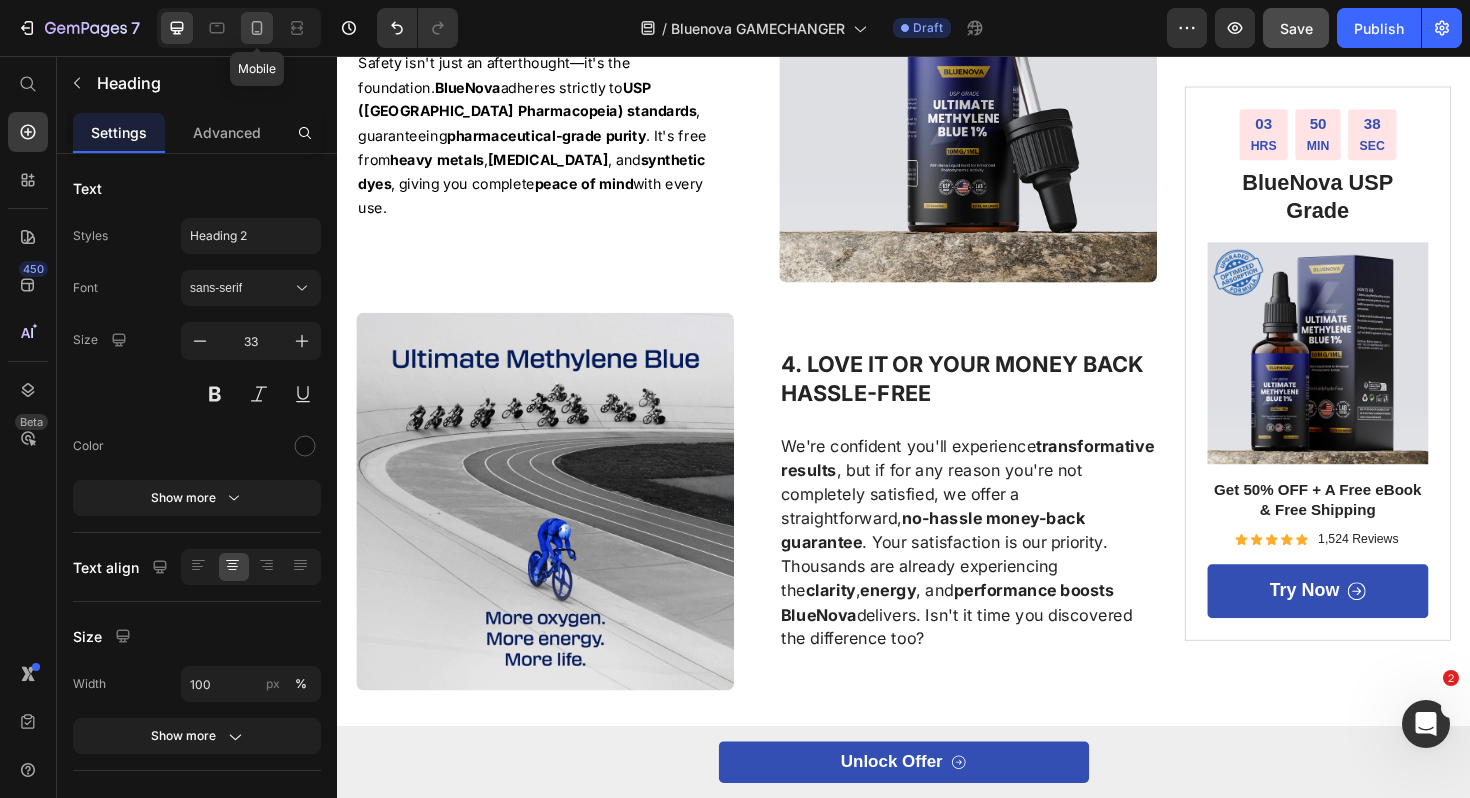 click 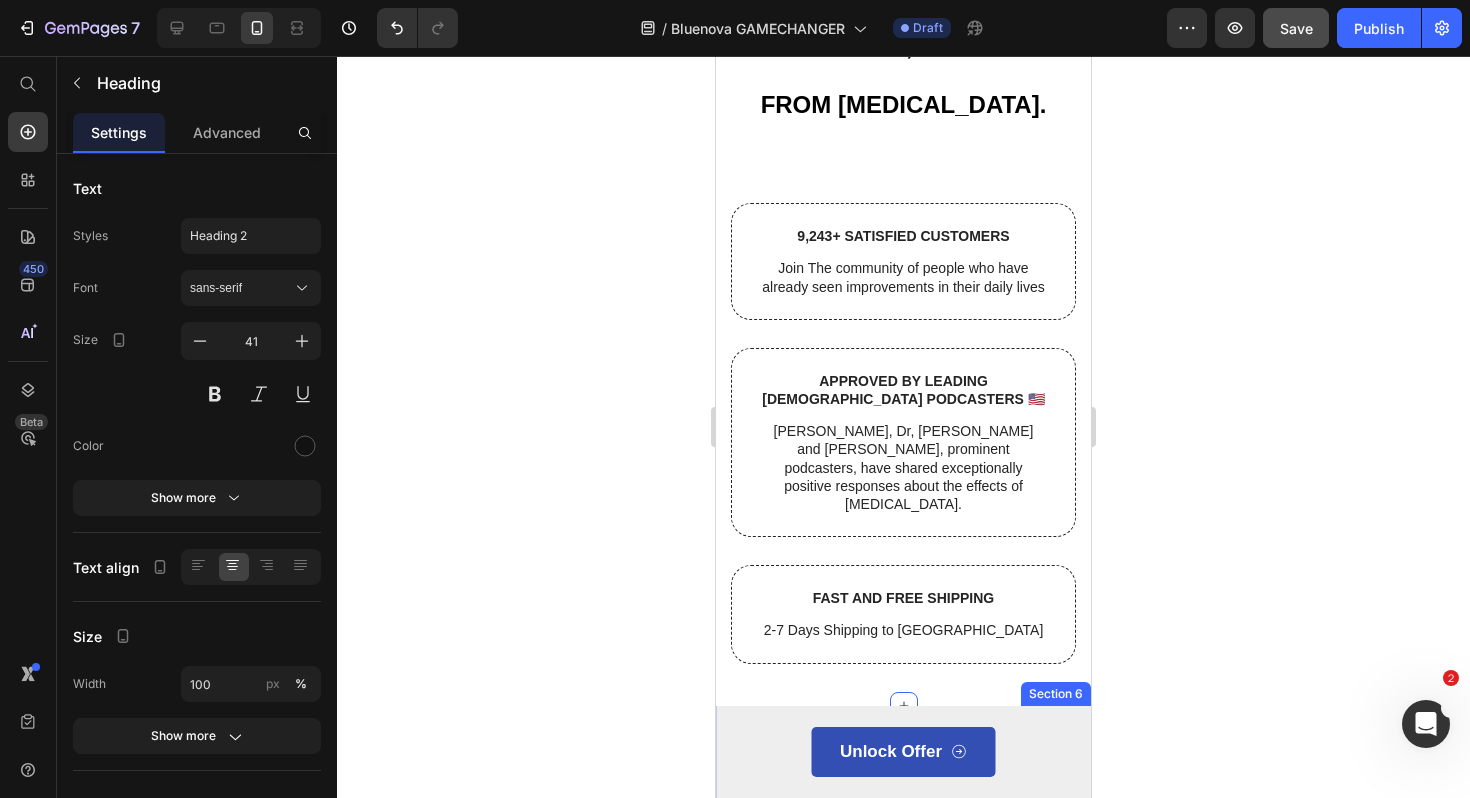 scroll, scrollTop: 5081, scrollLeft: 0, axis: vertical 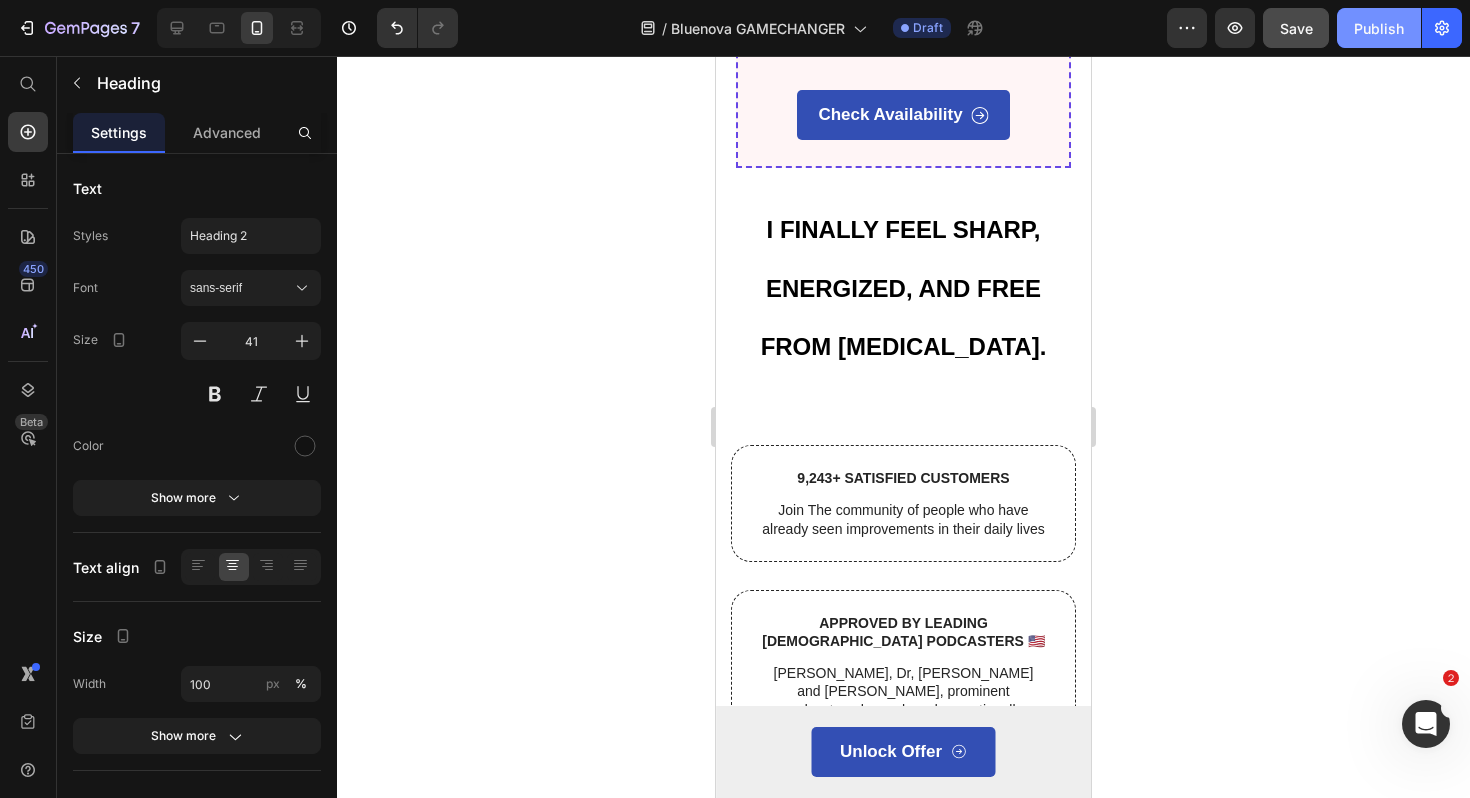 click on "Publish" at bounding box center [1379, 28] 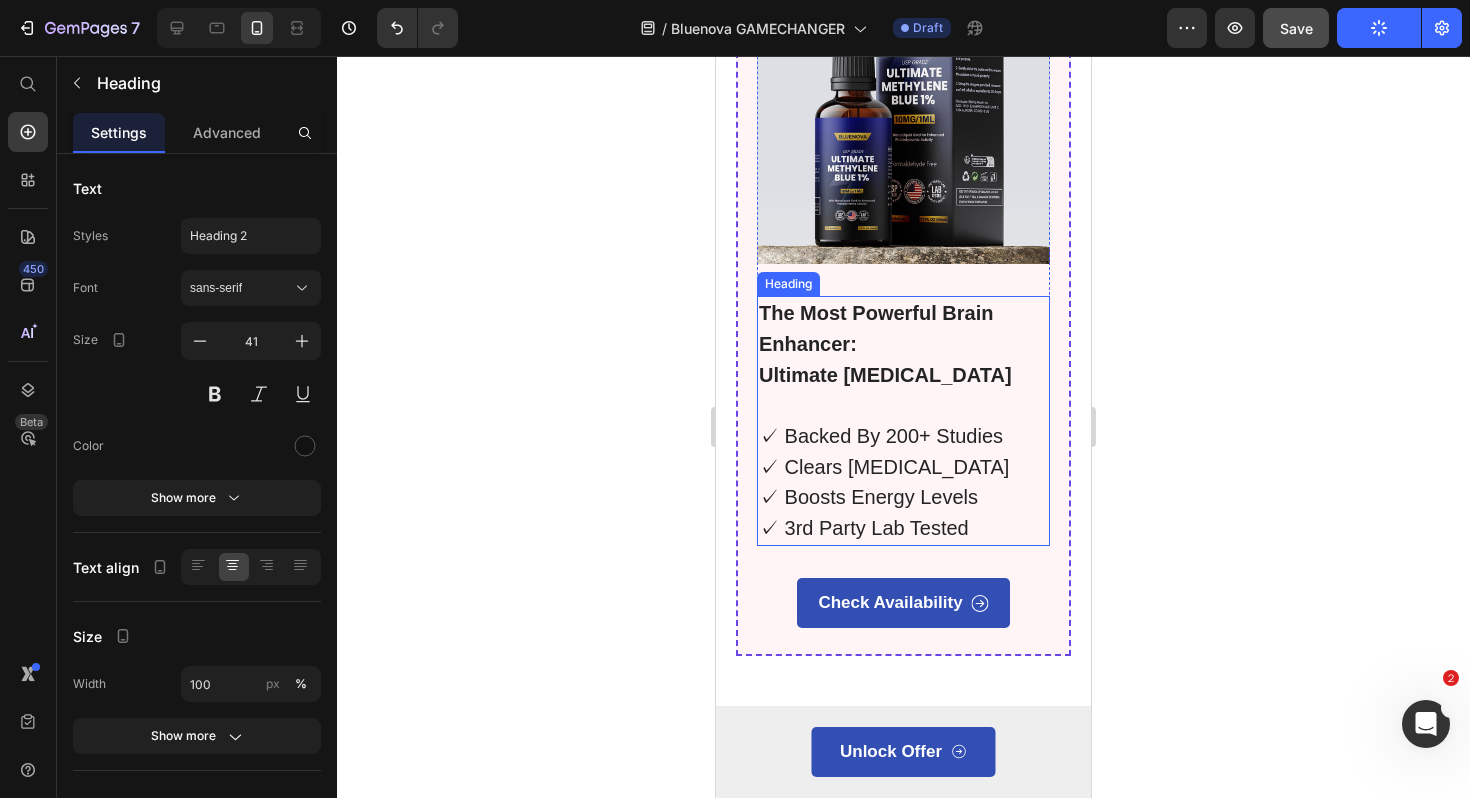 scroll, scrollTop: 4580, scrollLeft: 0, axis: vertical 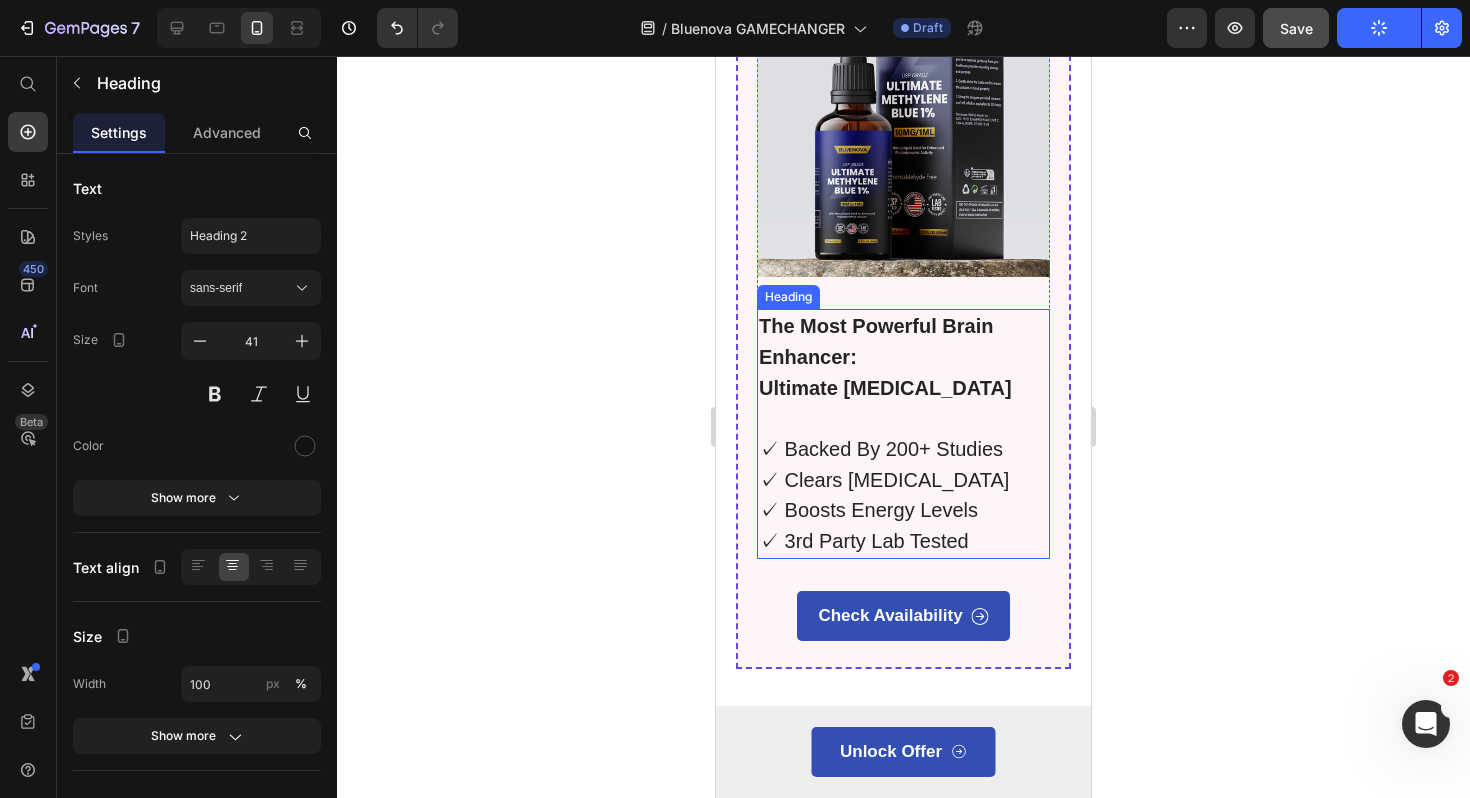 click on "The Most Powerful Brain Enhancer: Ultimate Methylene Blue ✓ Backed By 200+ Studies ✓ Clears Brain Fog ✓ Boosts Energy Levels ✓ 3rd Party Lab Tested" at bounding box center (903, 434) 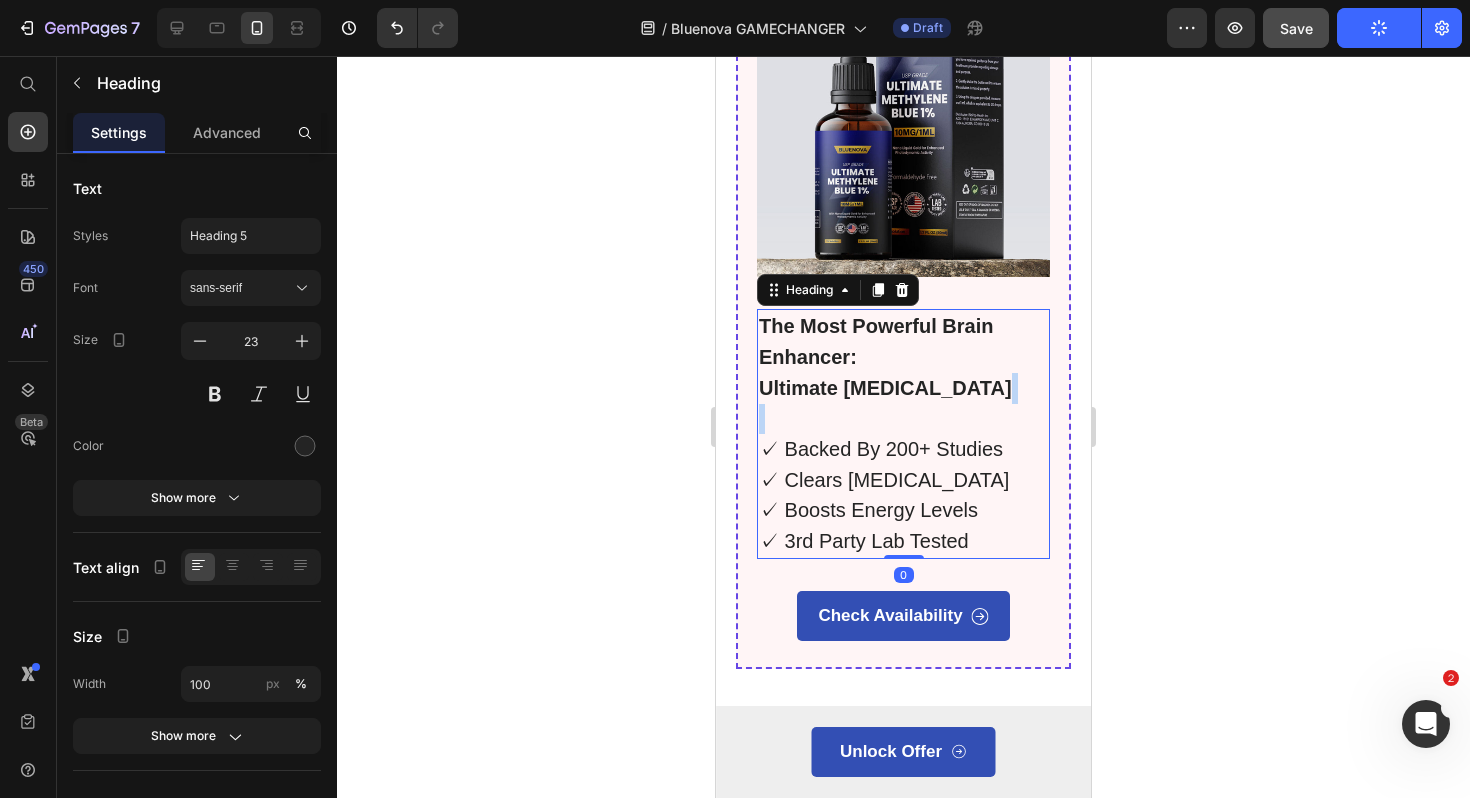 click on "The Most Powerful Brain Enhancer: Ultimate Methylene Blue ✓ Backed By 200+ Studies ✓ Clears Brain Fog ✓ Boosts Energy Levels ✓ 3rd Party Lab Tested" at bounding box center [903, 434] 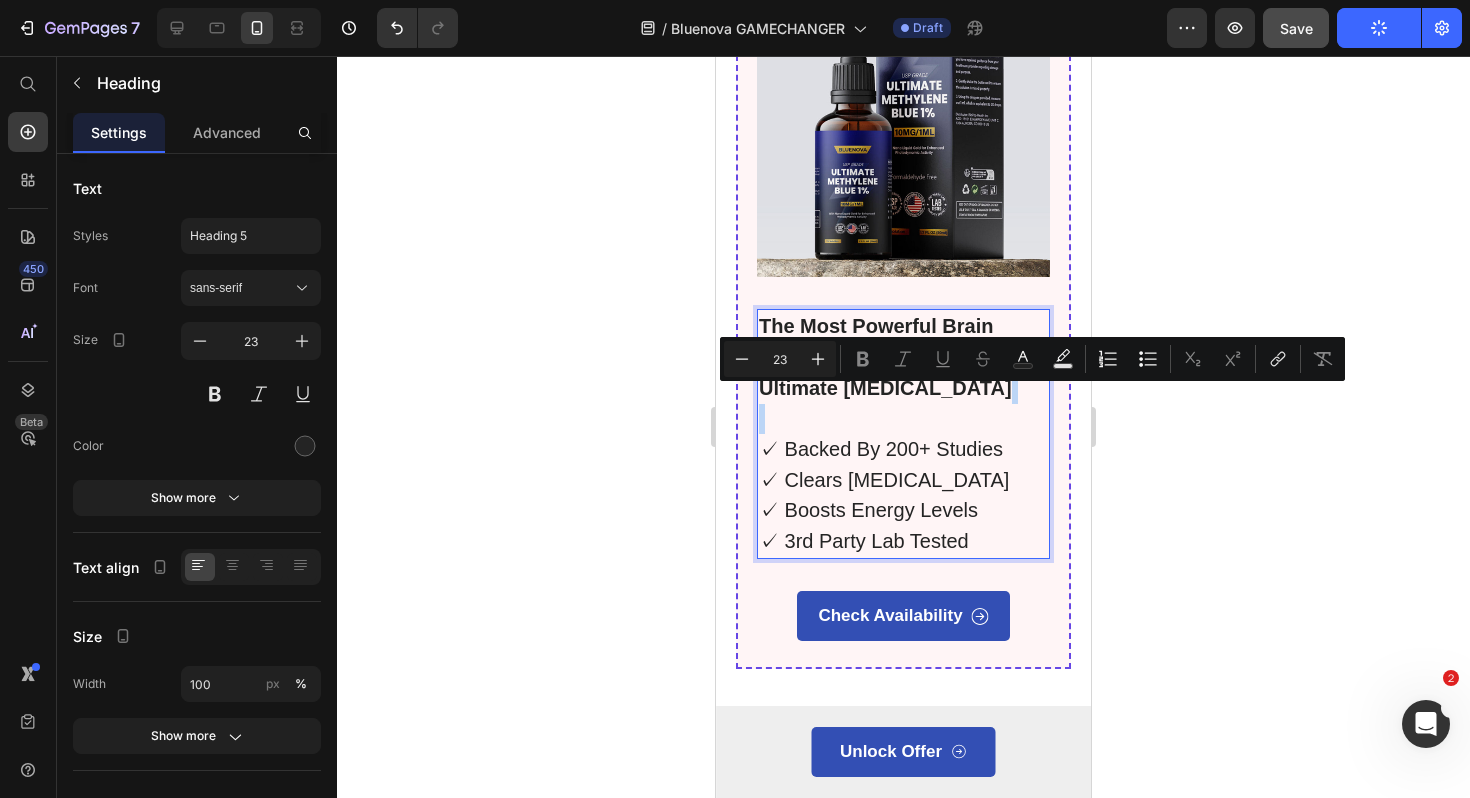 type on "20" 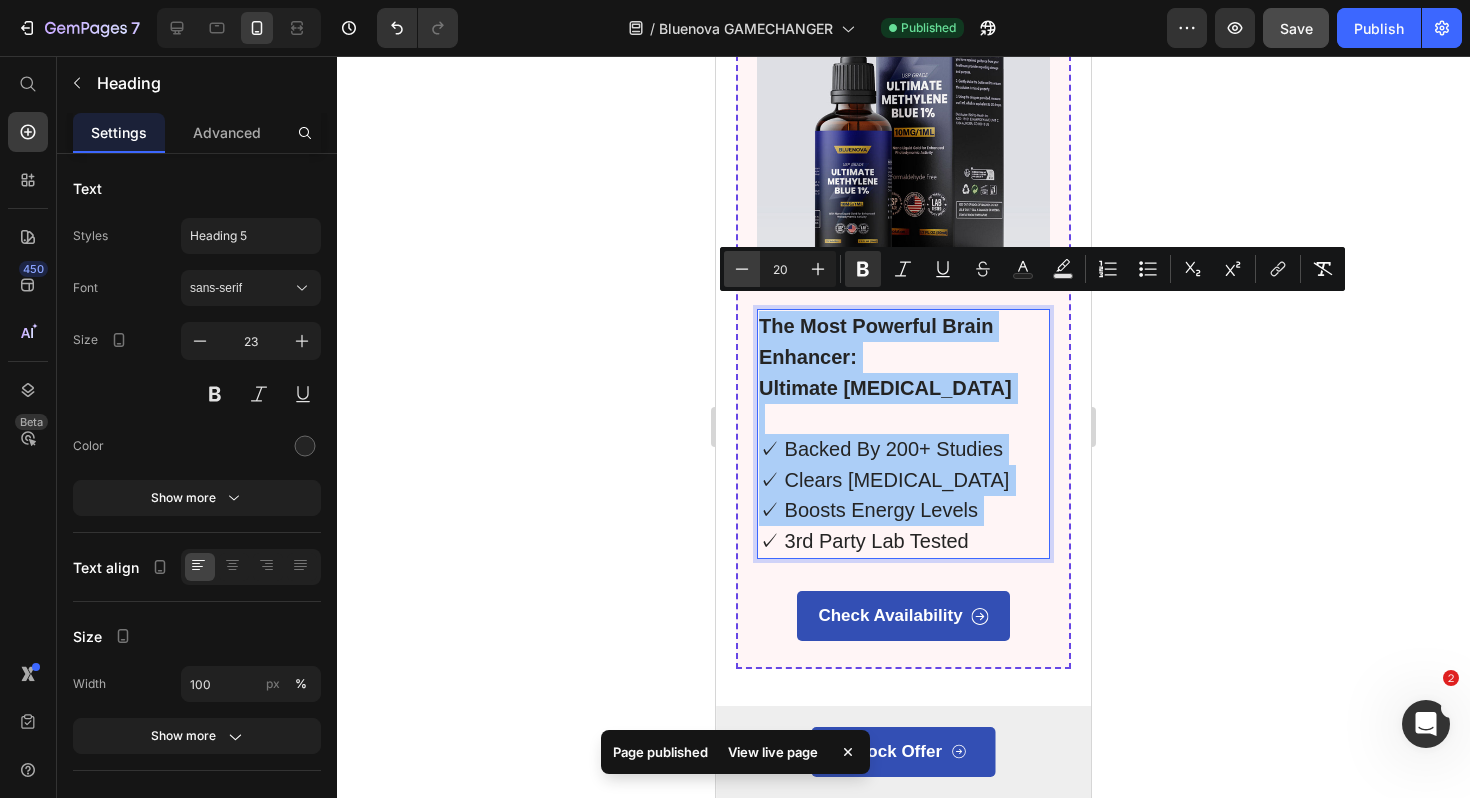 click 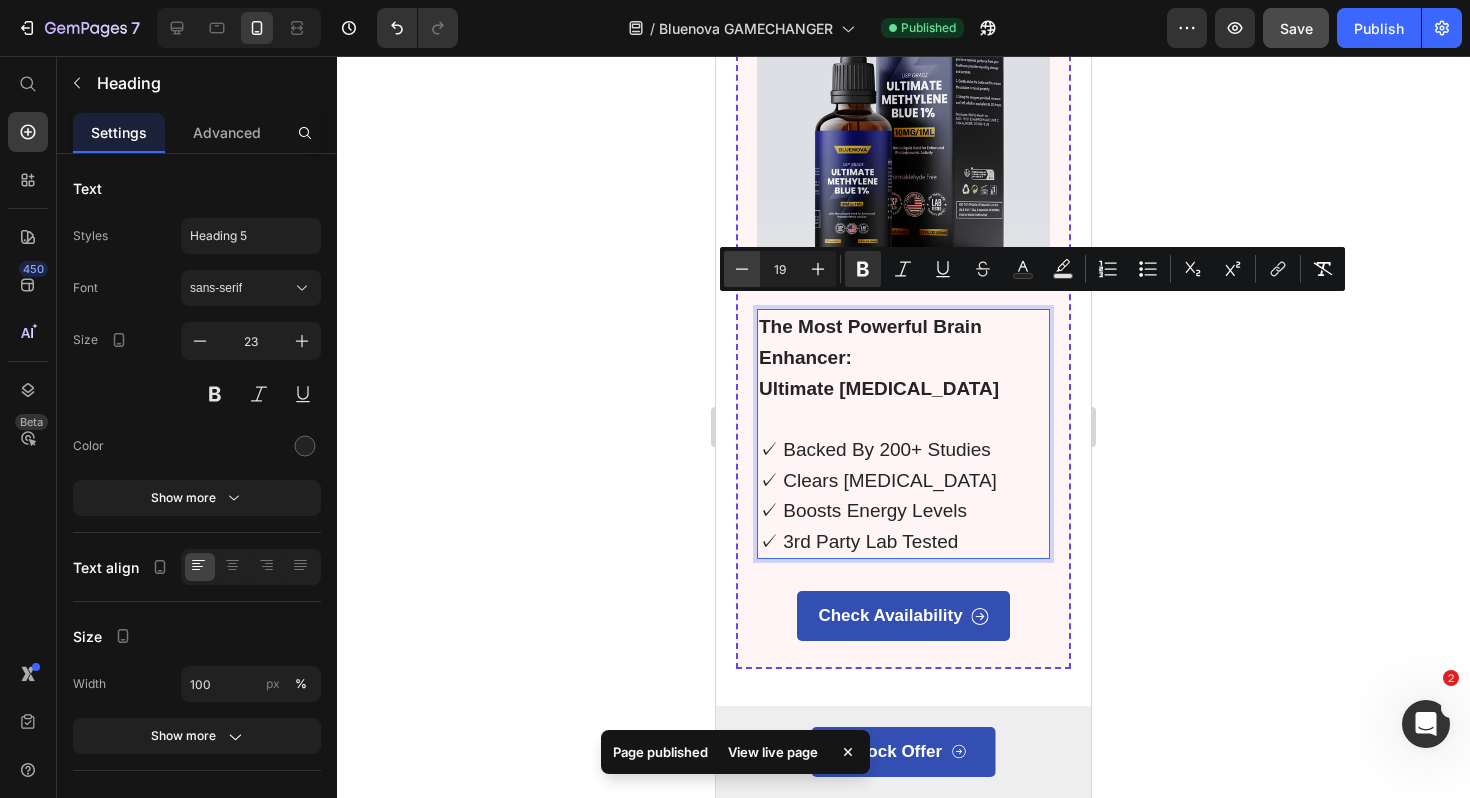 click 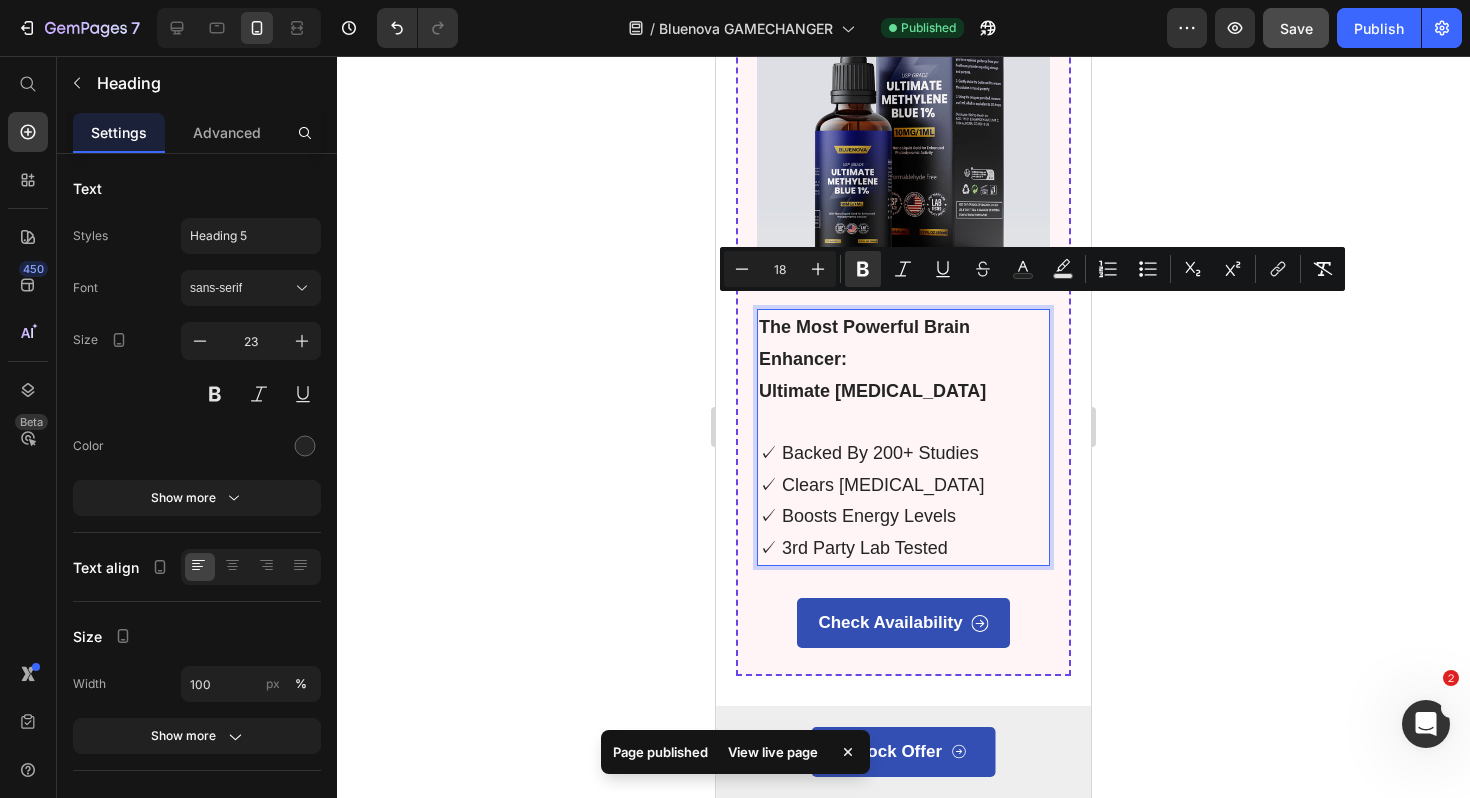 click 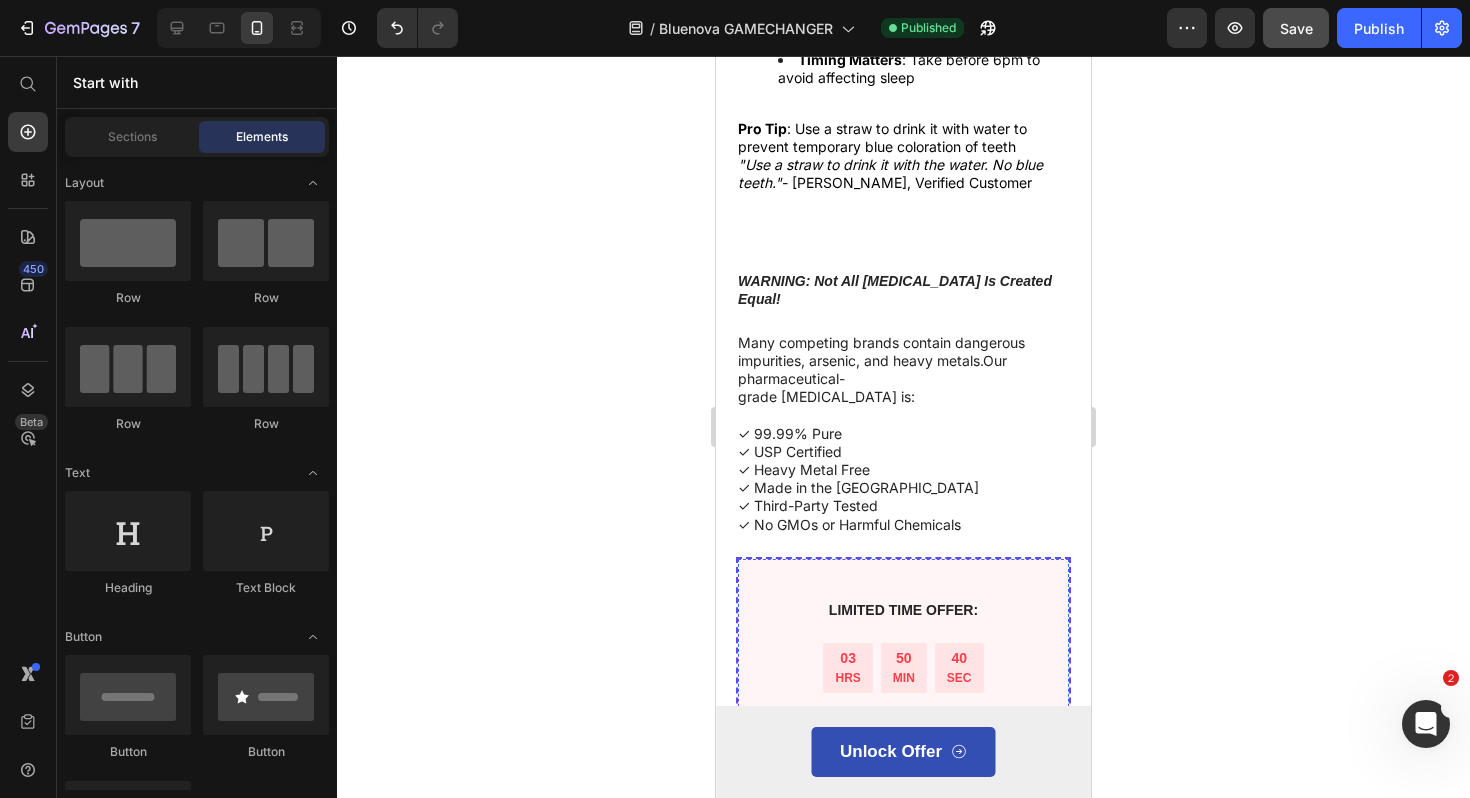 scroll, scrollTop: 3894, scrollLeft: 0, axis: vertical 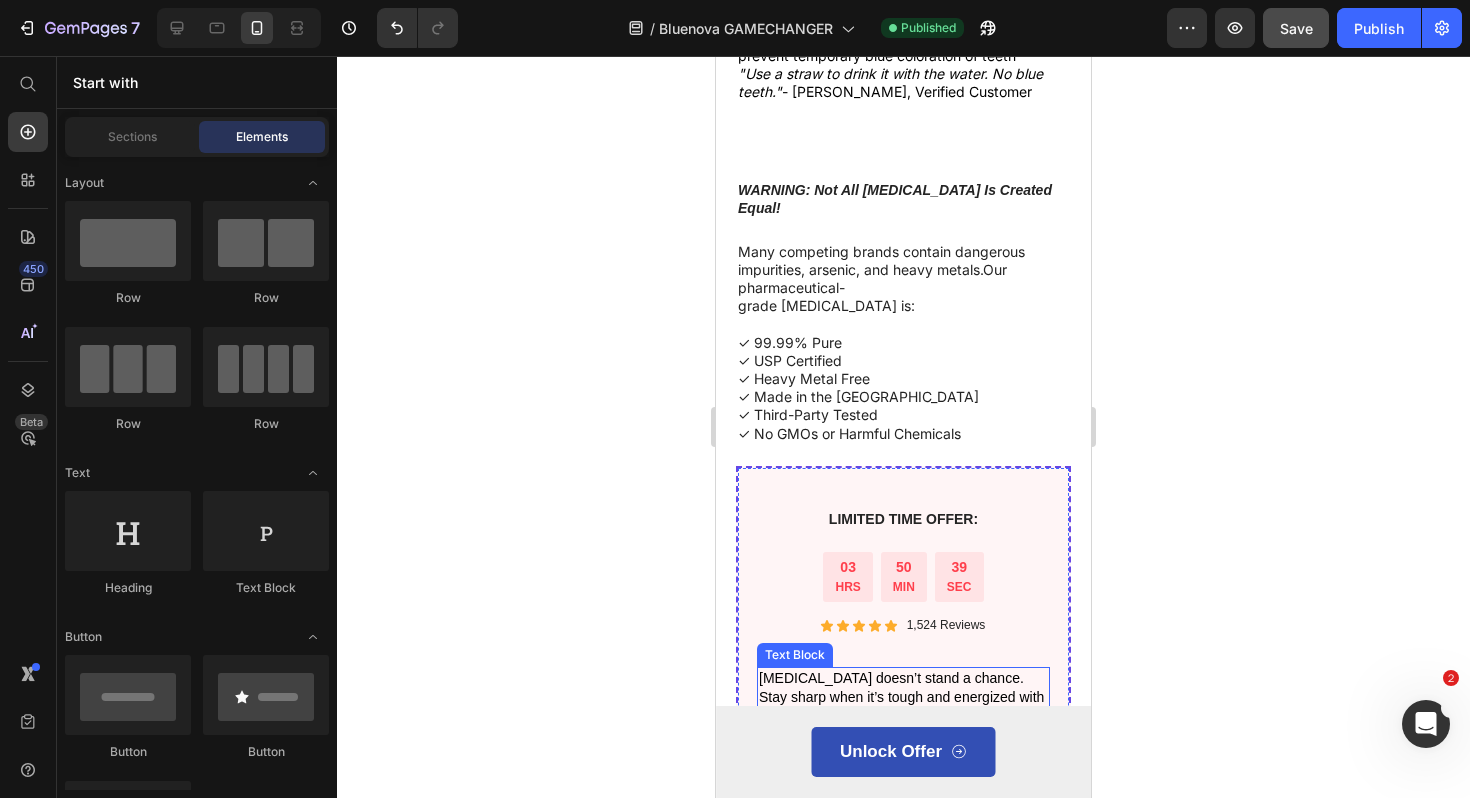 click on "[MEDICAL_DATA] doesn’t stand a chance. Stay sharp when it’s tough and energized with [MEDICAL_DATA]" at bounding box center (901, 696) 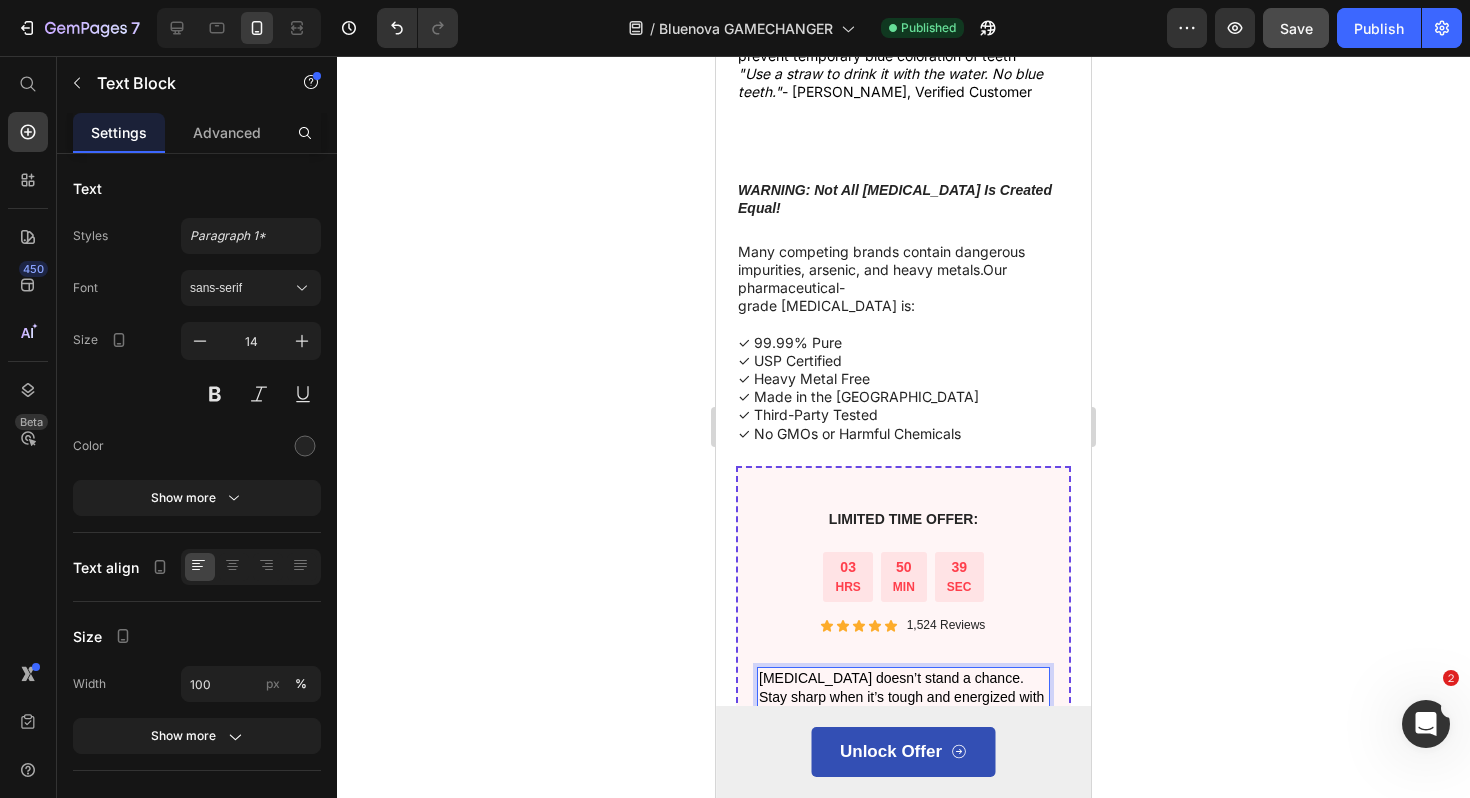 click on "[MEDICAL_DATA] doesn’t stand a chance. Stay sharp when it’s tough and energized with [MEDICAL_DATA]" at bounding box center (901, 696) 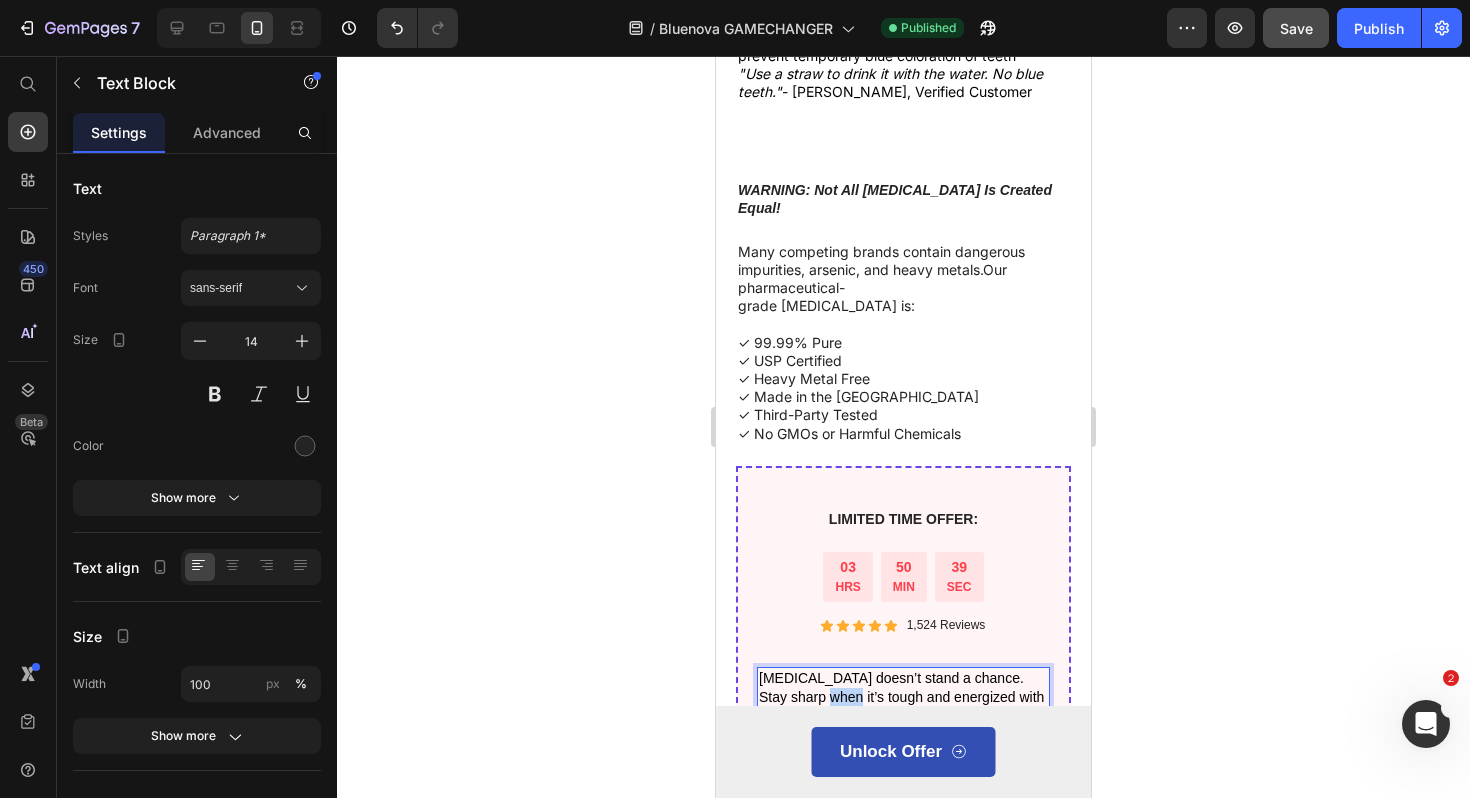 click on "[MEDICAL_DATA] doesn’t stand a chance. Stay sharp when it’s tough and energized with [MEDICAL_DATA]" at bounding box center [901, 696] 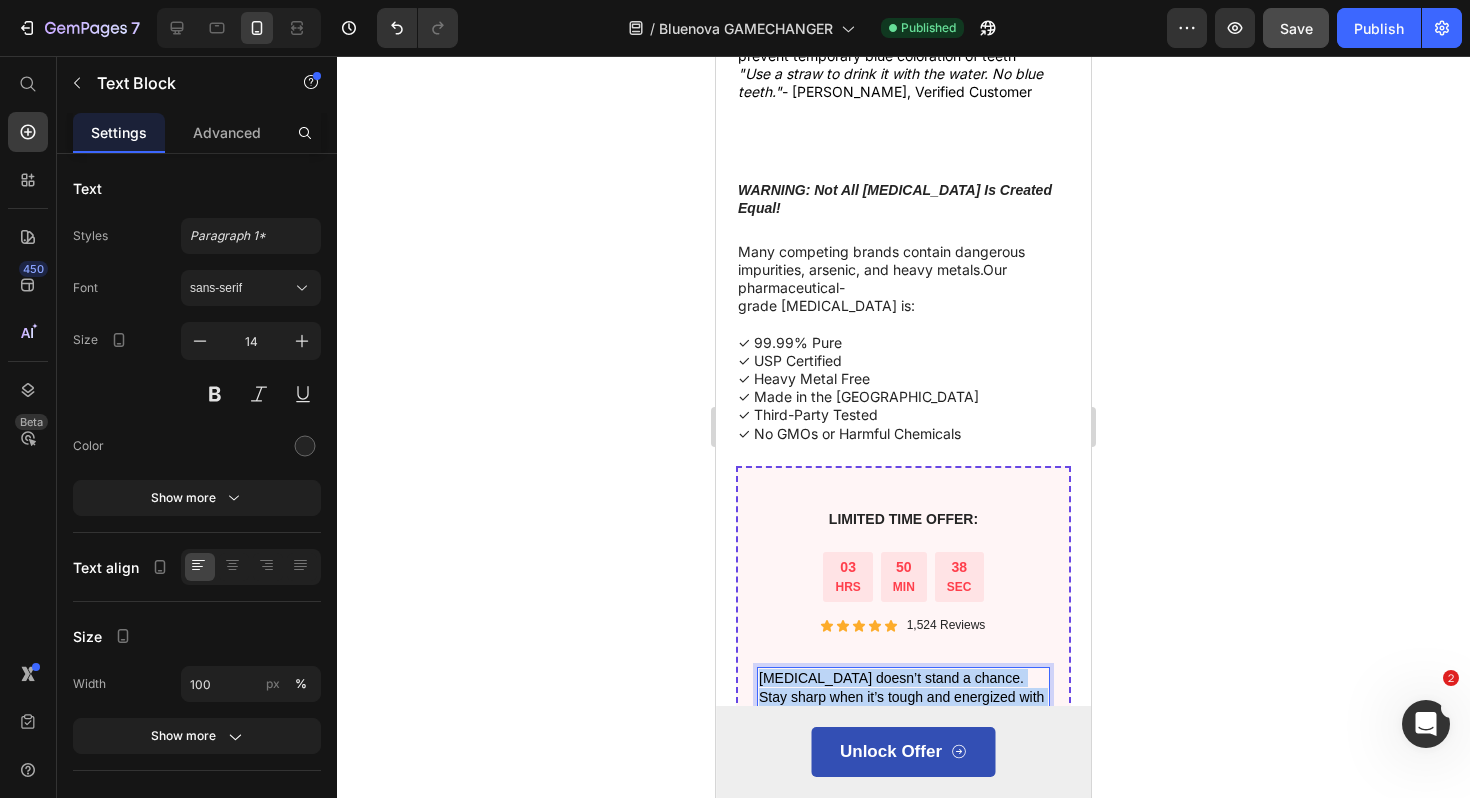 click on "[MEDICAL_DATA] doesn’t stand a chance. Stay sharp when it’s tough and energized with [MEDICAL_DATA]" at bounding box center [901, 696] 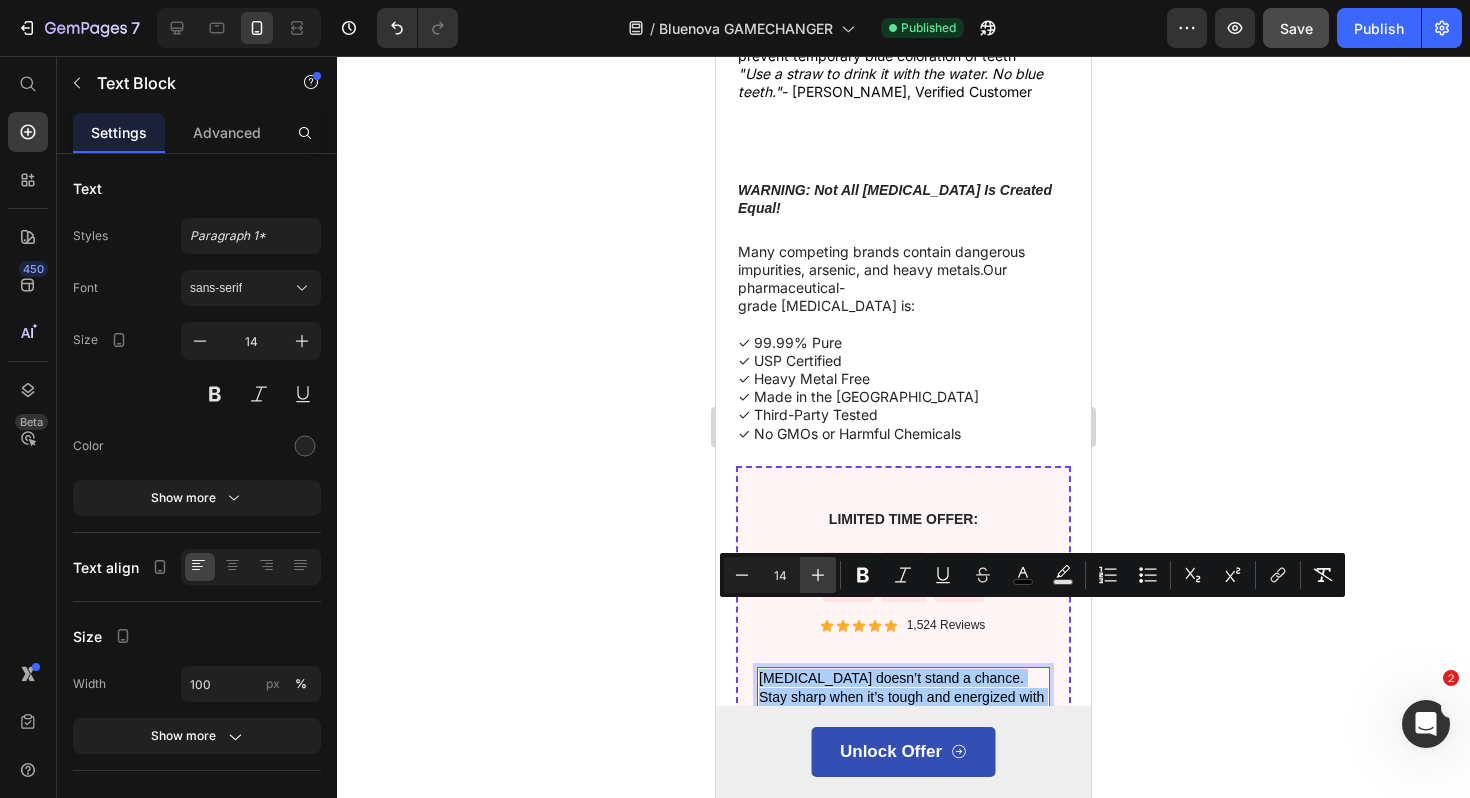 click 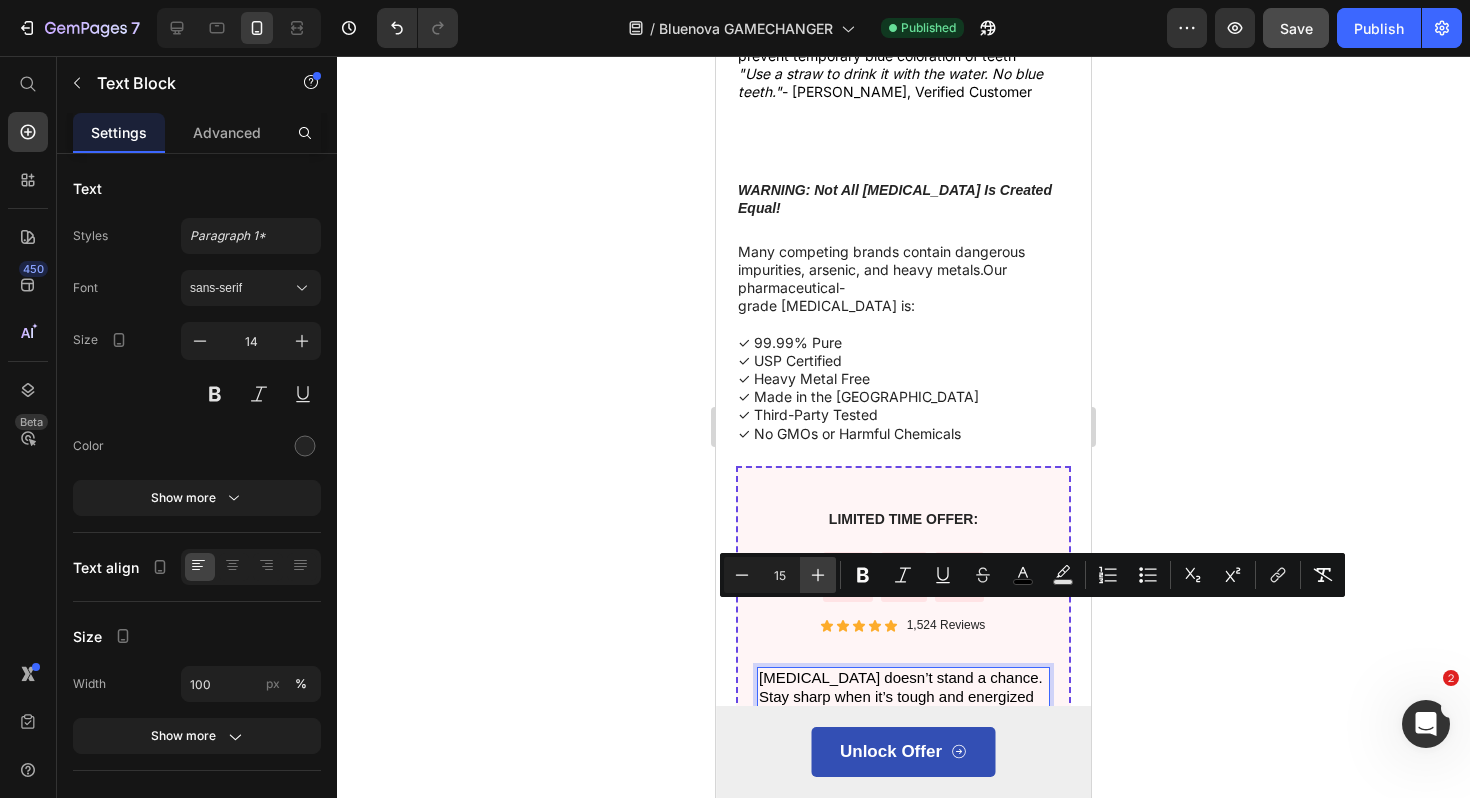 click 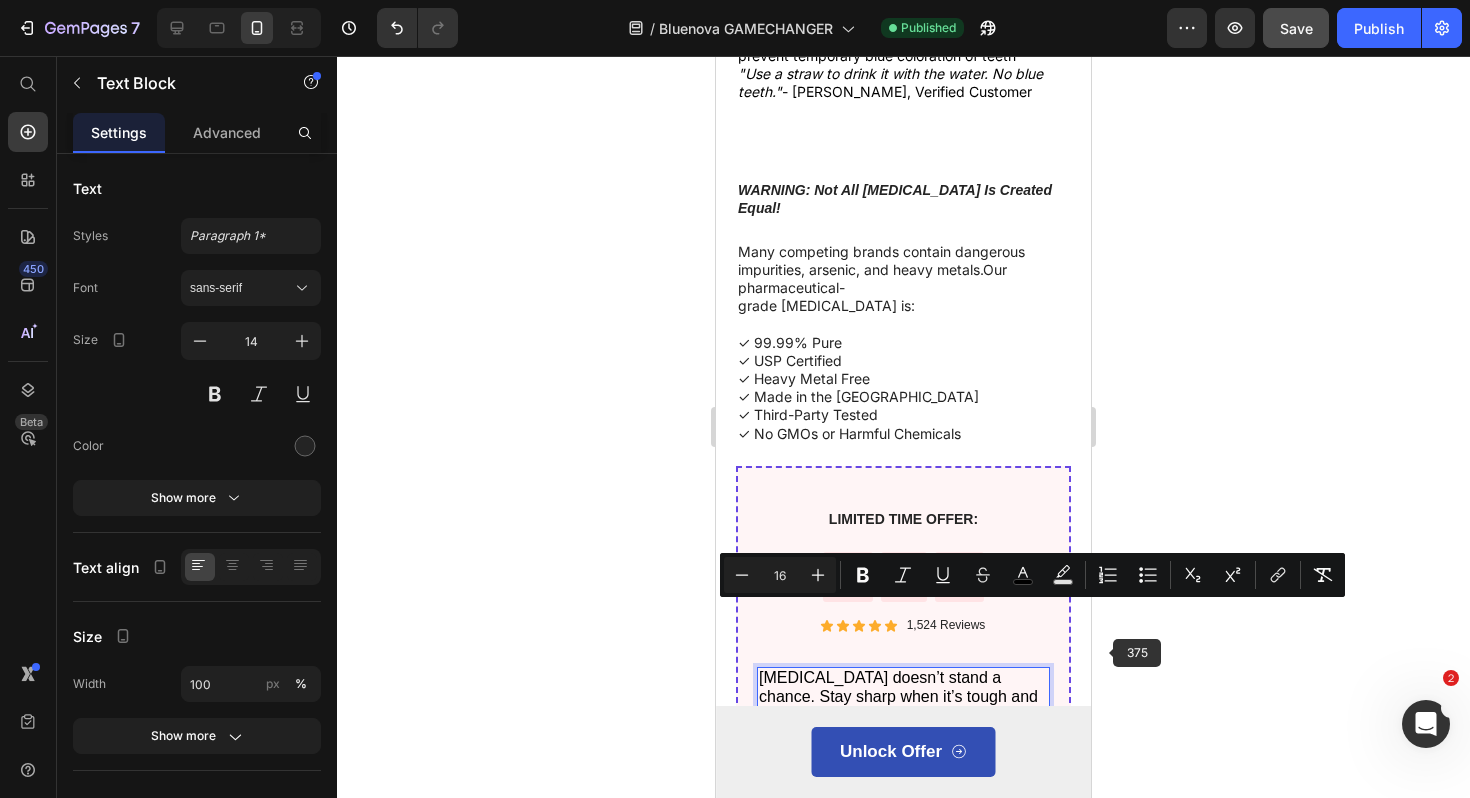 click 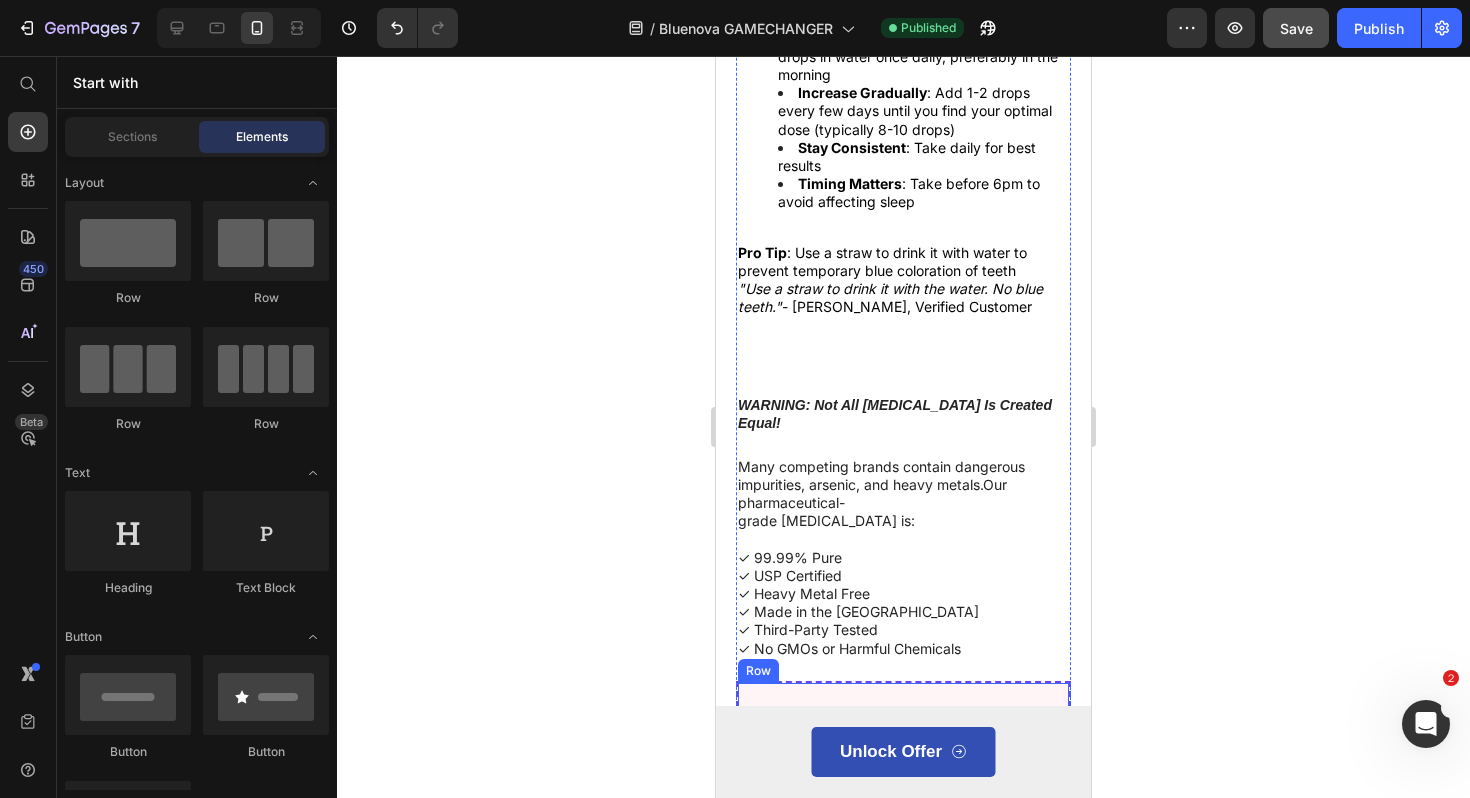 scroll, scrollTop: 3576, scrollLeft: 0, axis: vertical 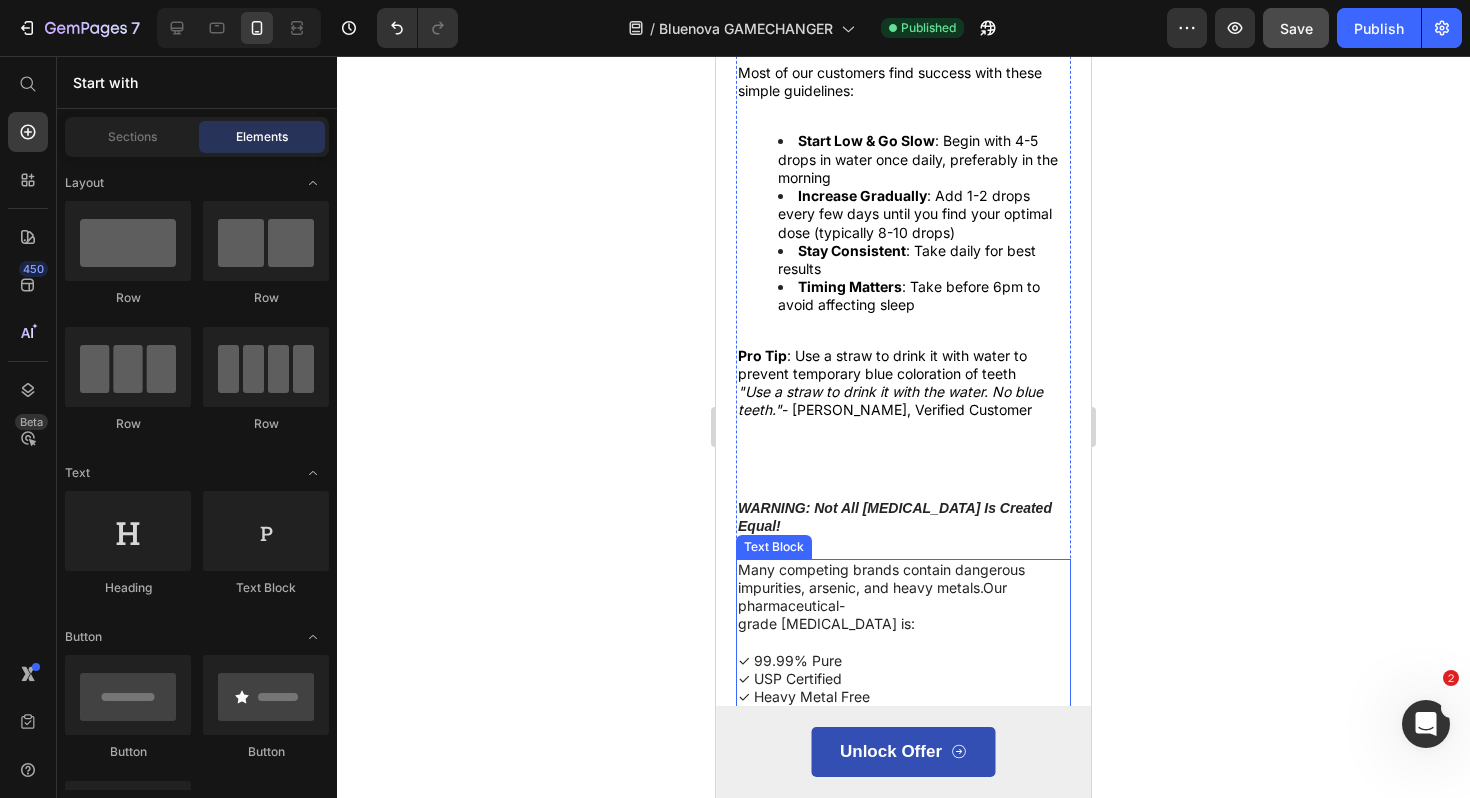 click on "Many competing brands contain dangerous impurities, arsenic, and heavy metals.Our pharmaceutical-" at bounding box center (903, 588) 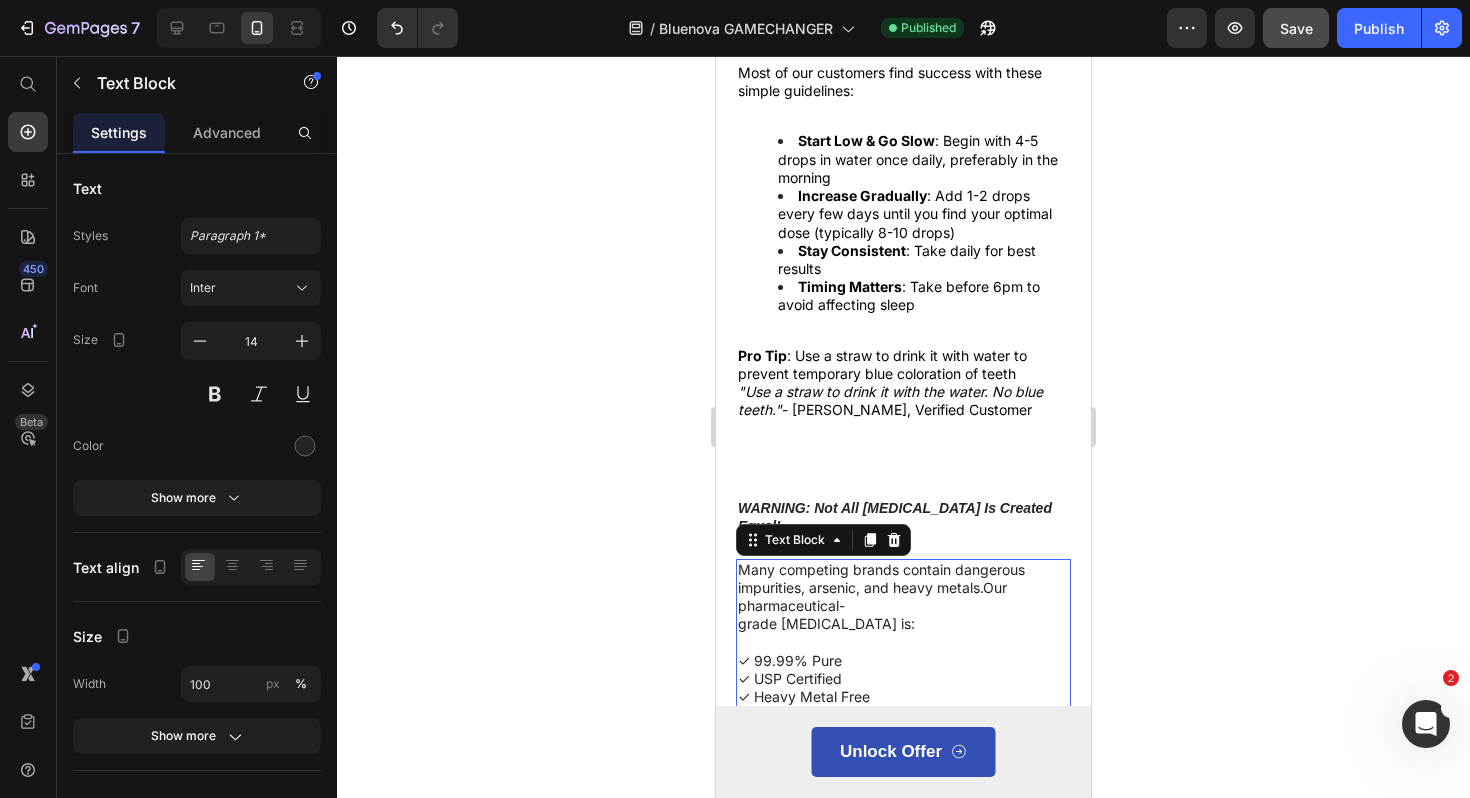 click on "Many competing brands contain dangerous impurities, arsenic, and heavy metals.Our pharmaceutical-" at bounding box center (903, 588) 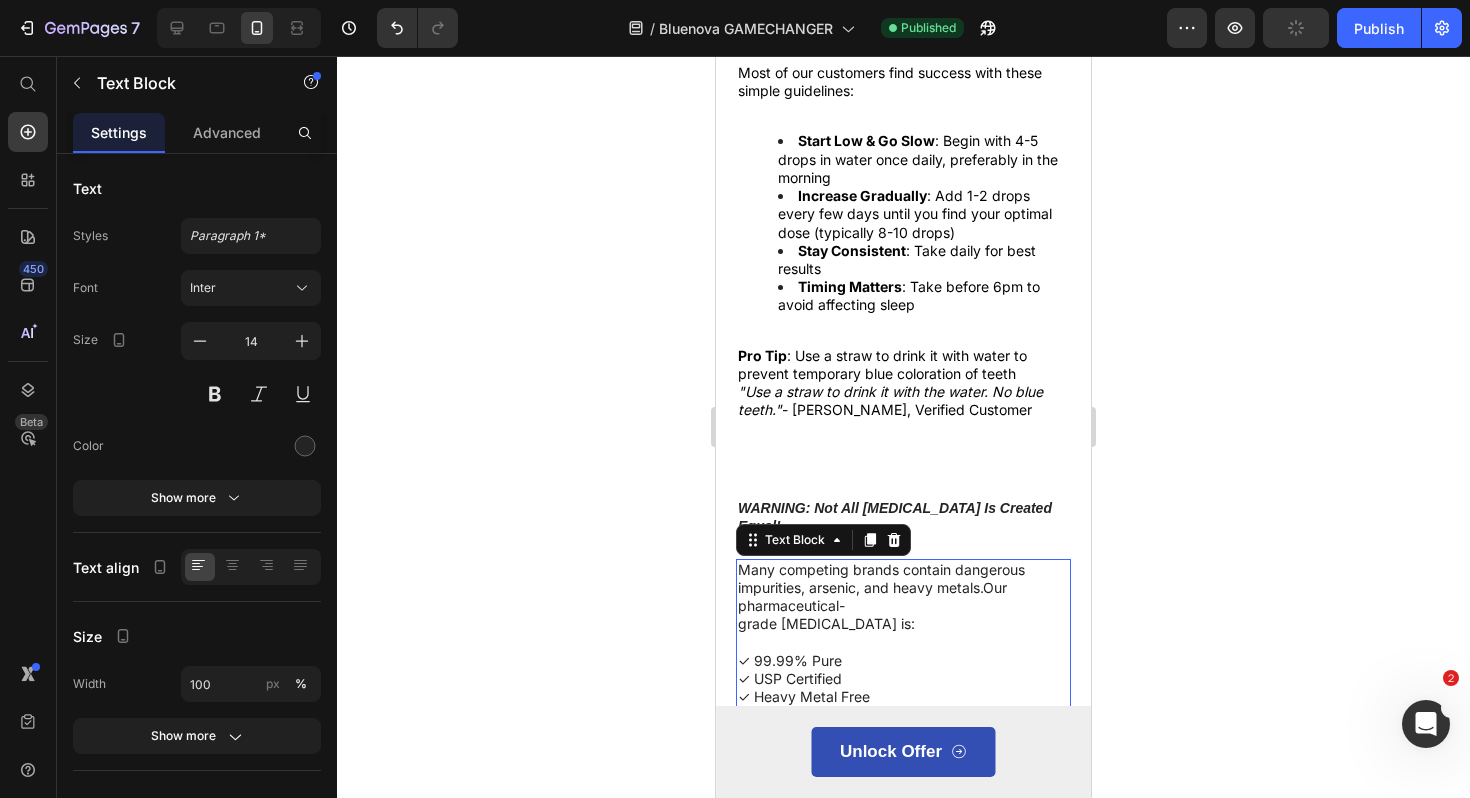 click on "Many competing brands contain dangerous impurities, arsenic, and heavy metals.Our pharmaceutical-" at bounding box center [903, 588] 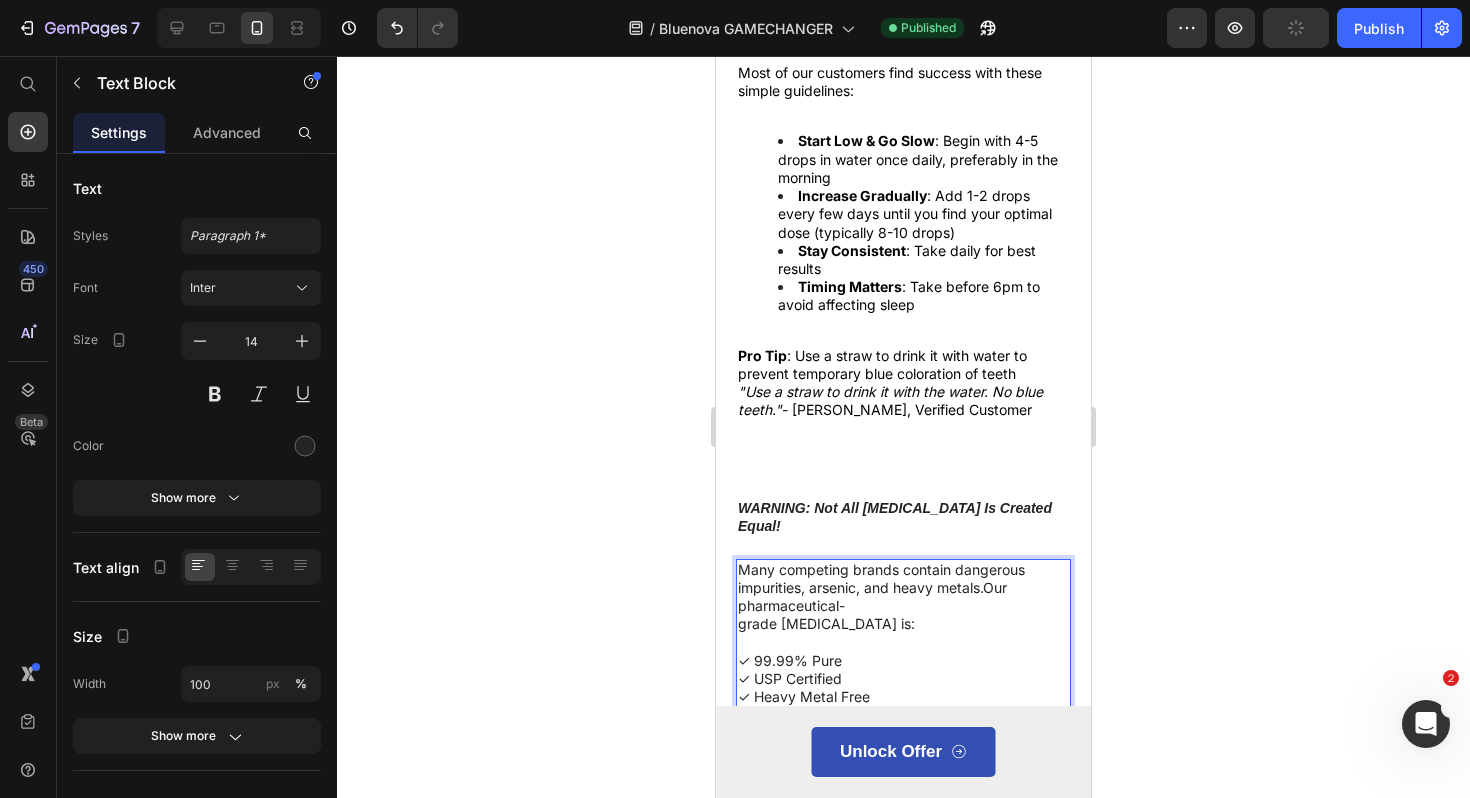 click on "✓ No GMOs or Harmful Chemicals" at bounding box center (903, 752) 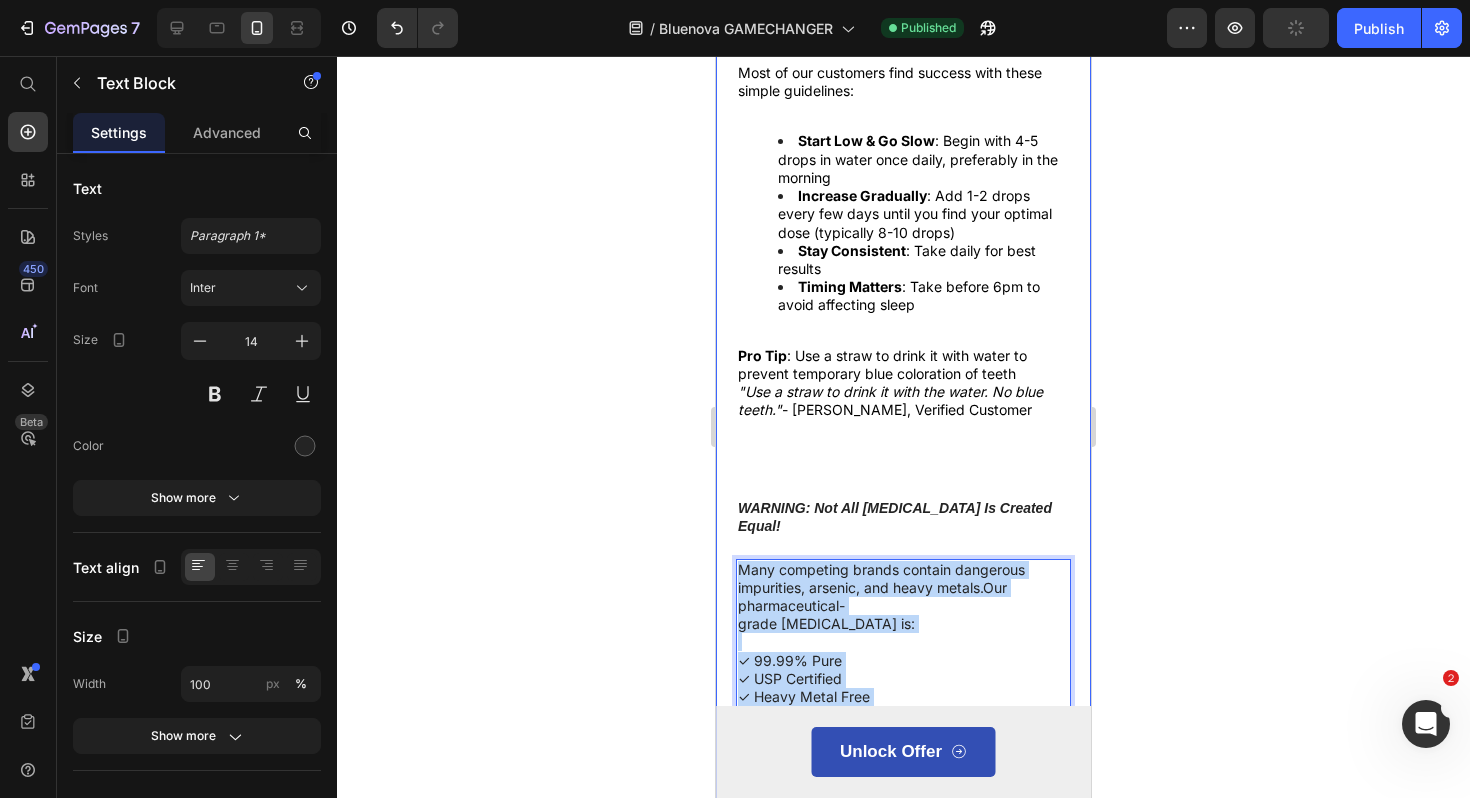 drag, startPoint x: 983, startPoint y: 689, endPoint x: 725, endPoint y: 491, distance: 325.21994 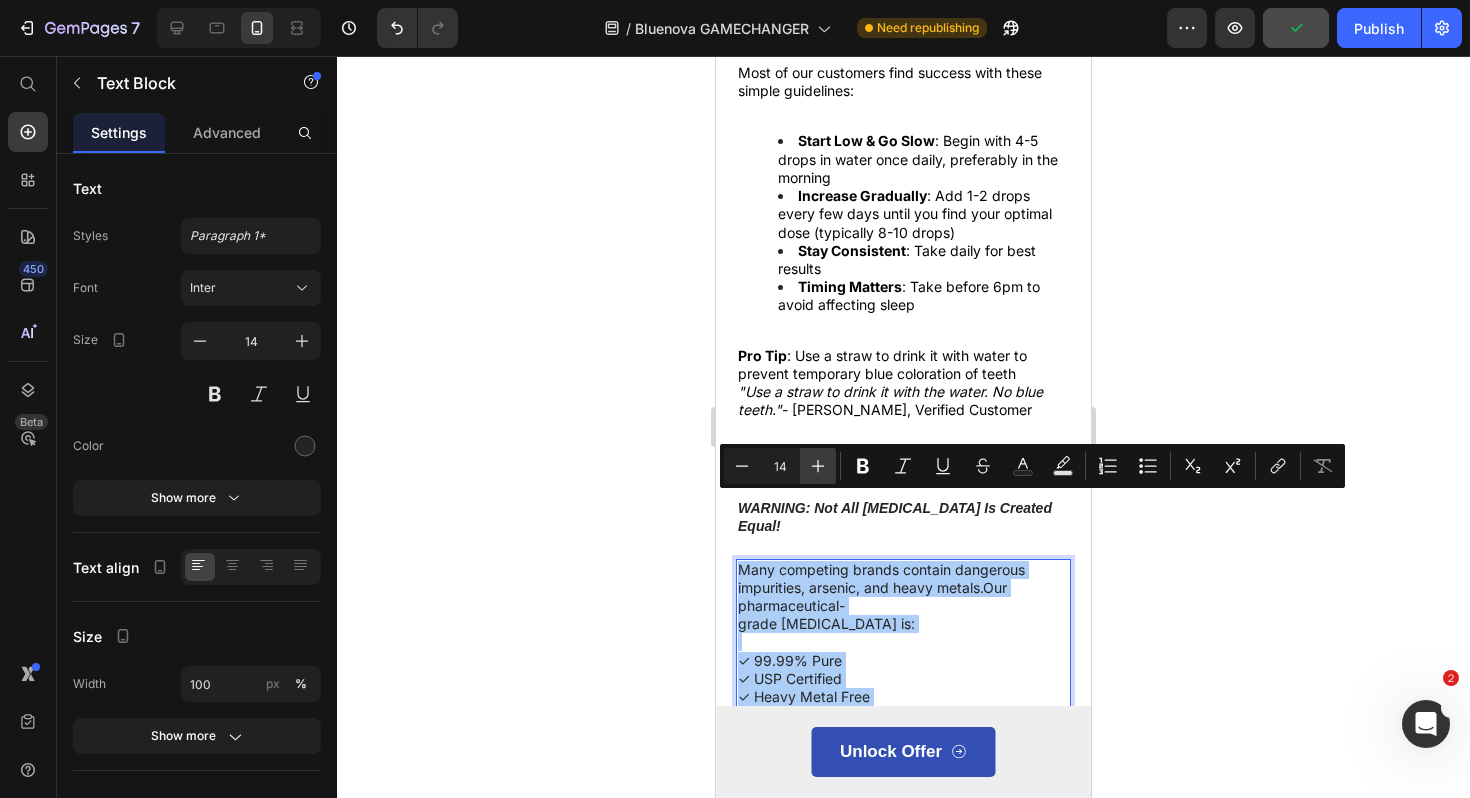 click 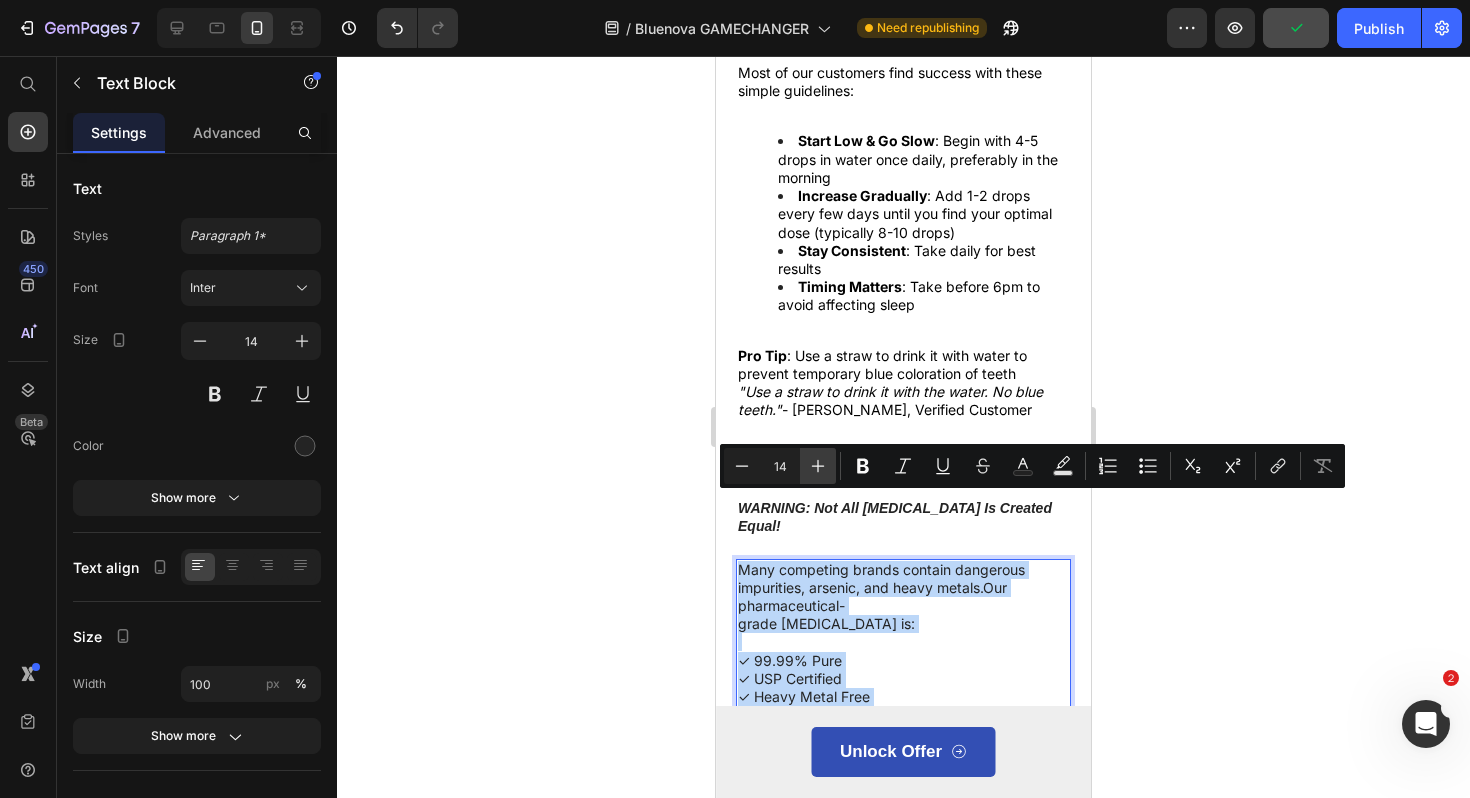 type on "15" 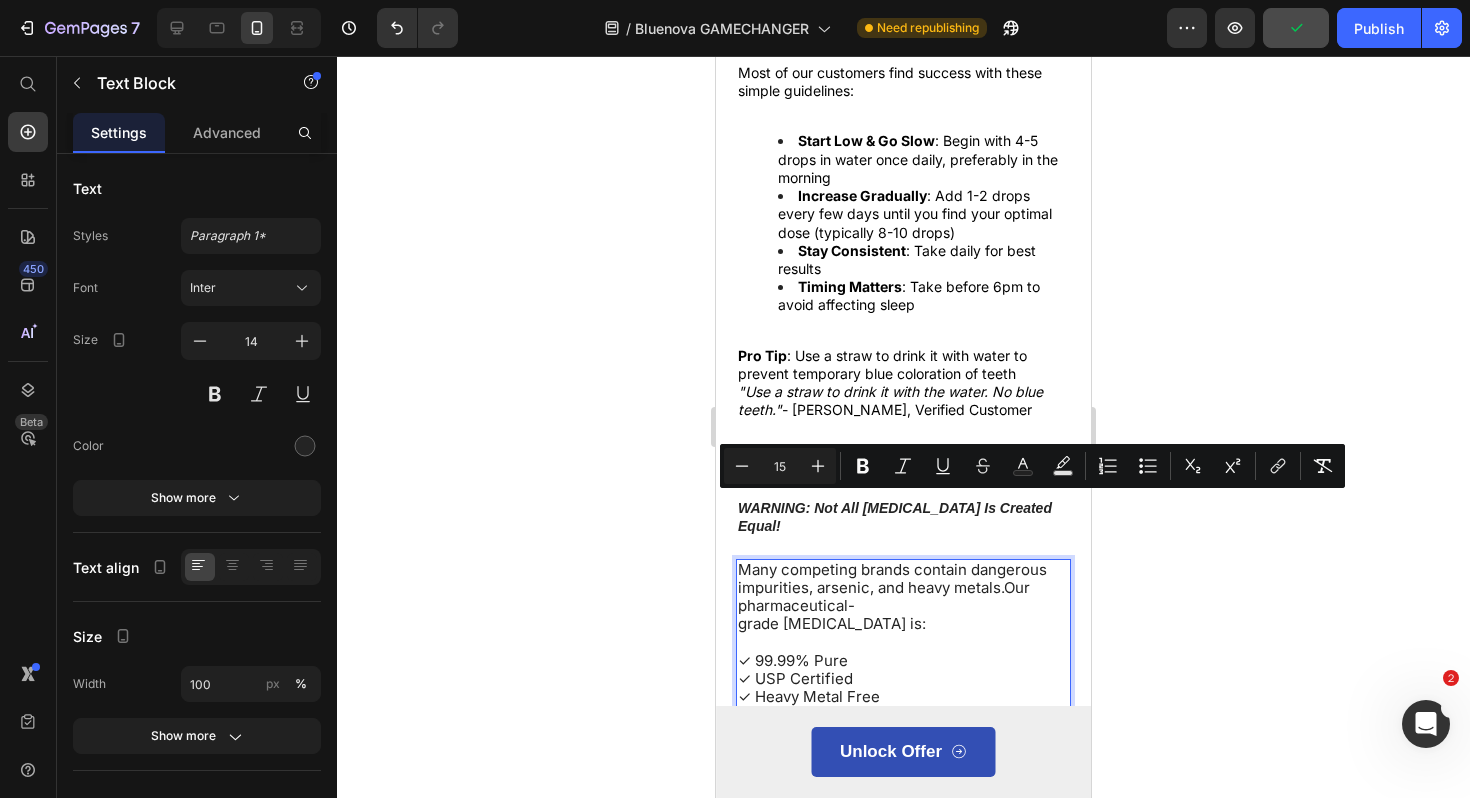 click 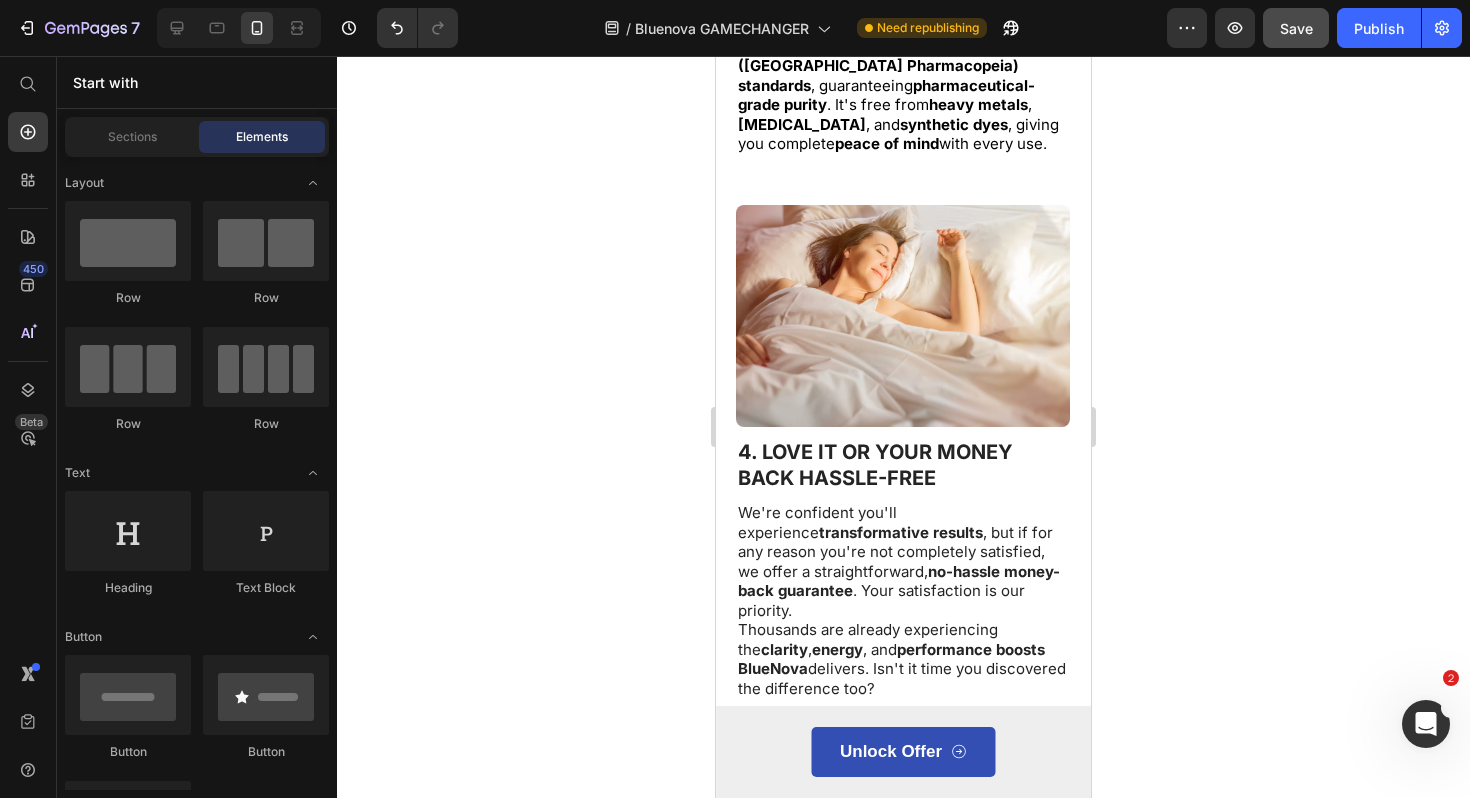 scroll, scrollTop: 2541, scrollLeft: 0, axis: vertical 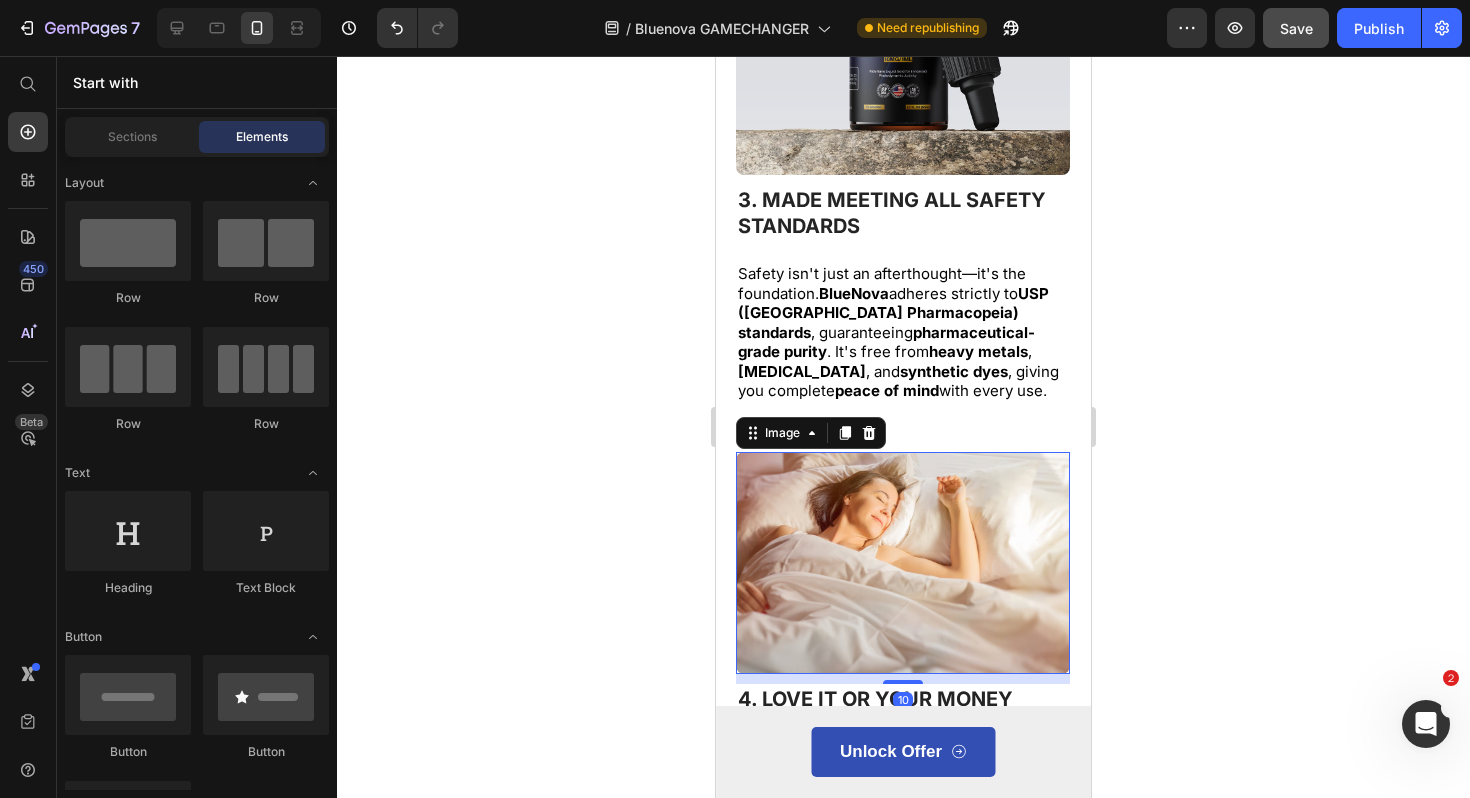 click at bounding box center (903, 563) 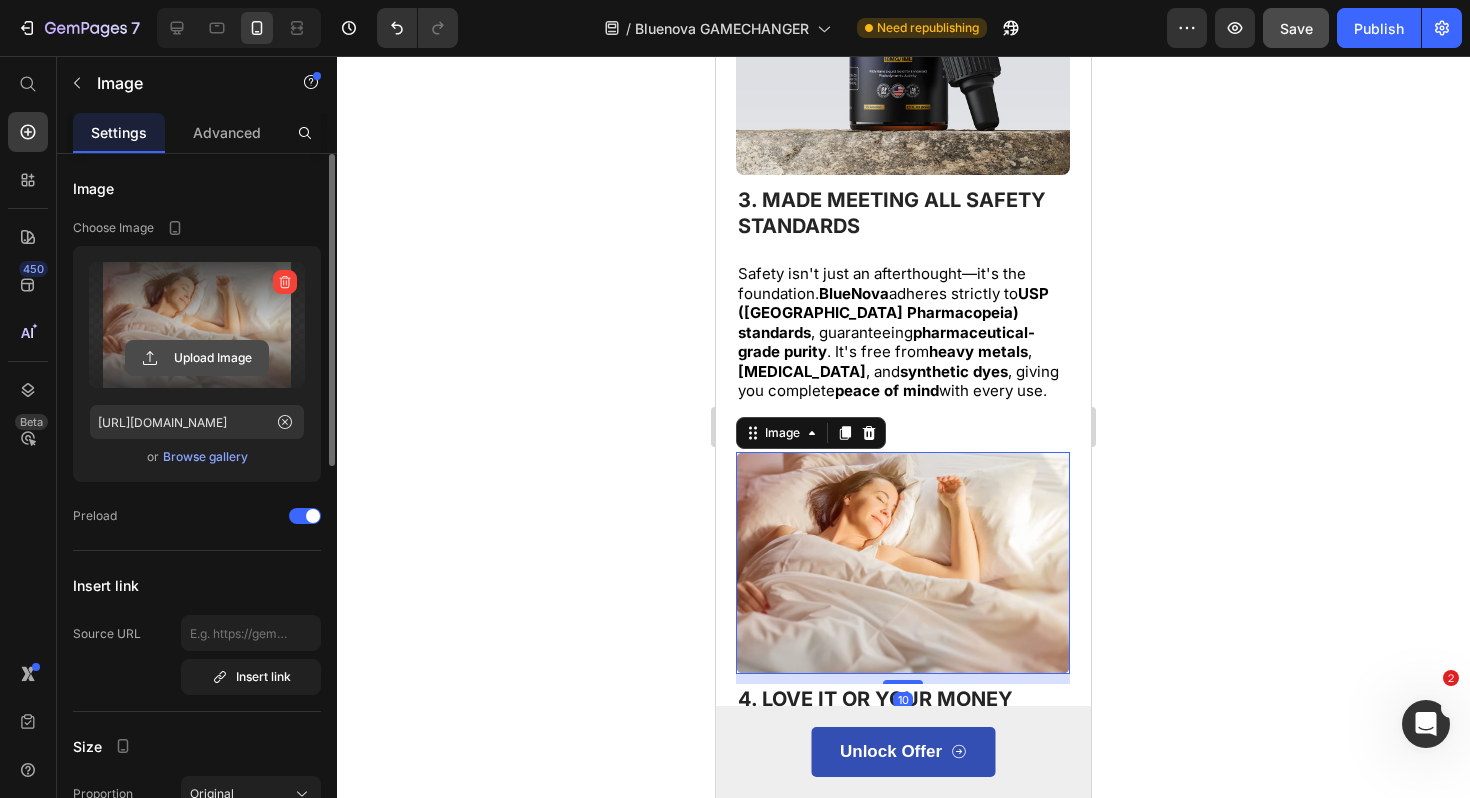 click 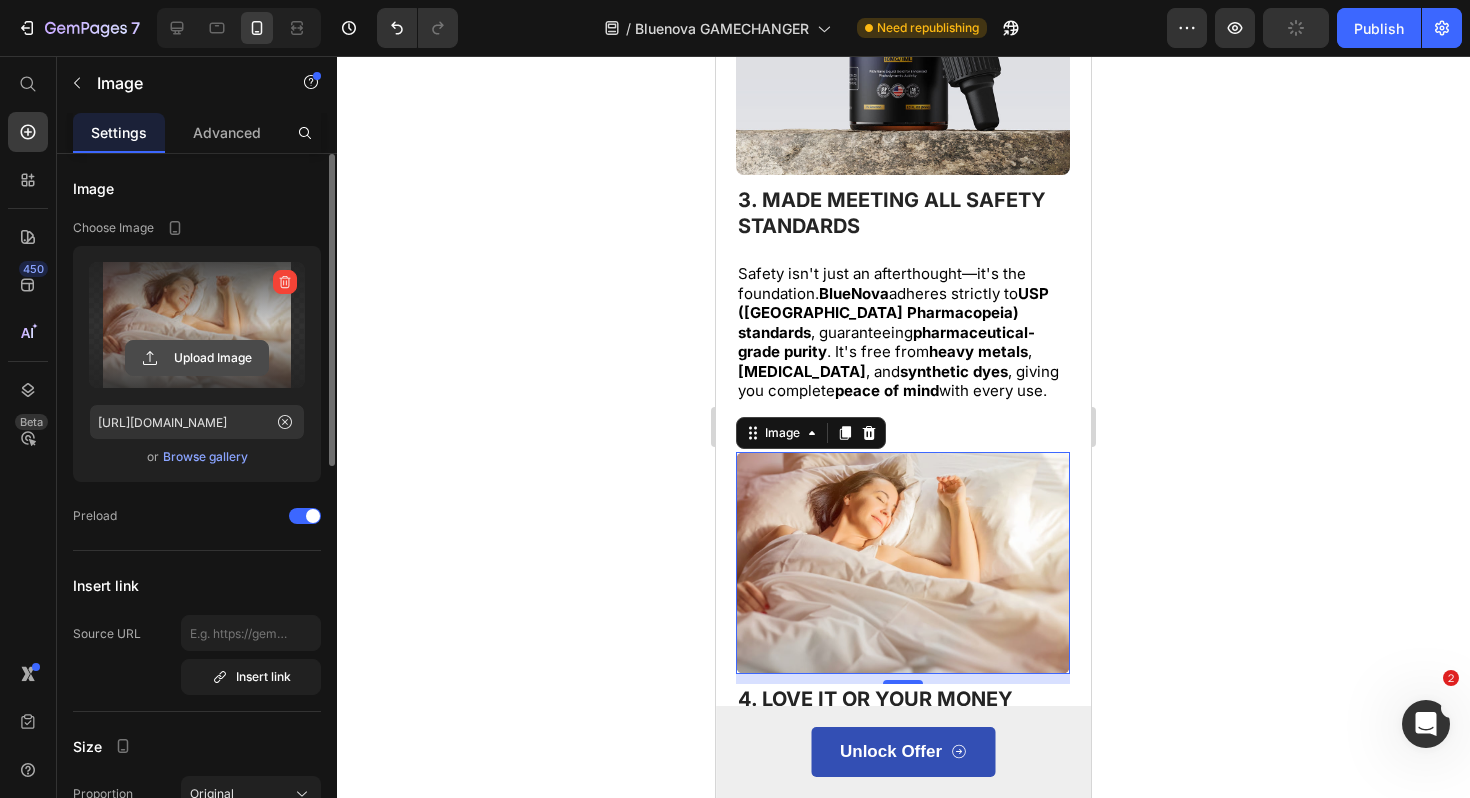 click 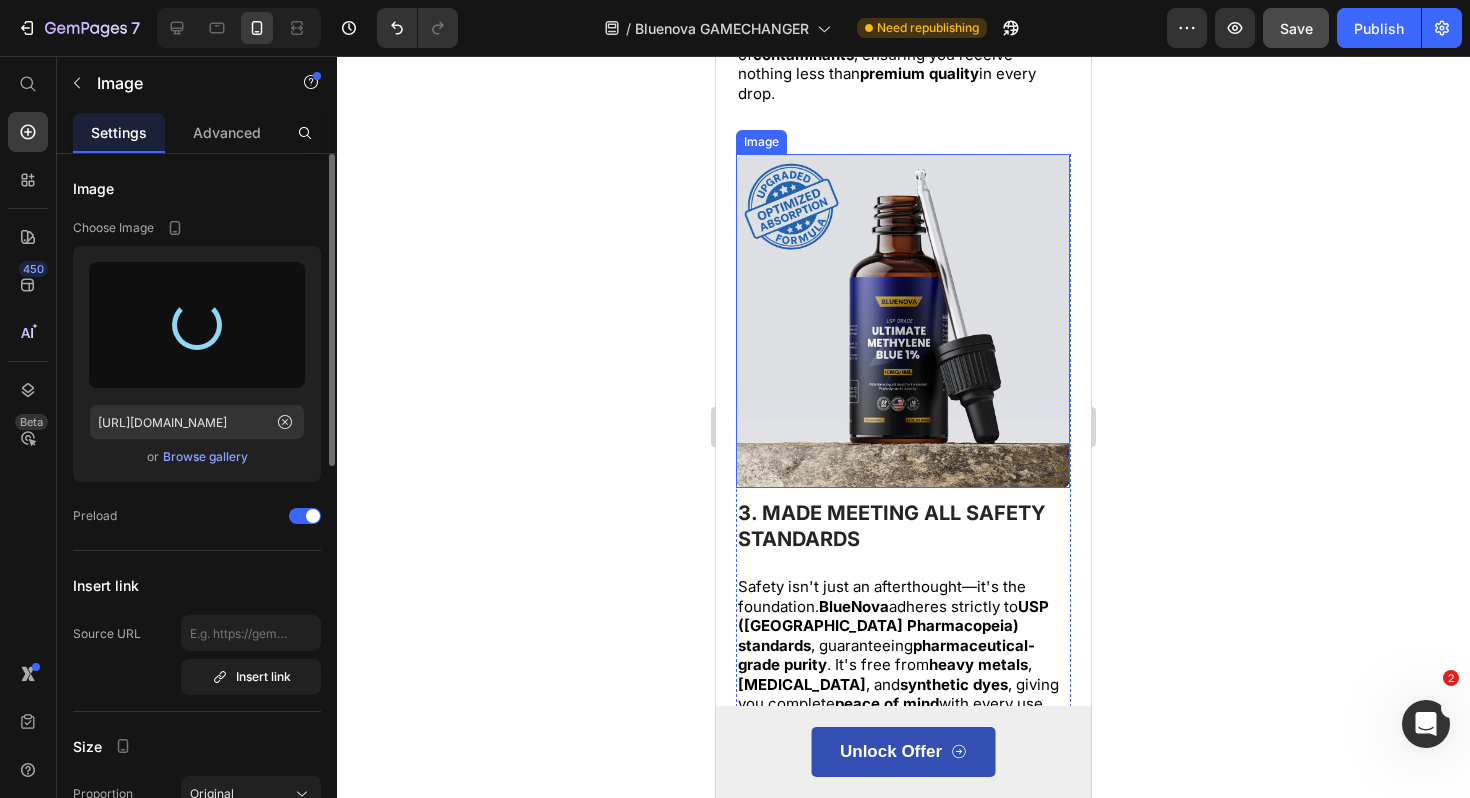 type on "https://cdn.shopify.com/s/files/1/0742/4927/3563/files/gempages_563760723474252562-4542fed1-958c-416f-8057-b5e3ffa5365d.jpg" 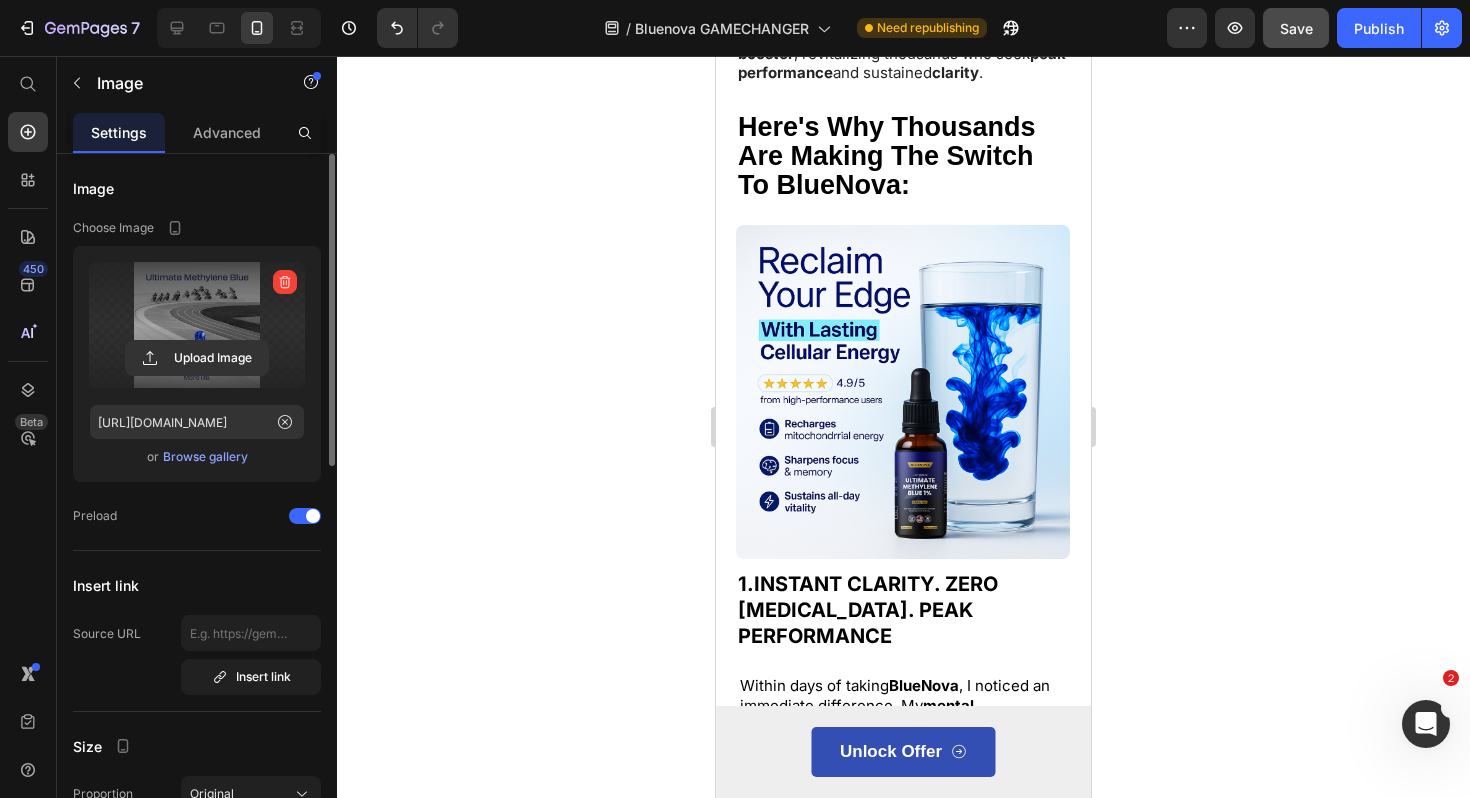 scroll, scrollTop: 803, scrollLeft: 0, axis: vertical 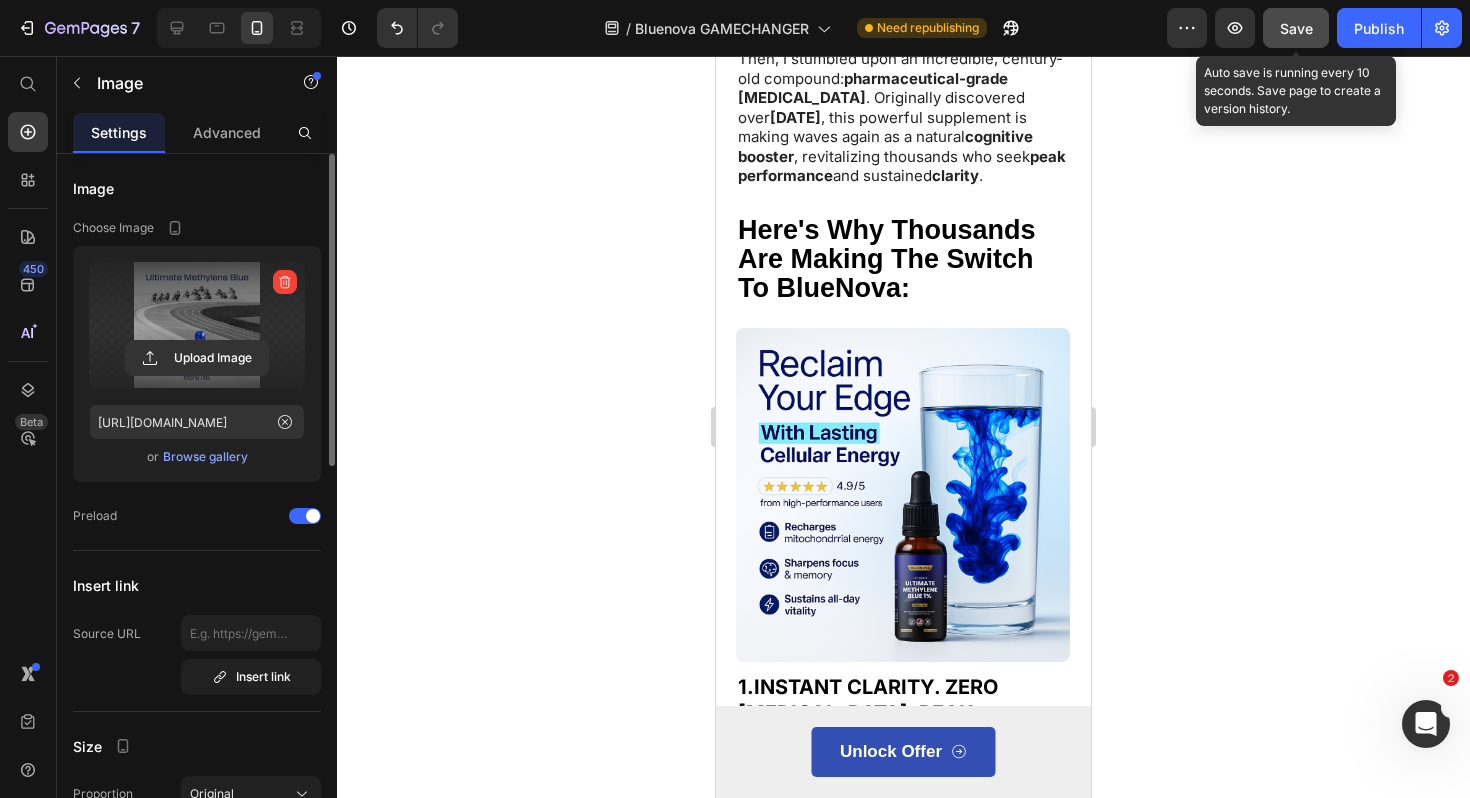 click on "Save" 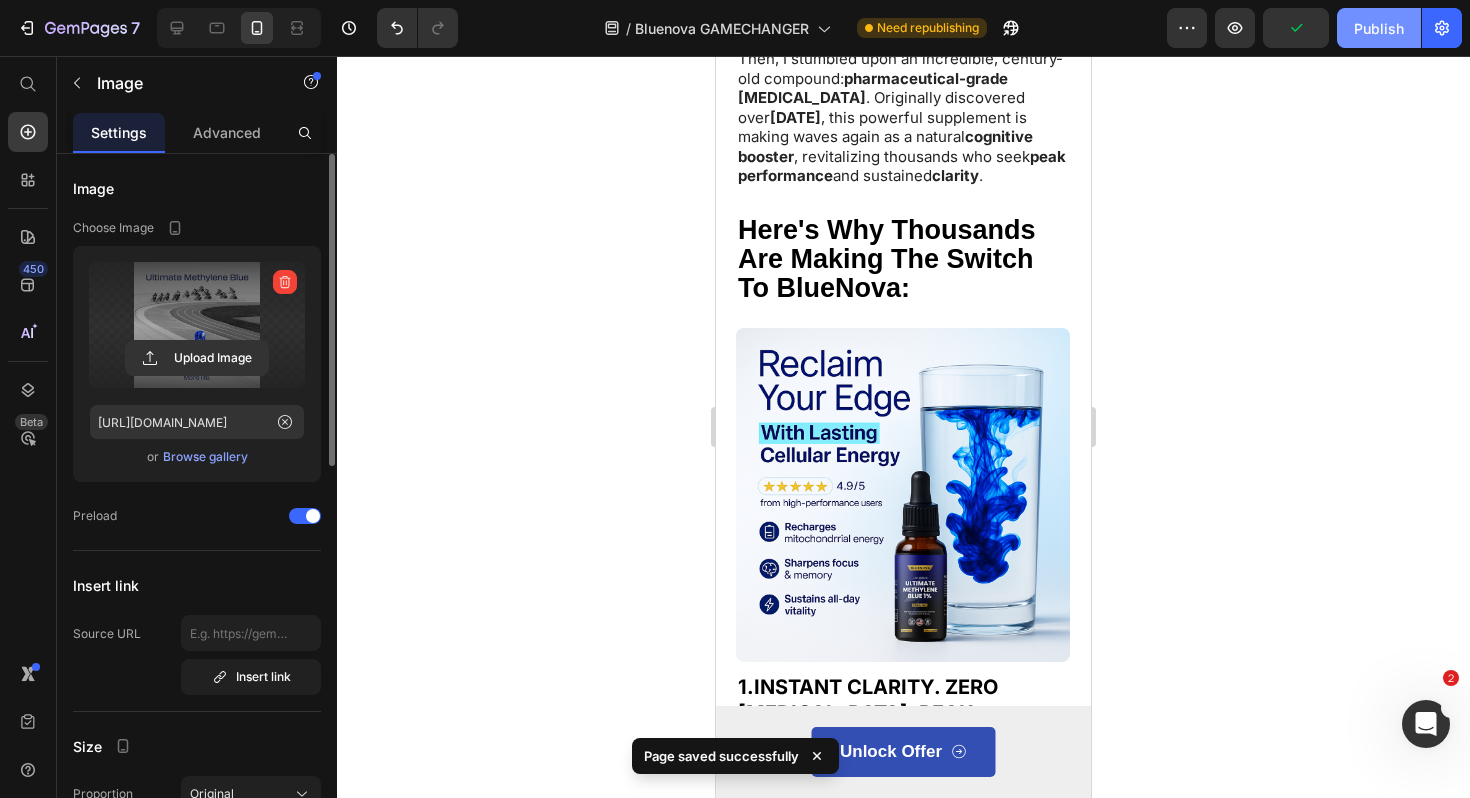 click on "Publish" at bounding box center [1379, 28] 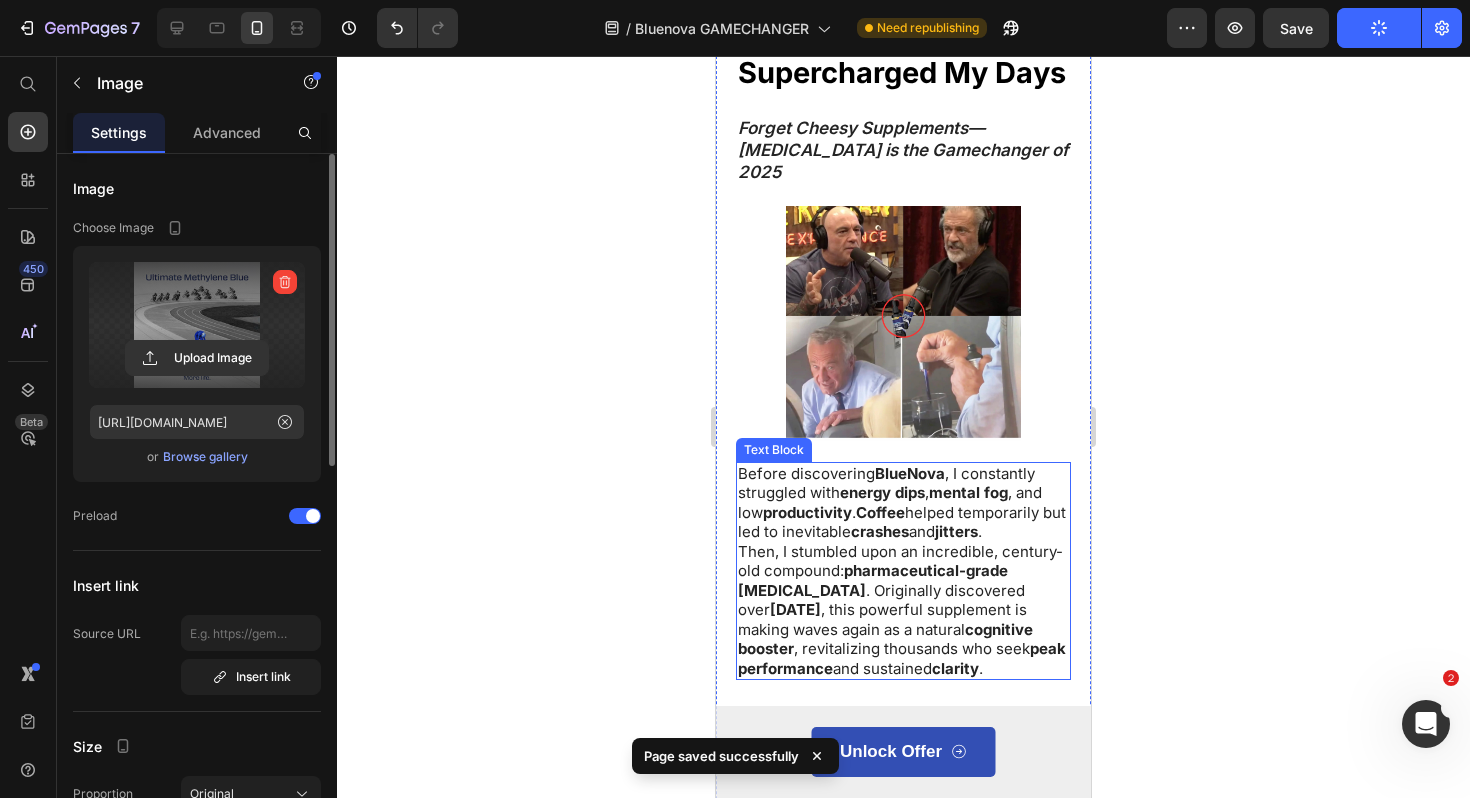 scroll, scrollTop: 217, scrollLeft: 0, axis: vertical 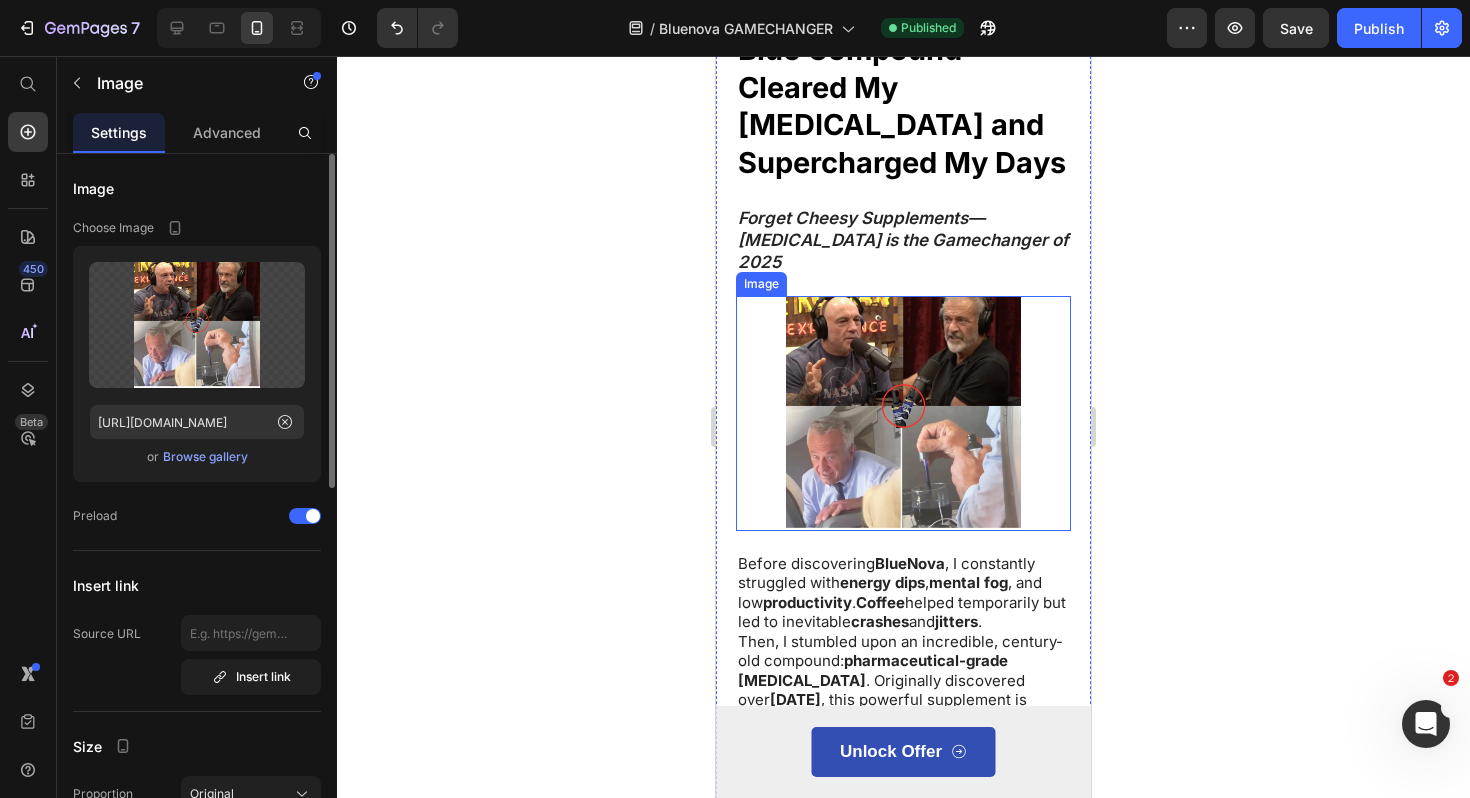 click at bounding box center (903, 413) 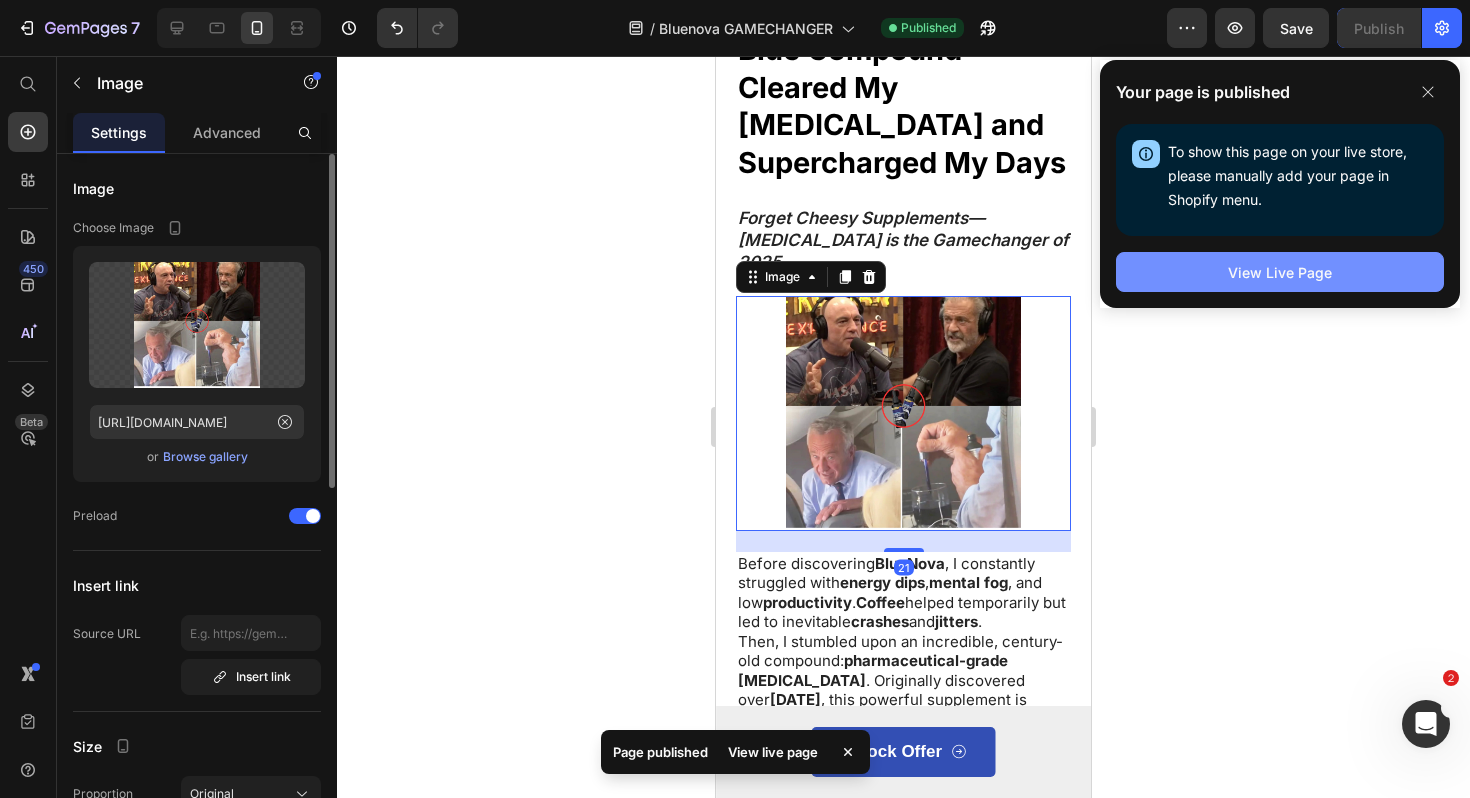 click on "View Live Page" at bounding box center [1280, 272] 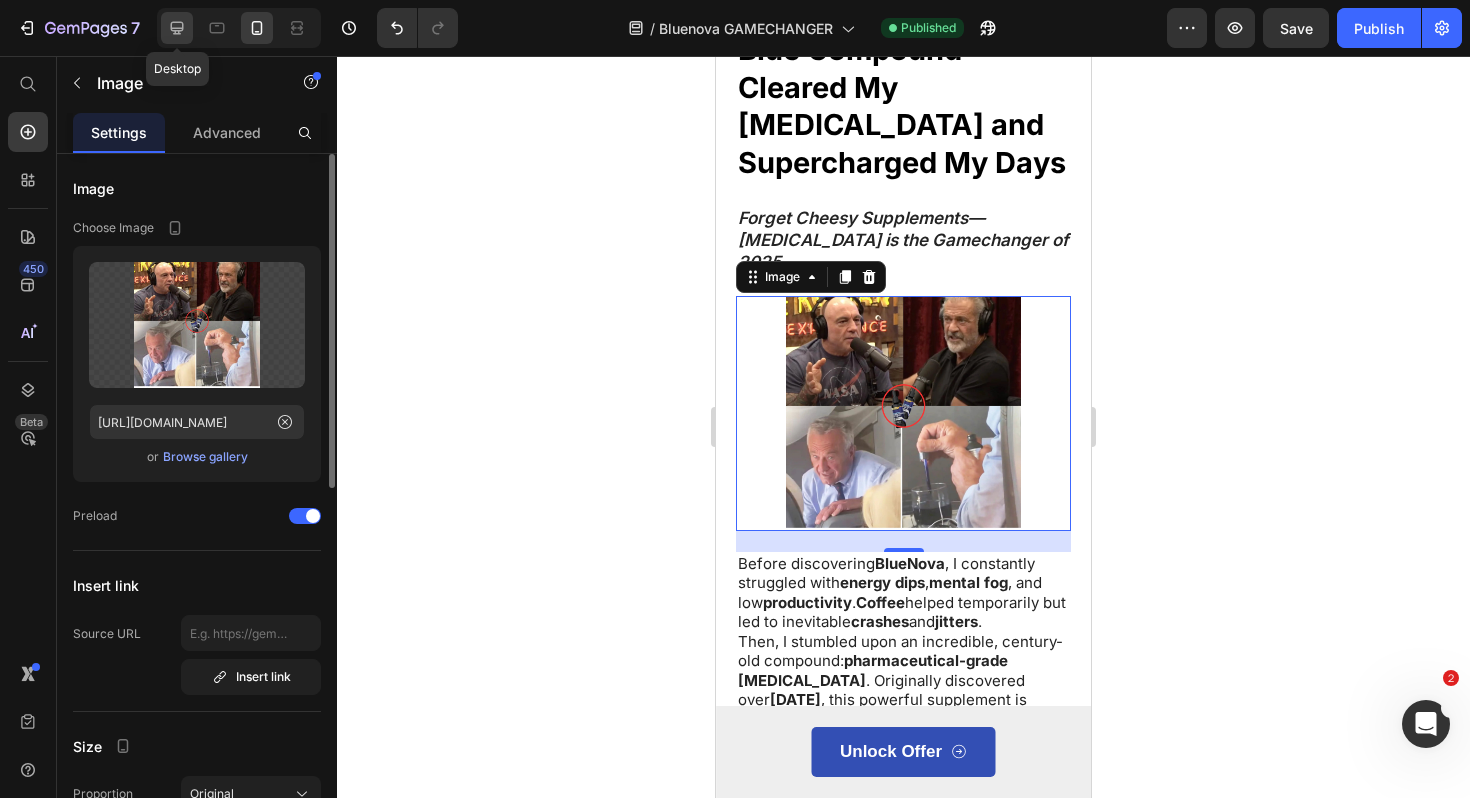 click 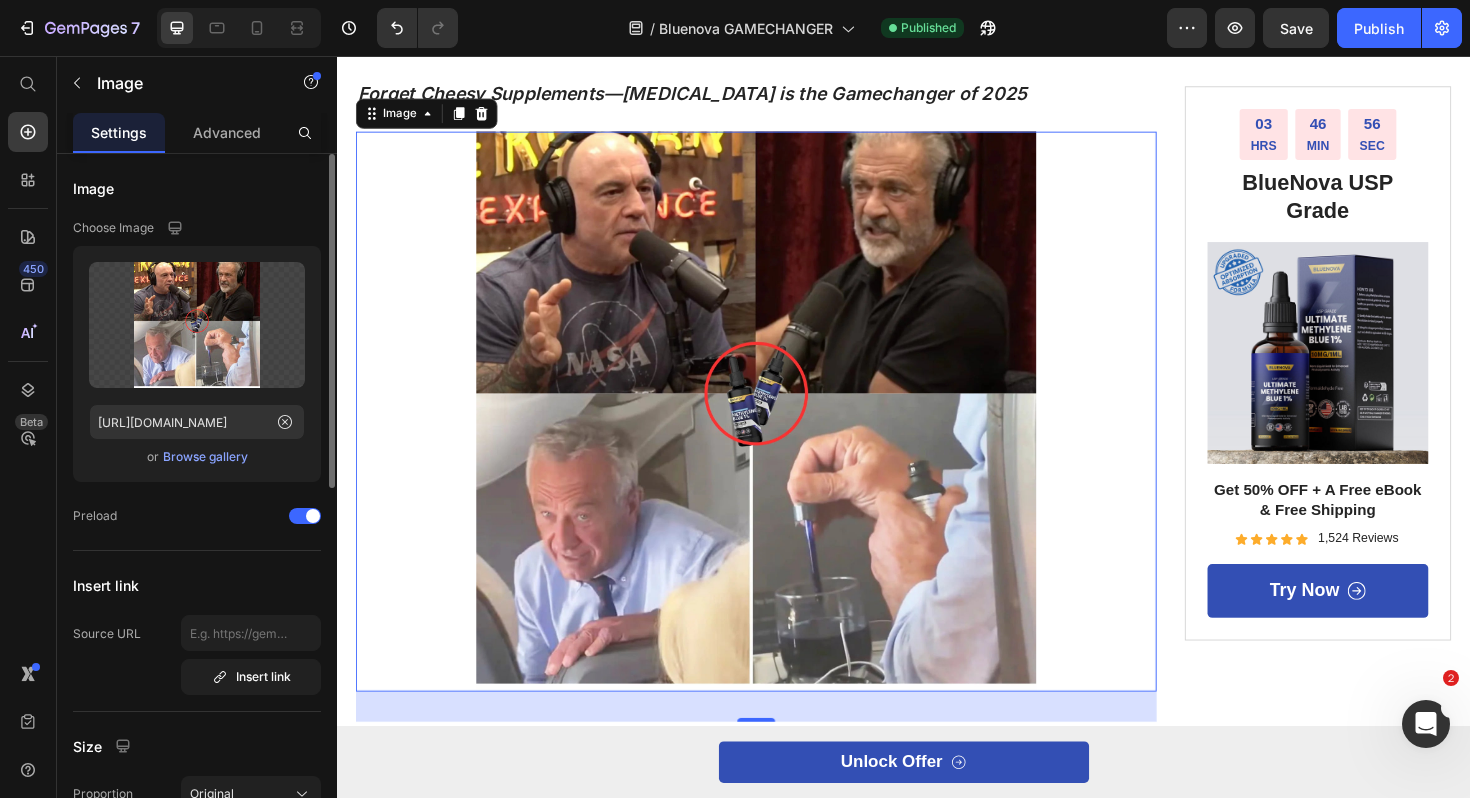 scroll, scrollTop: 330, scrollLeft: 0, axis: vertical 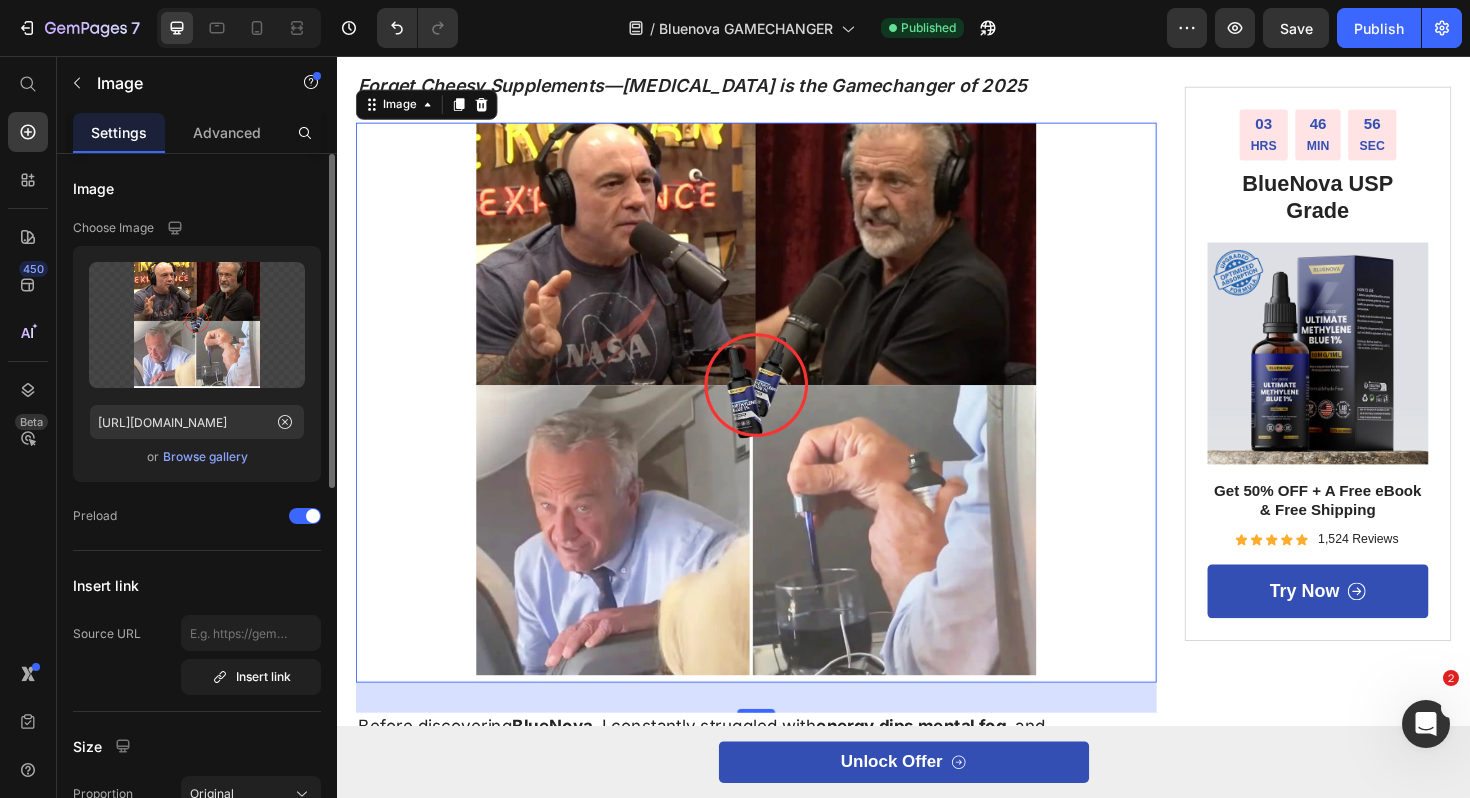 click at bounding box center (781, 423) 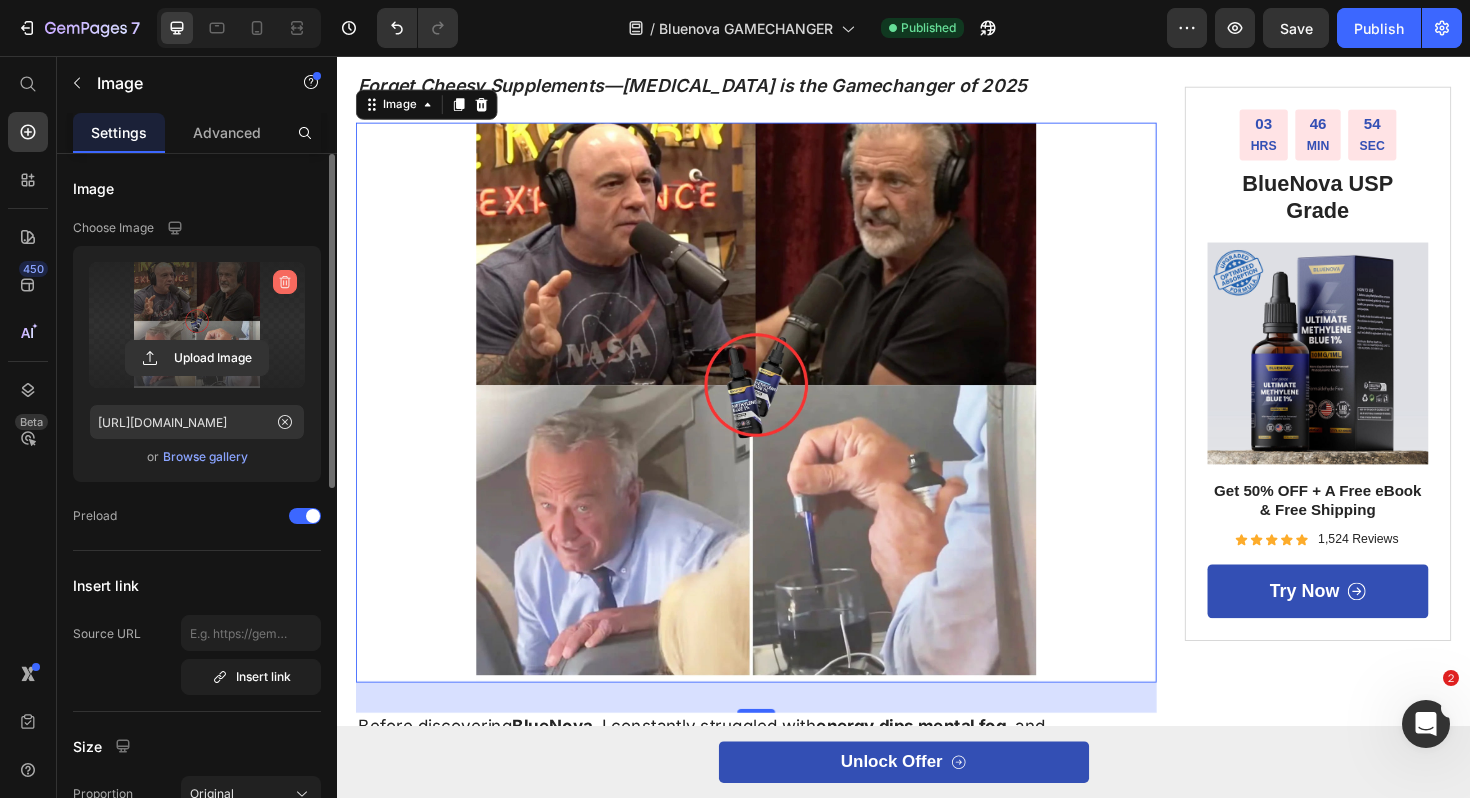 click 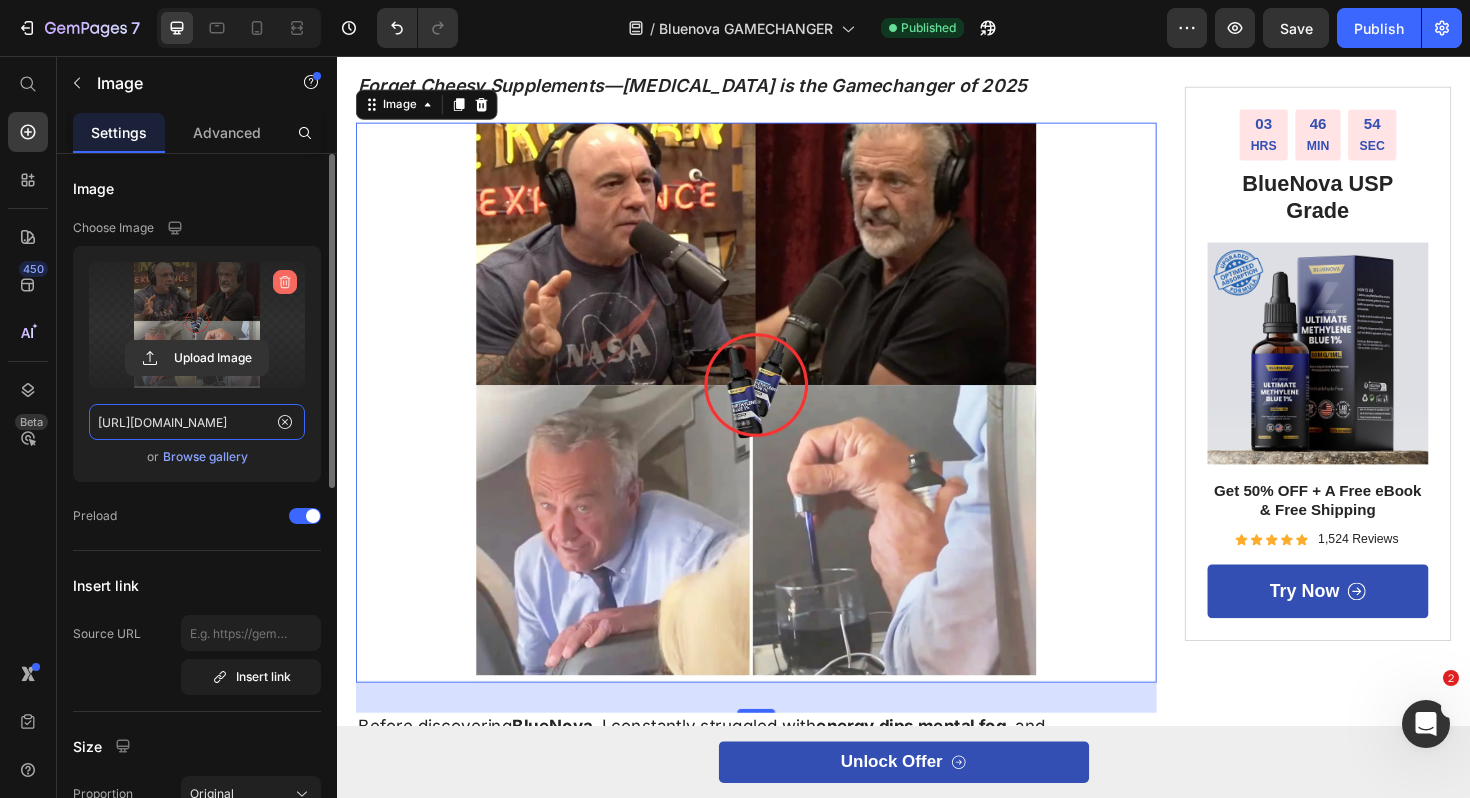 type 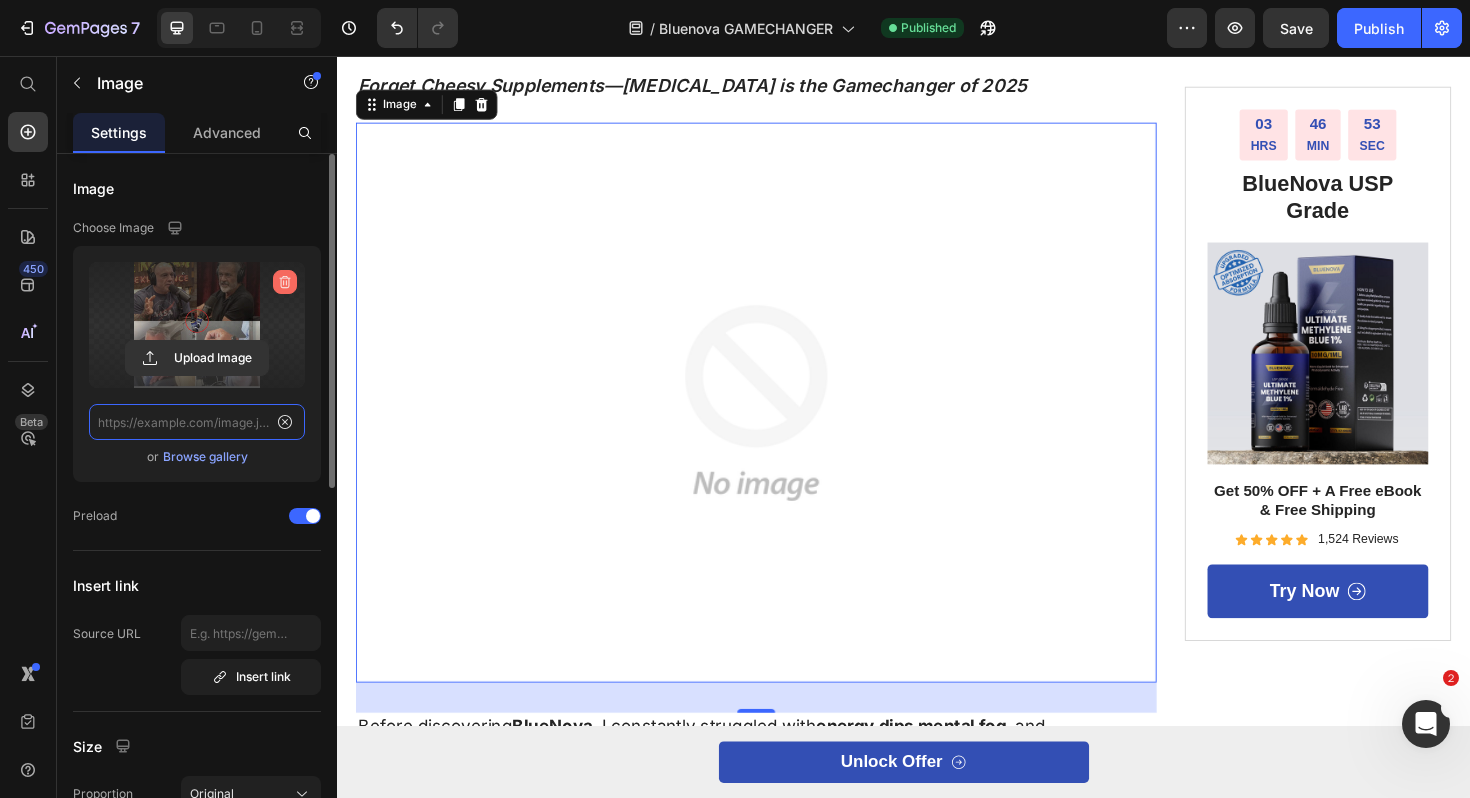 scroll, scrollTop: 0, scrollLeft: 0, axis: both 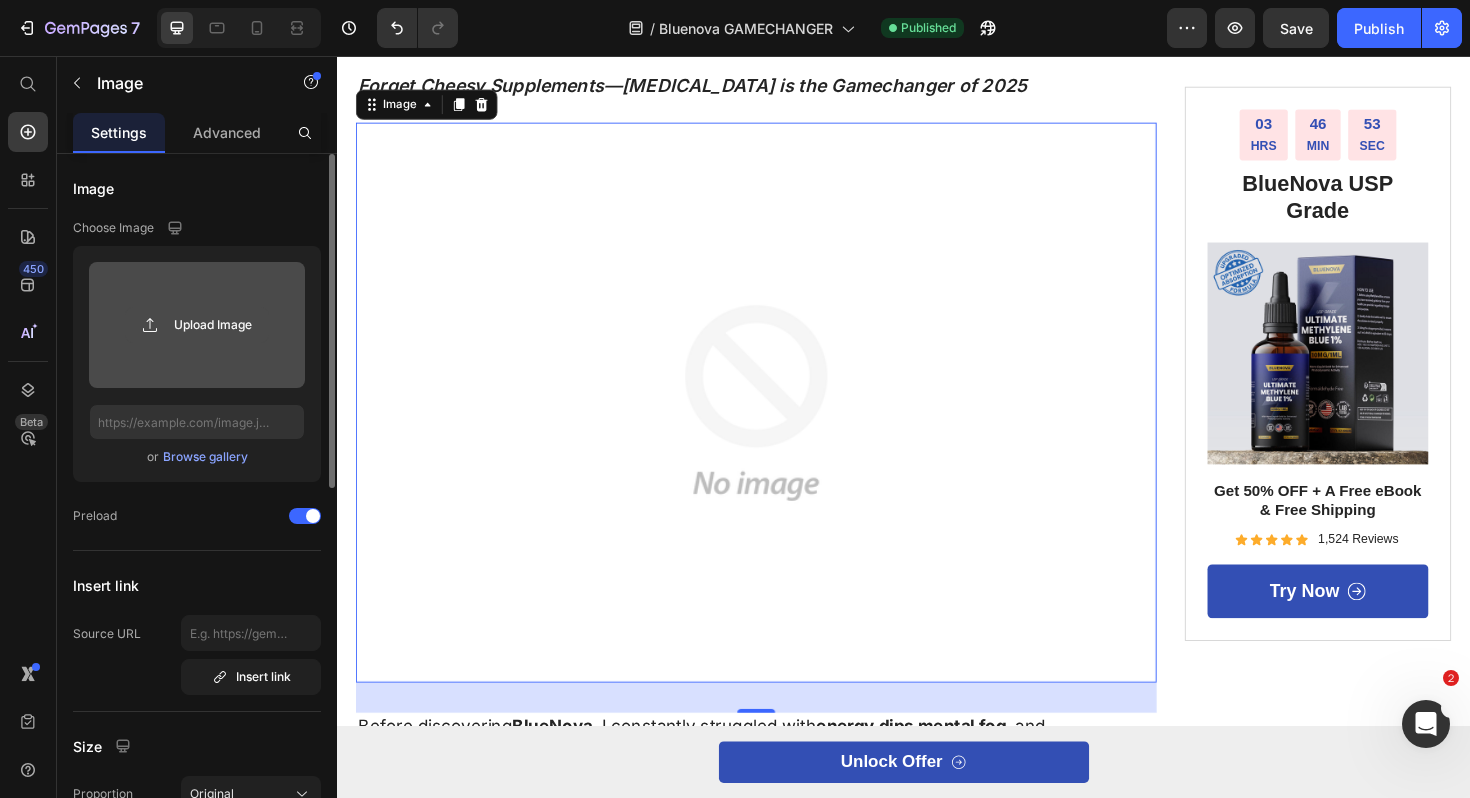 click 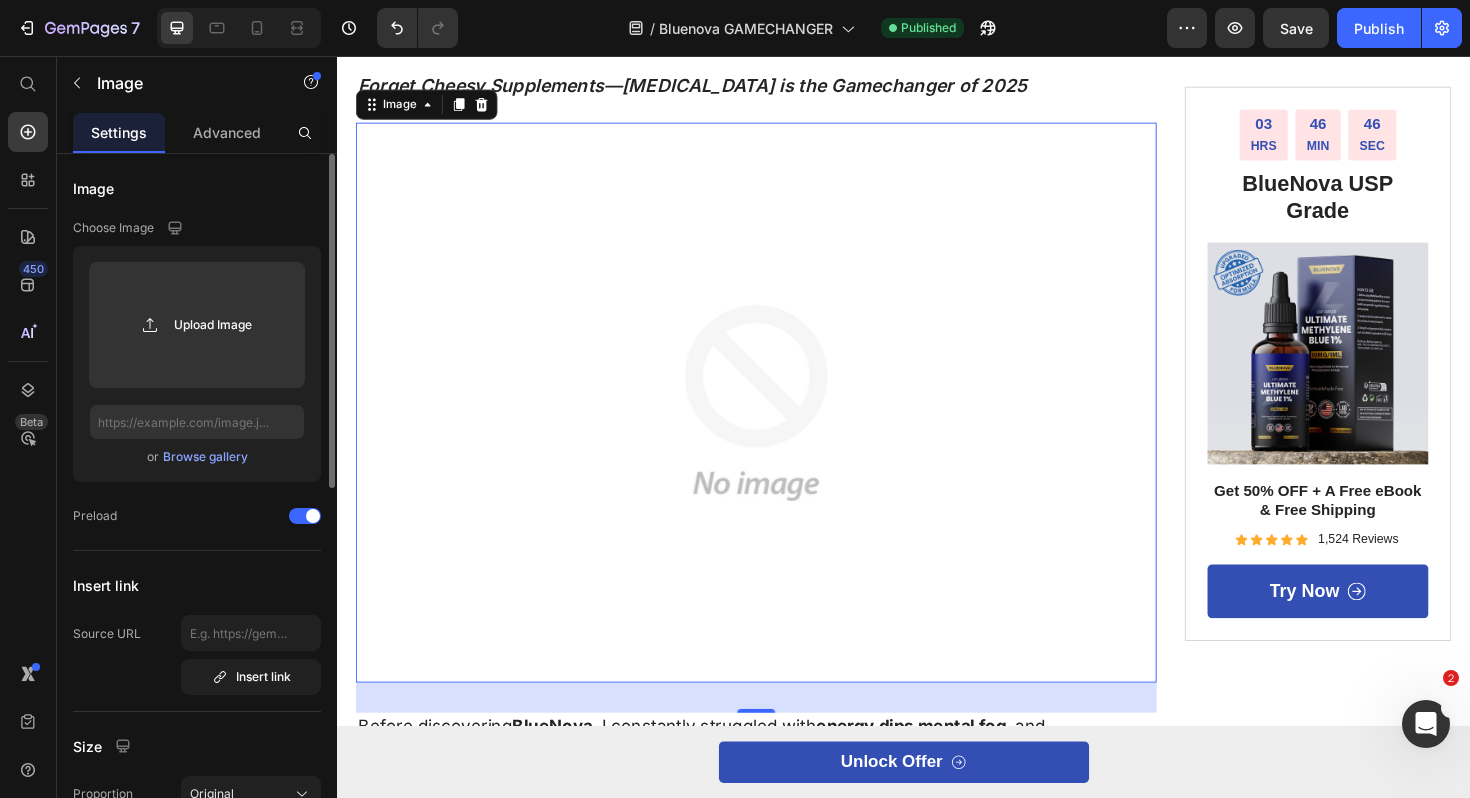 click on "Browse gallery" at bounding box center [205, 457] 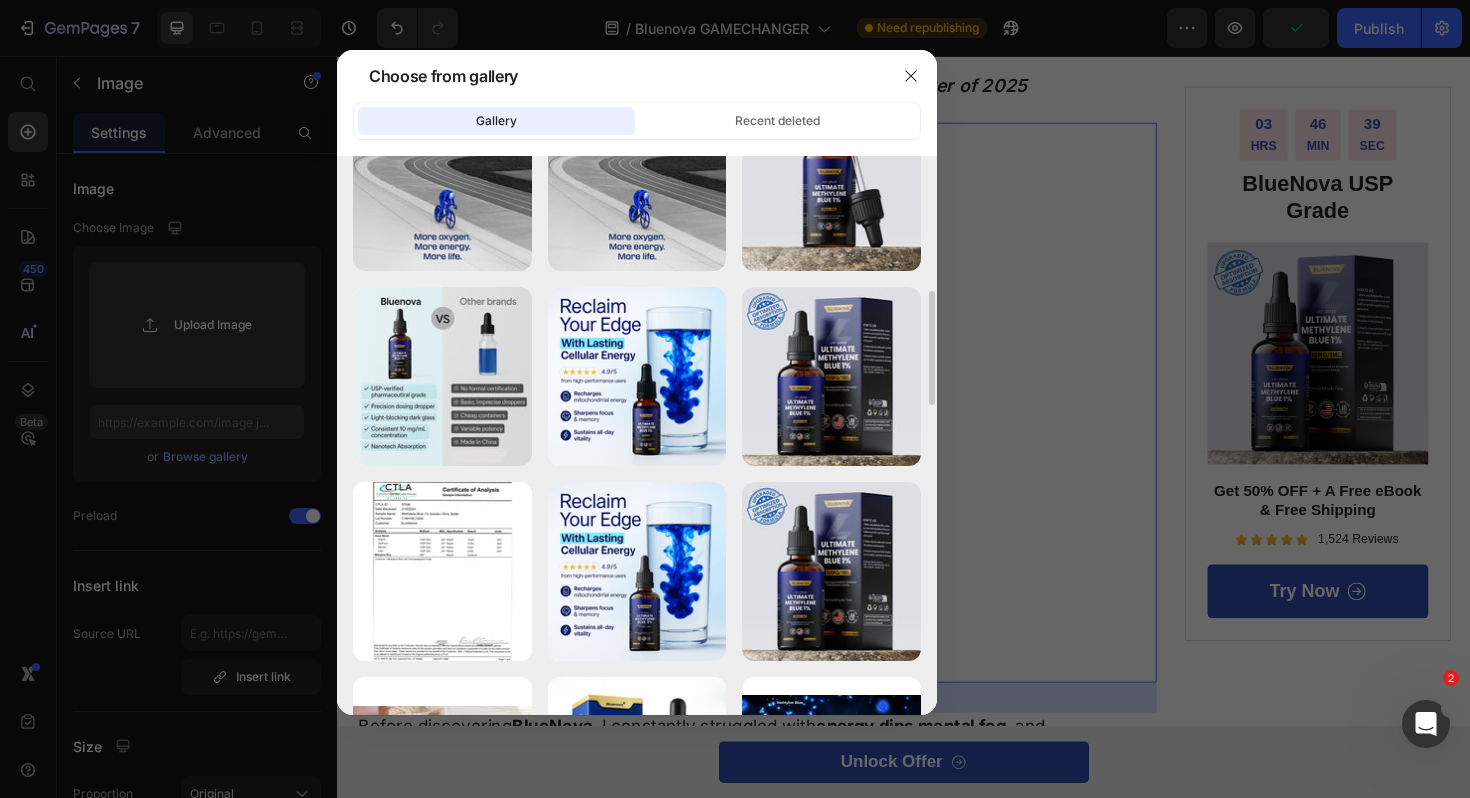 scroll, scrollTop: 645, scrollLeft: 0, axis: vertical 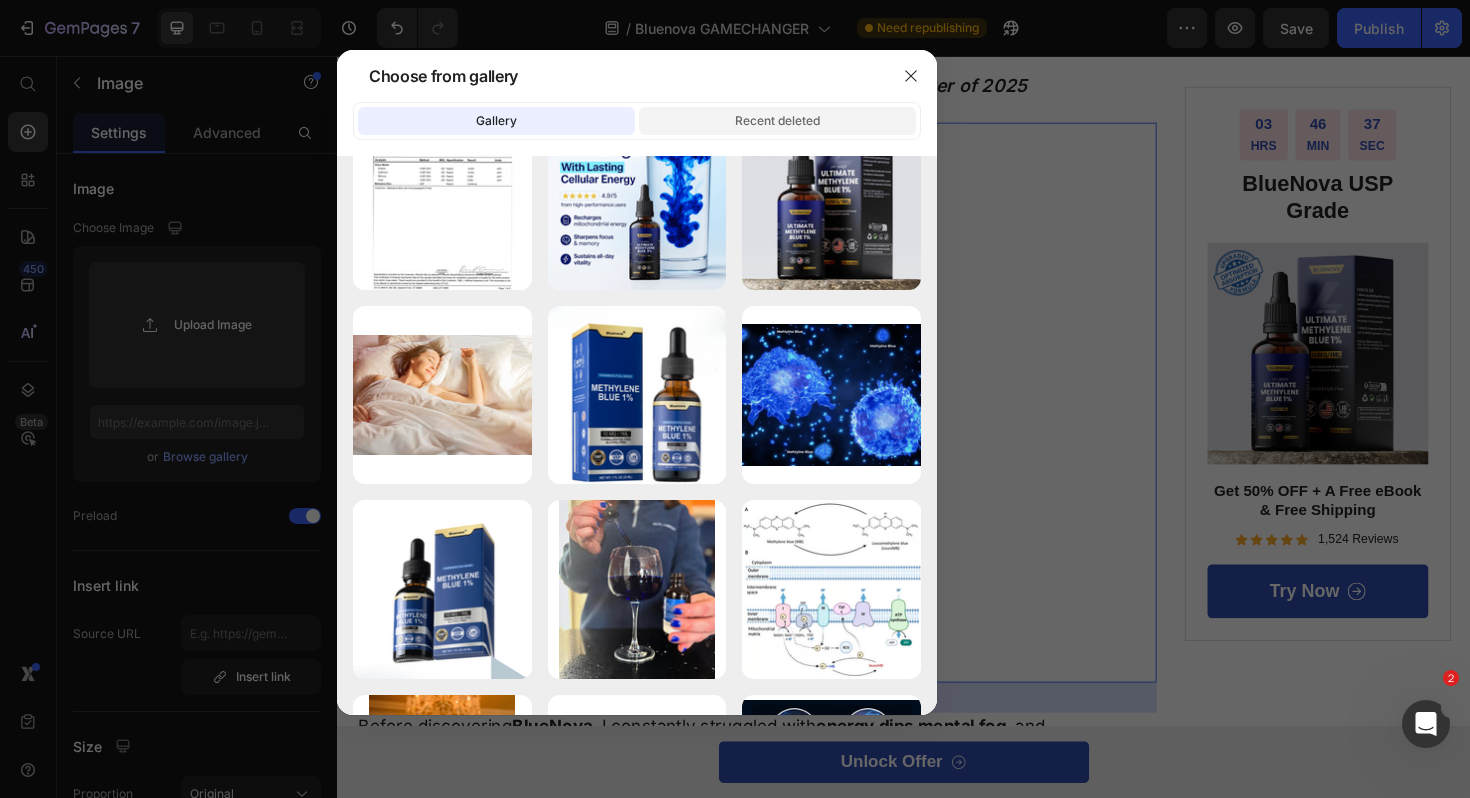 click on "Recent deleted" 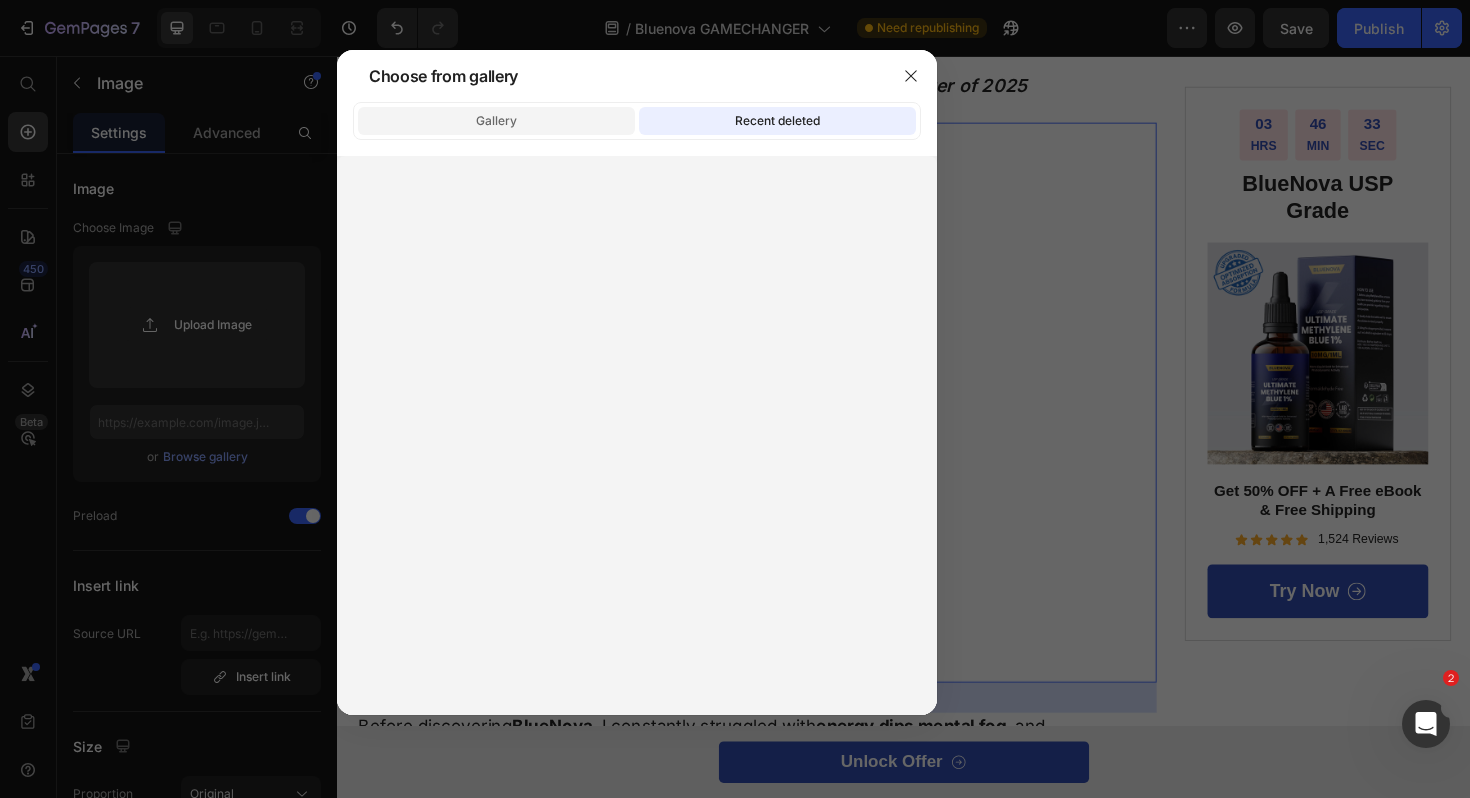 click on "Gallery" 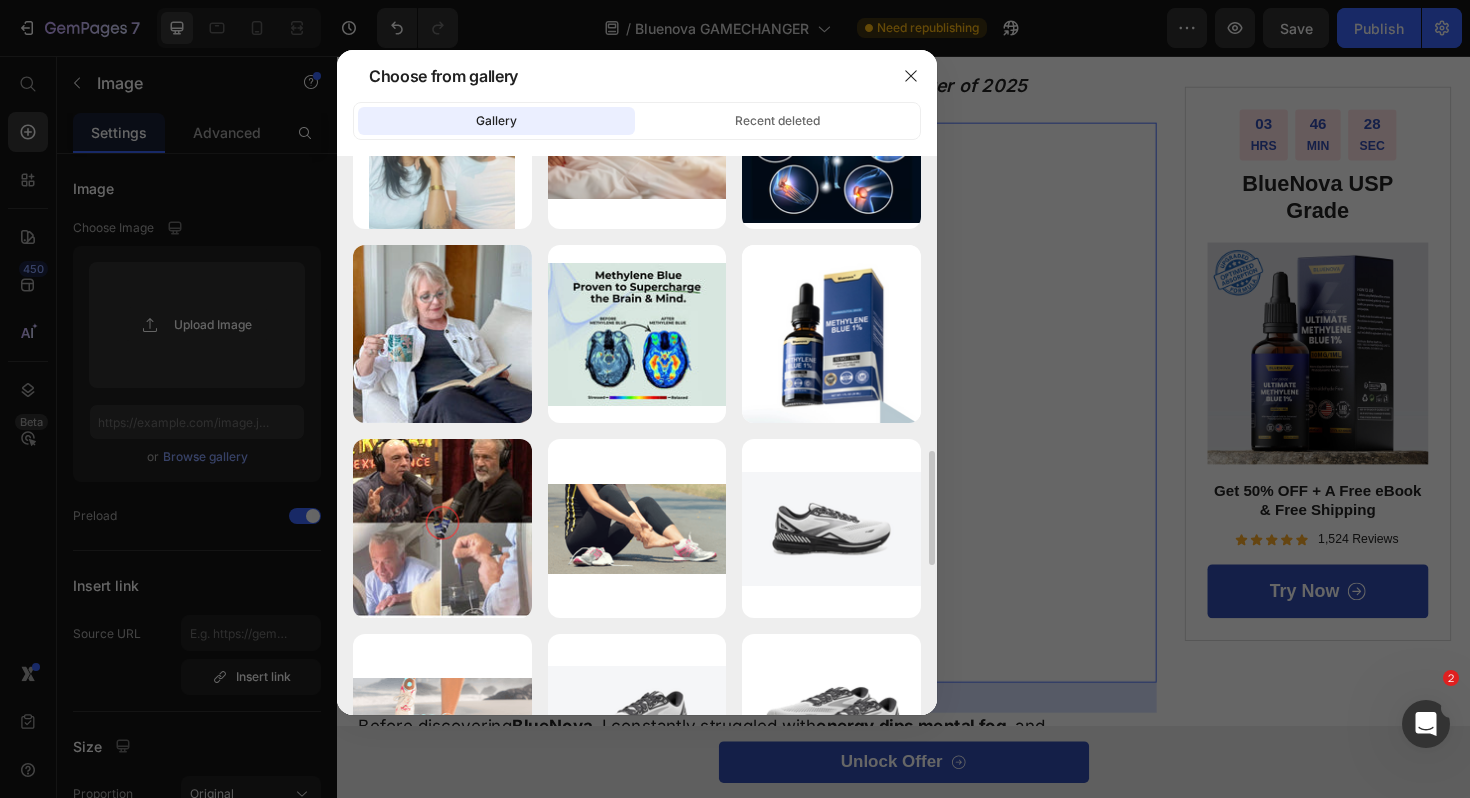 scroll, scrollTop: 1317, scrollLeft: 0, axis: vertical 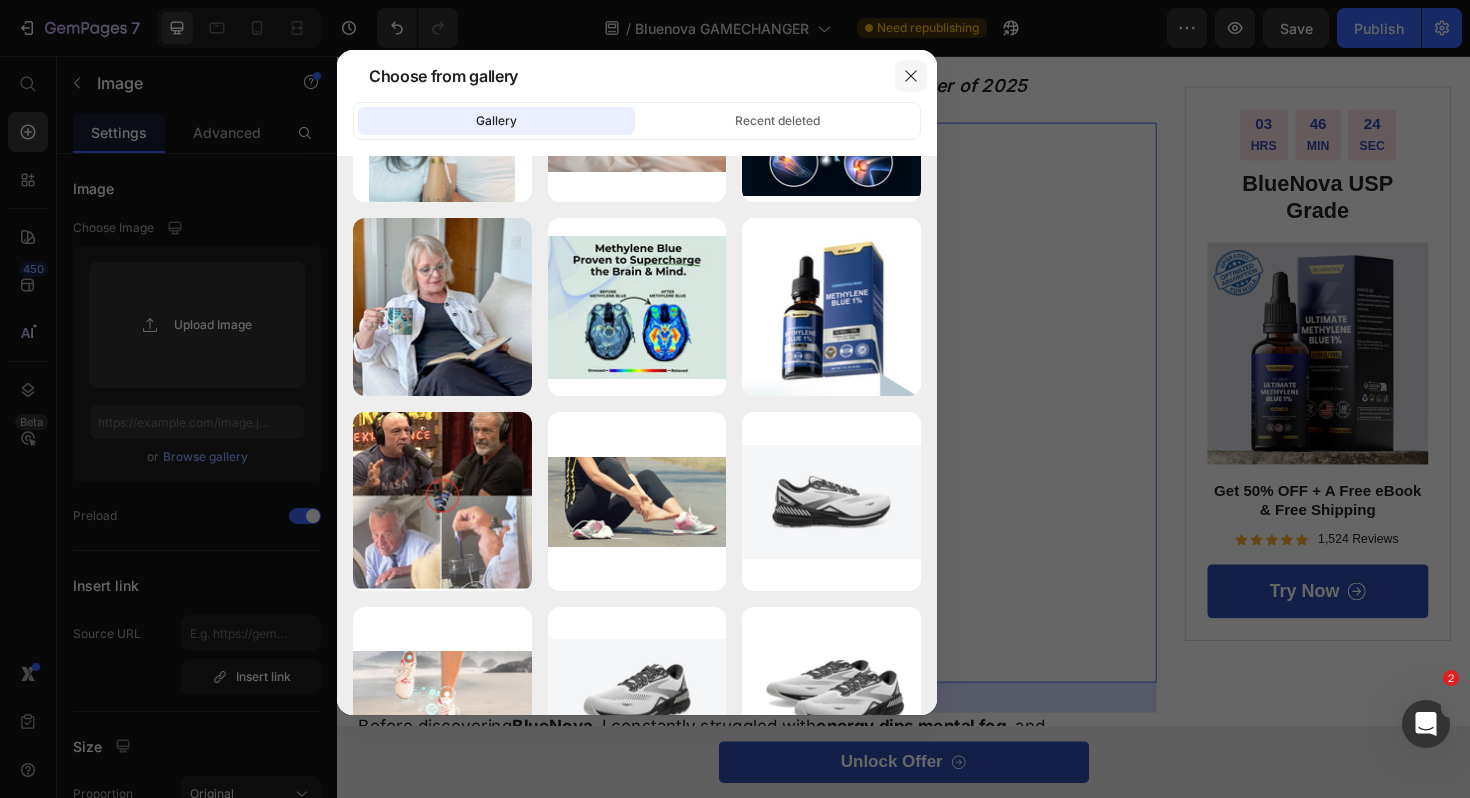 click 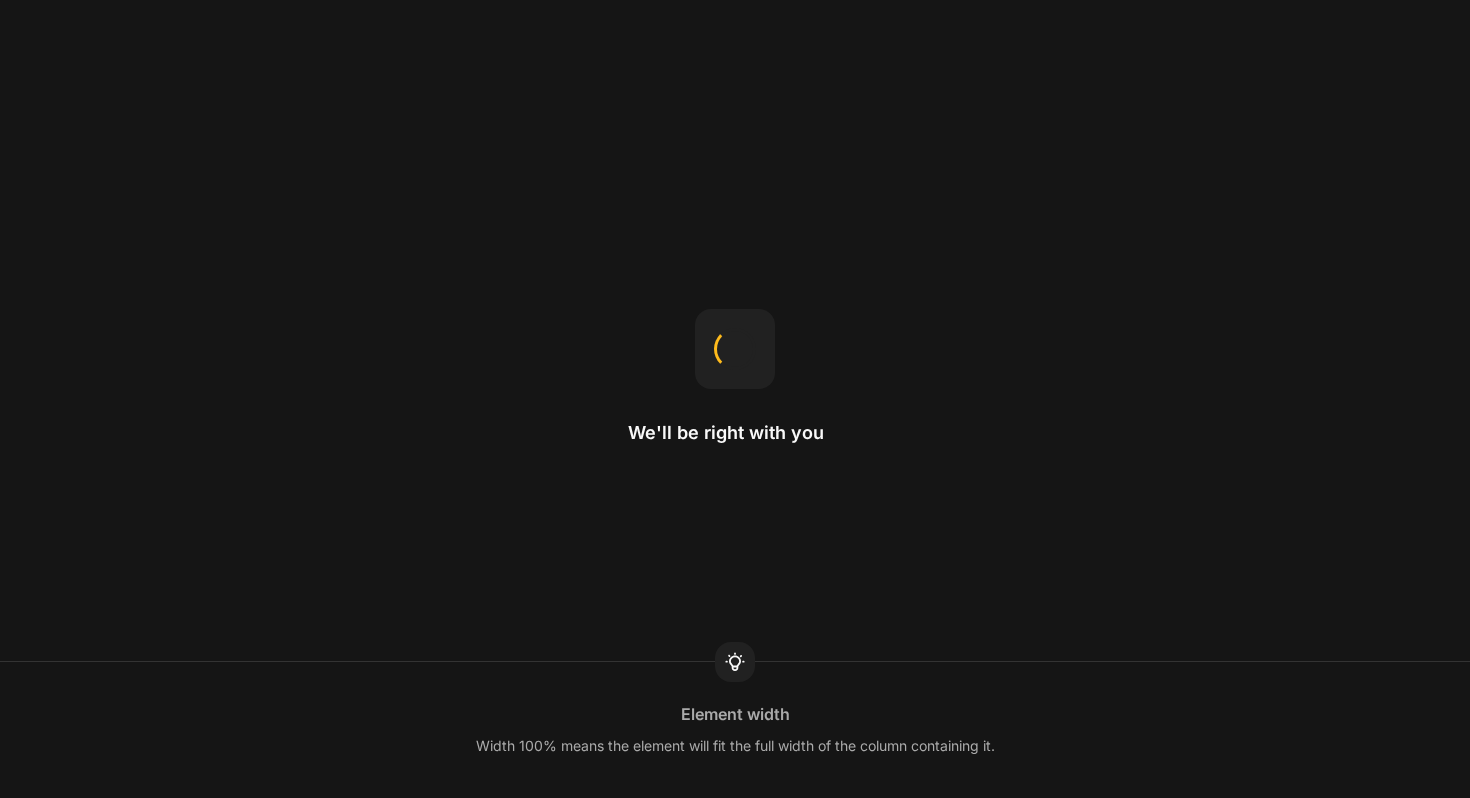 scroll, scrollTop: 0, scrollLeft: 0, axis: both 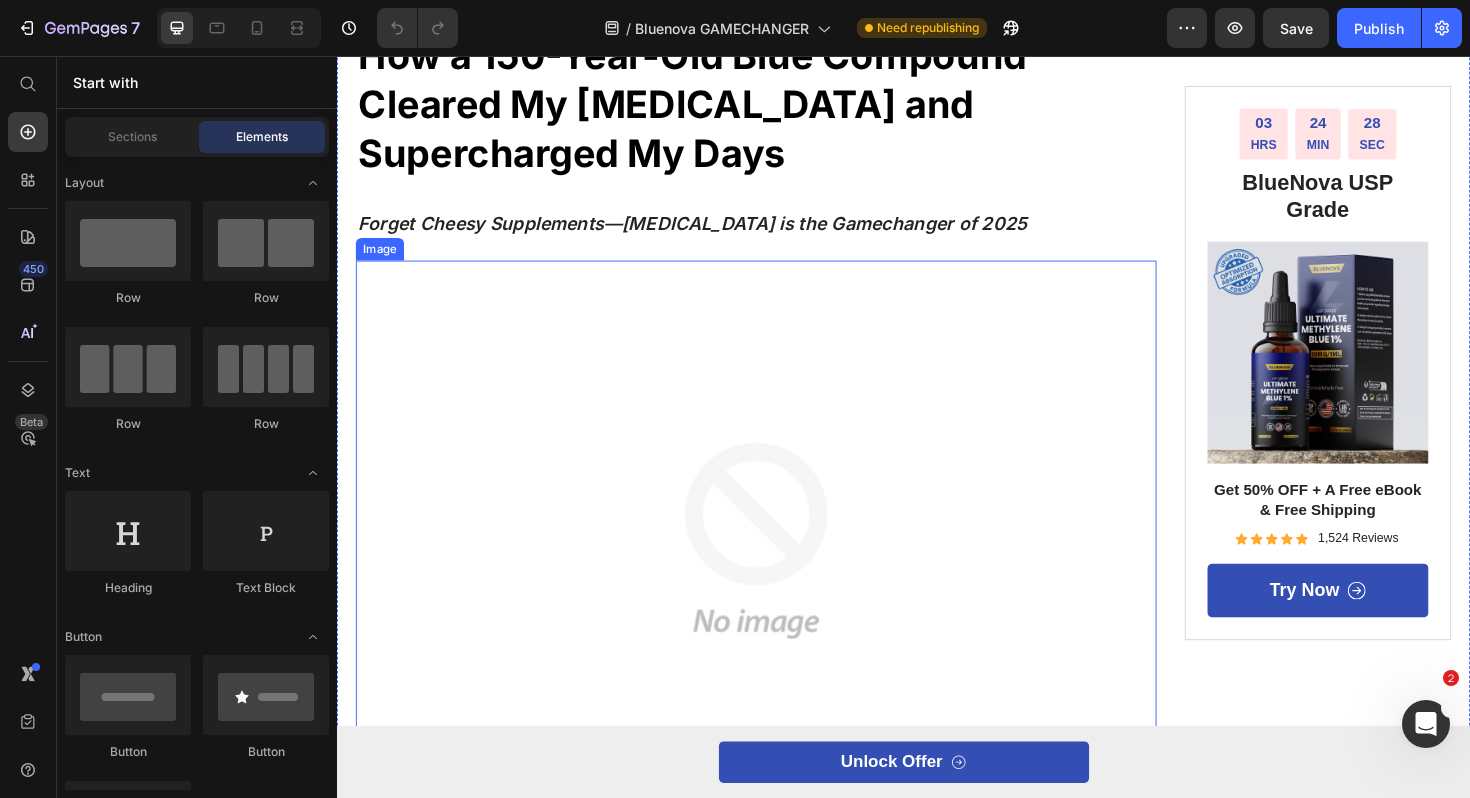 click at bounding box center (781, 569) 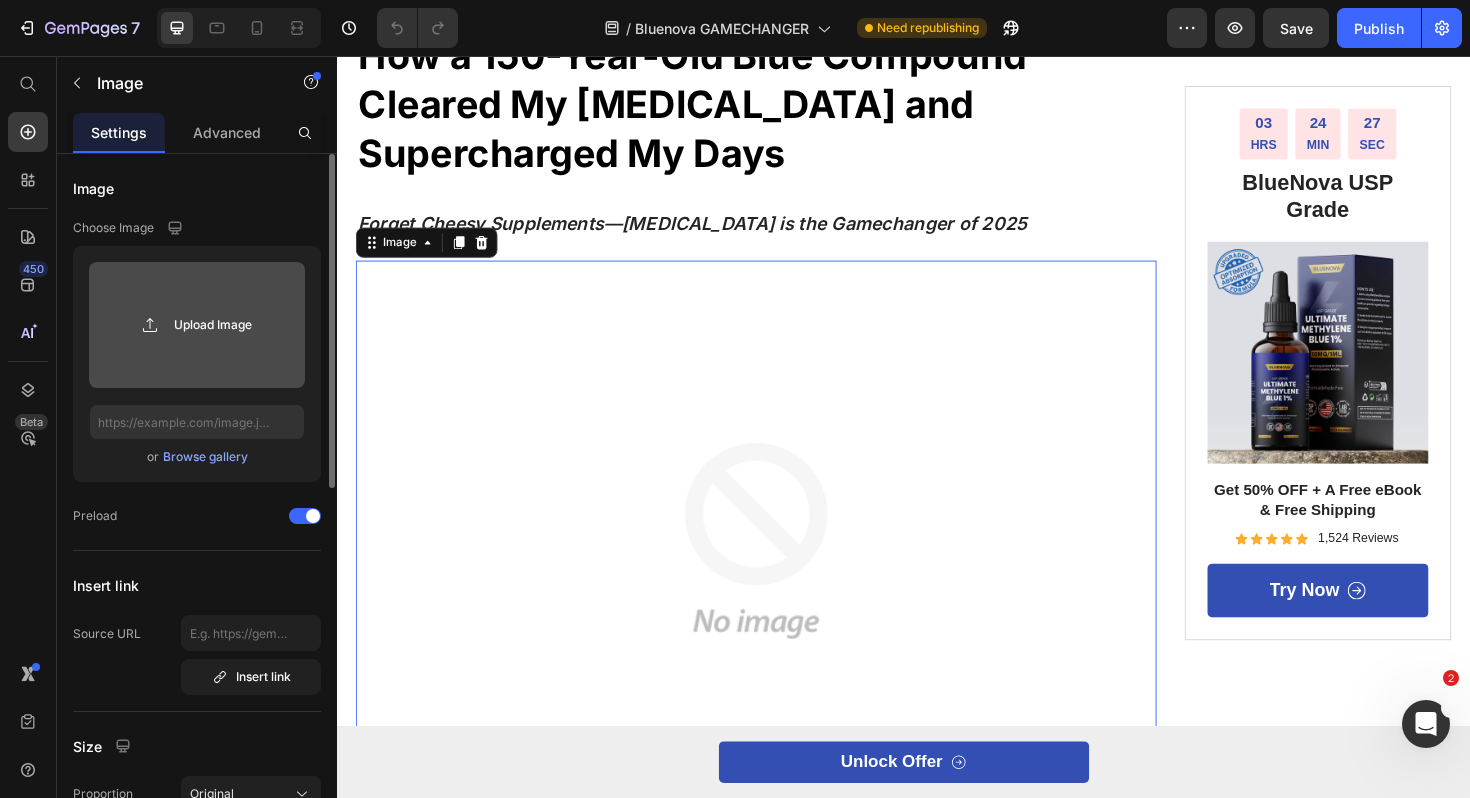 click 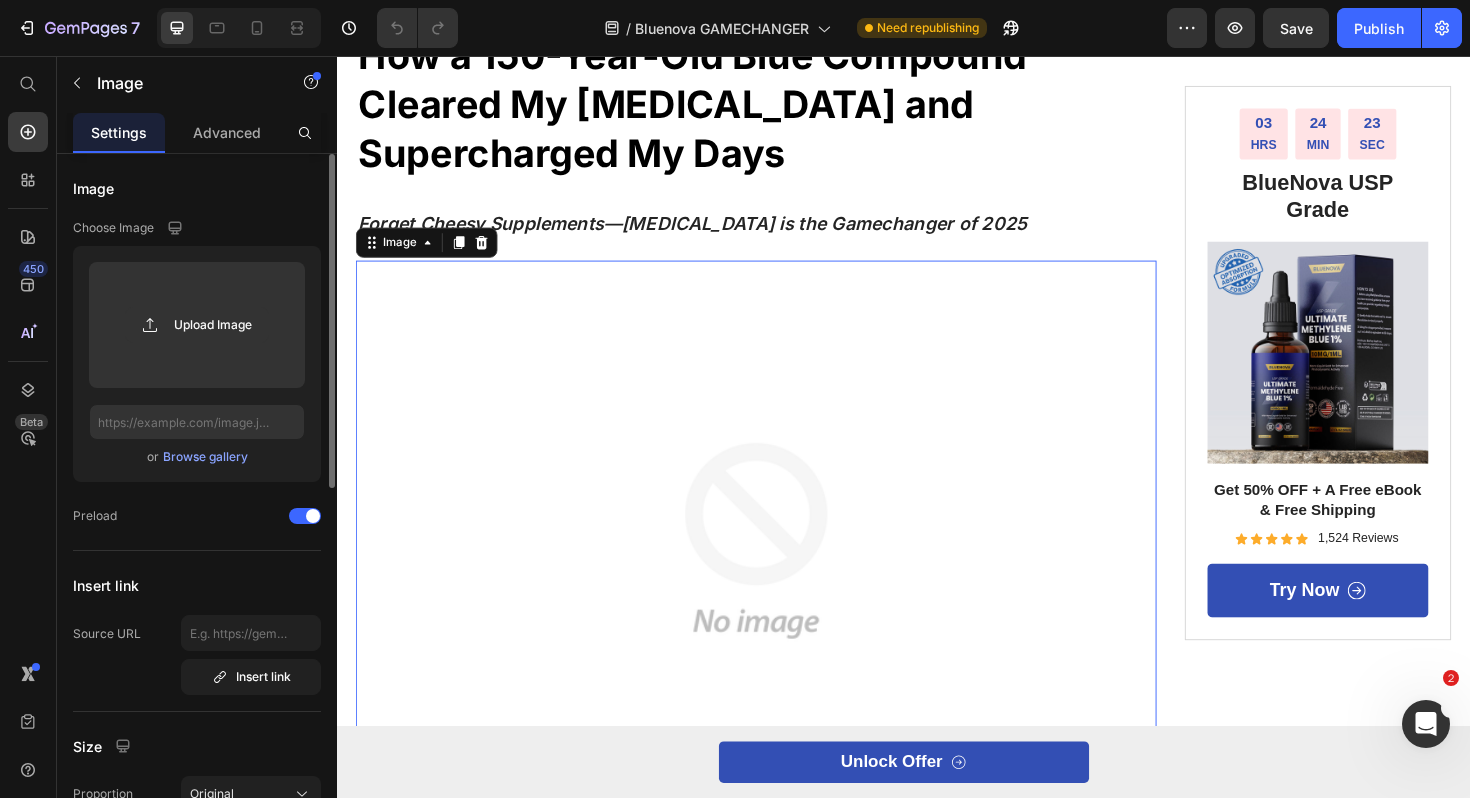 click on "Browse gallery" at bounding box center [205, 457] 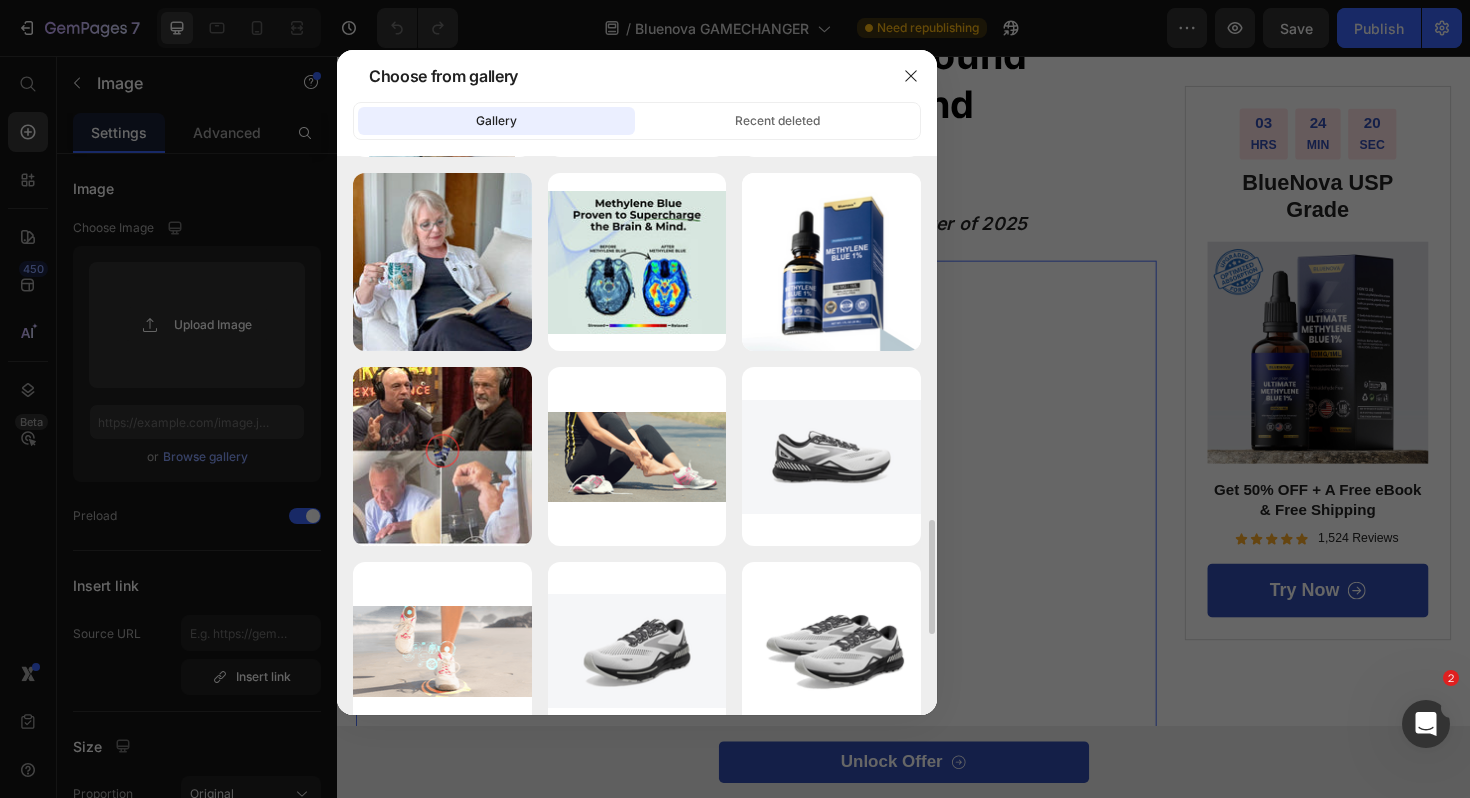 scroll, scrollTop: 1255, scrollLeft: 0, axis: vertical 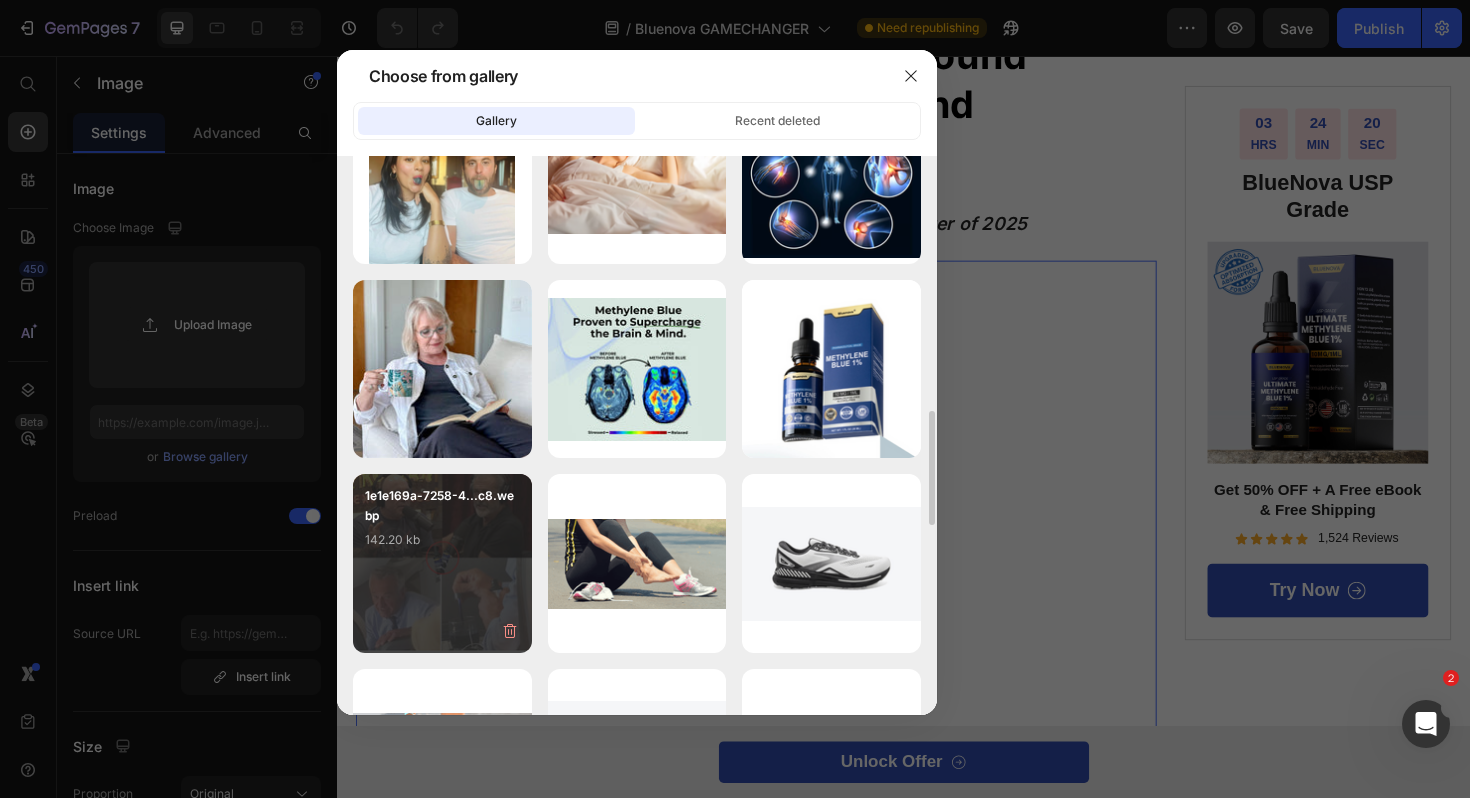 click on "142.20 kb" at bounding box center [442, 540] 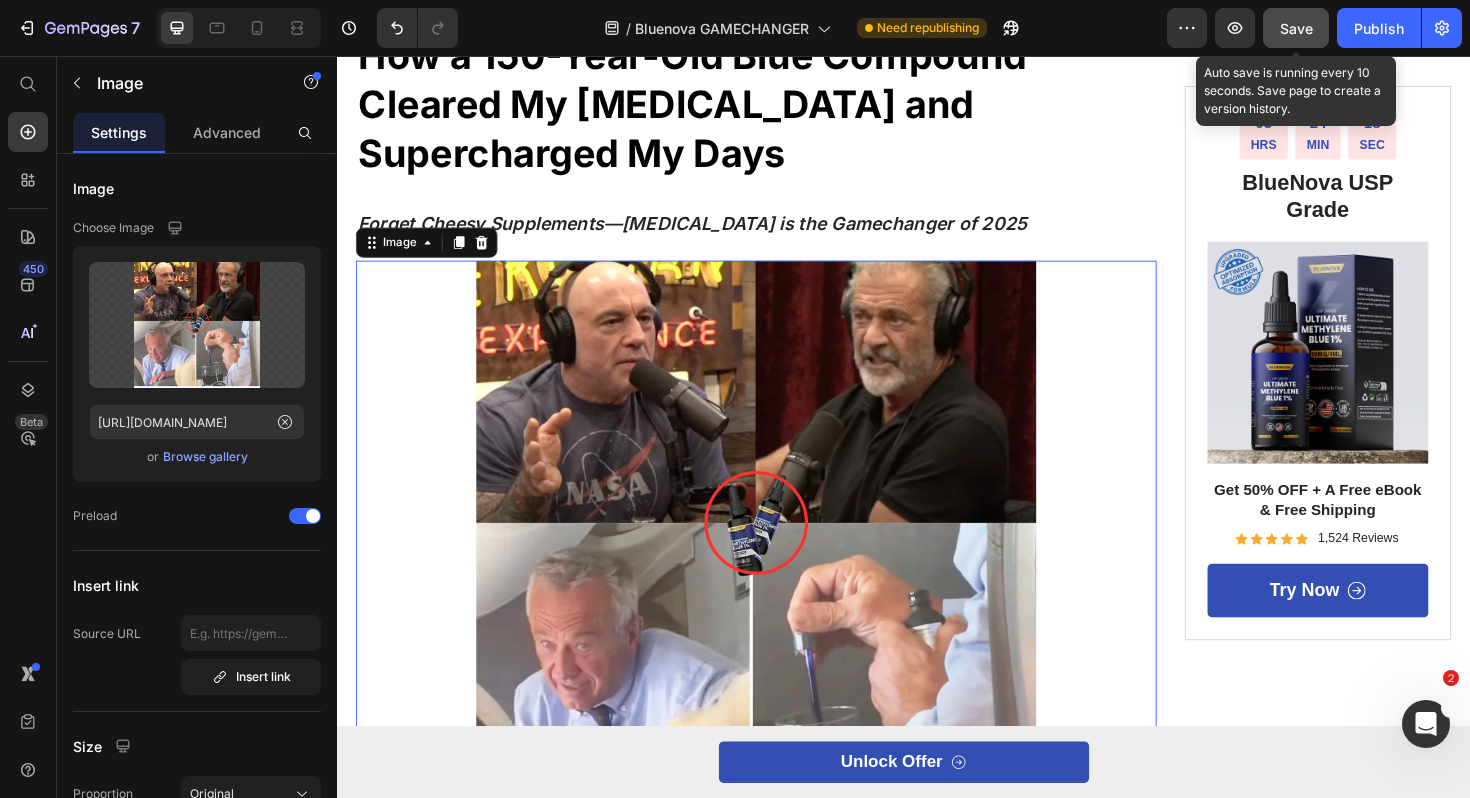 click on "Save" at bounding box center (1296, 28) 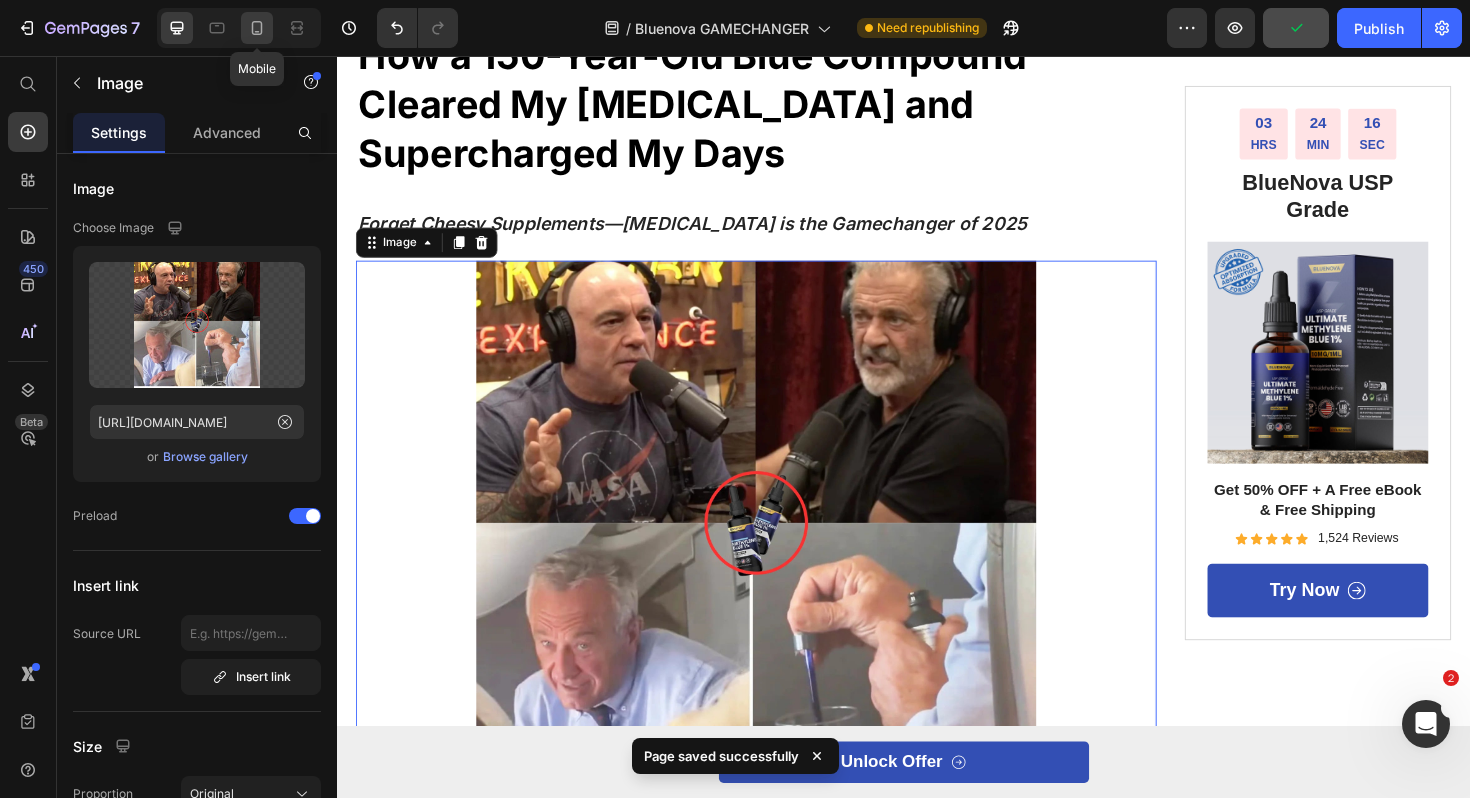 click 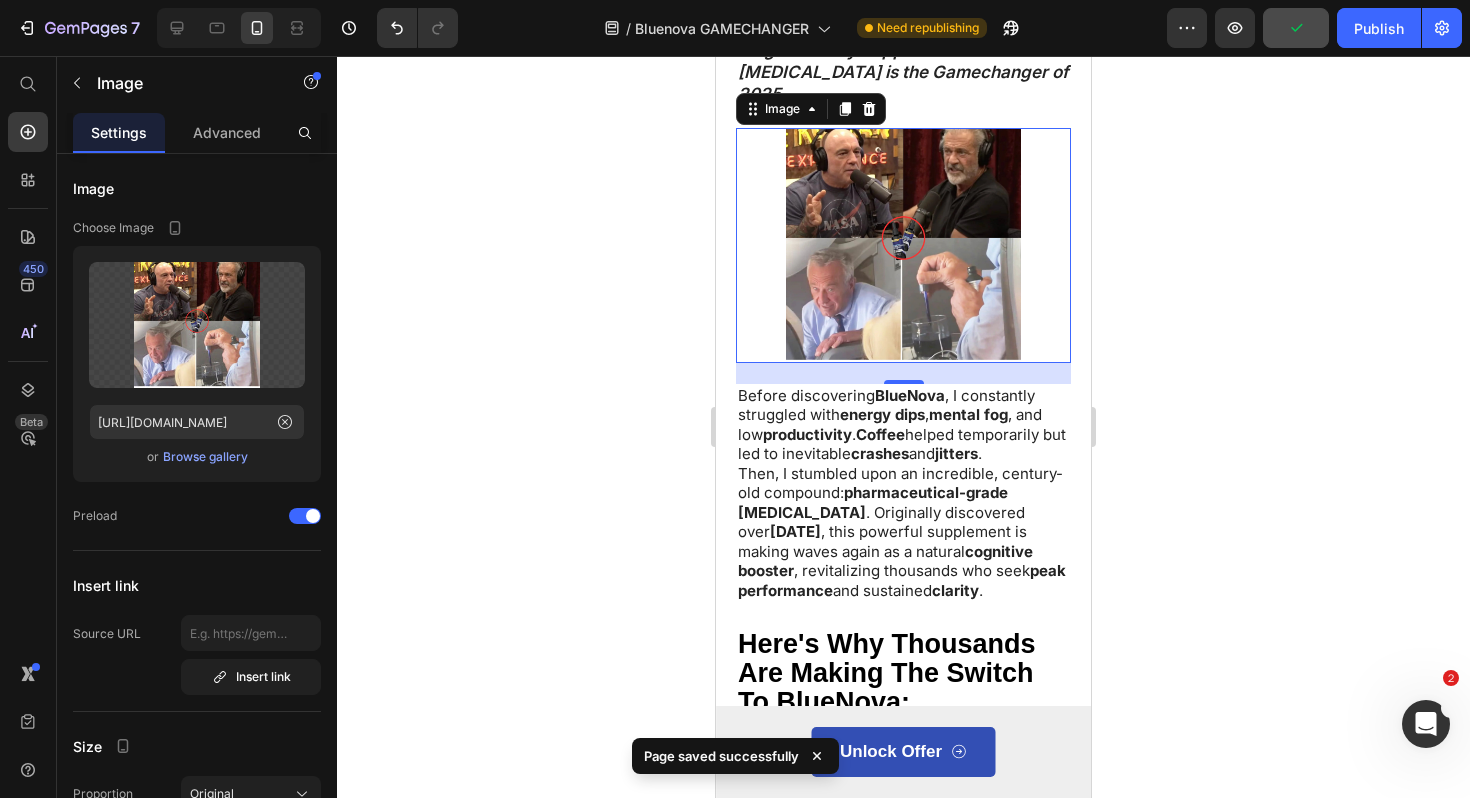scroll, scrollTop: 387, scrollLeft: 0, axis: vertical 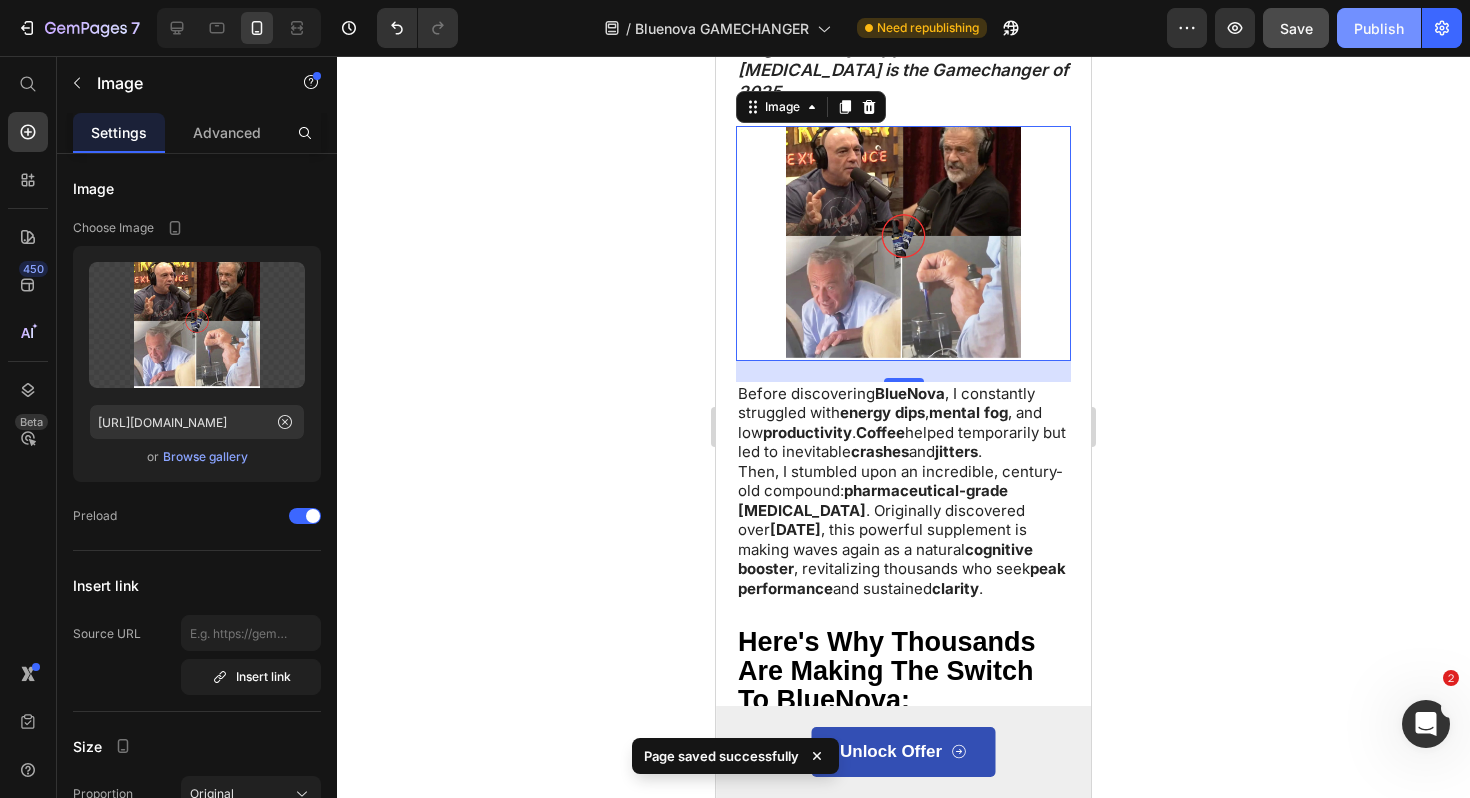click on "Publish" at bounding box center (1379, 28) 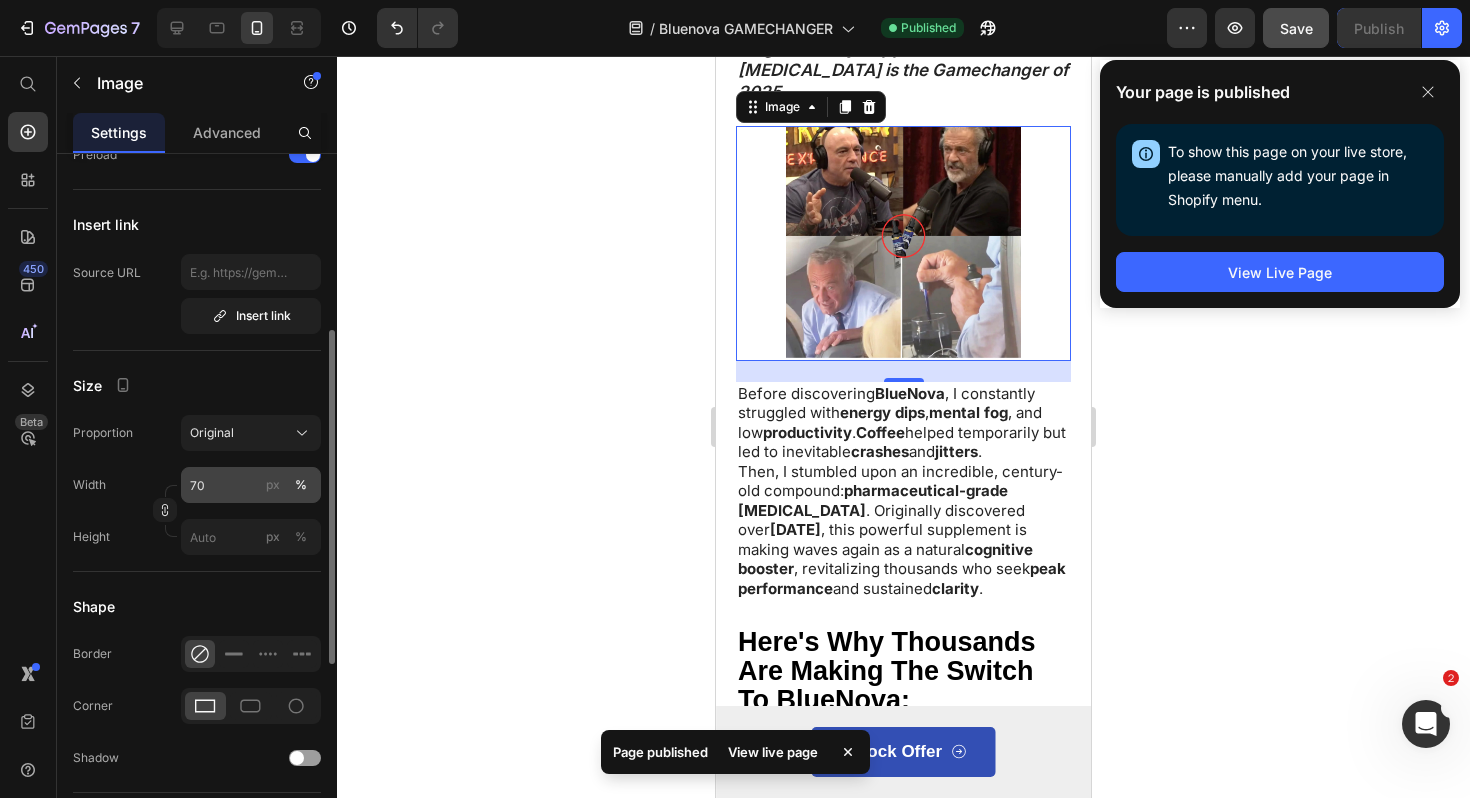 scroll, scrollTop: 364, scrollLeft: 0, axis: vertical 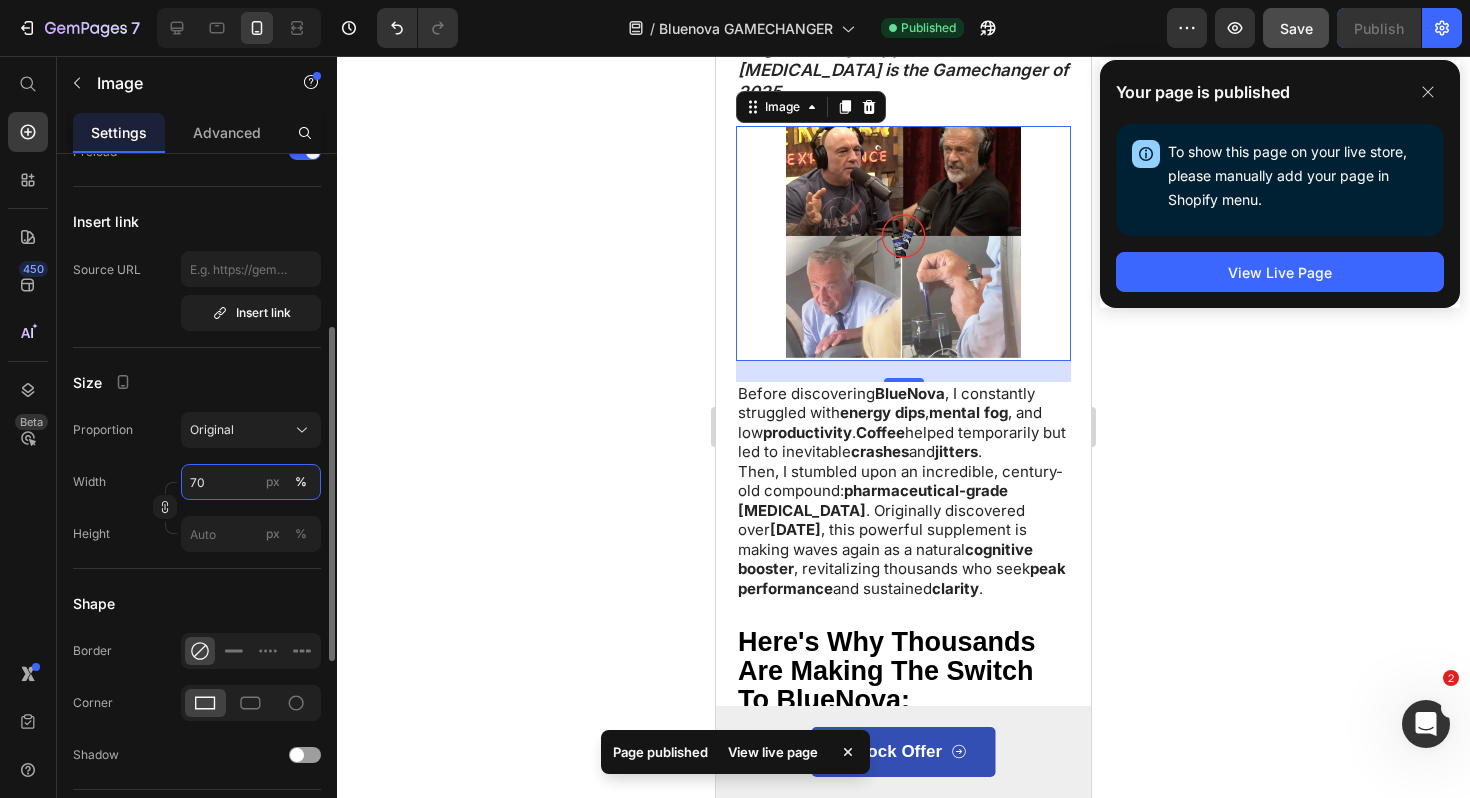 click on "70" at bounding box center [251, 482] 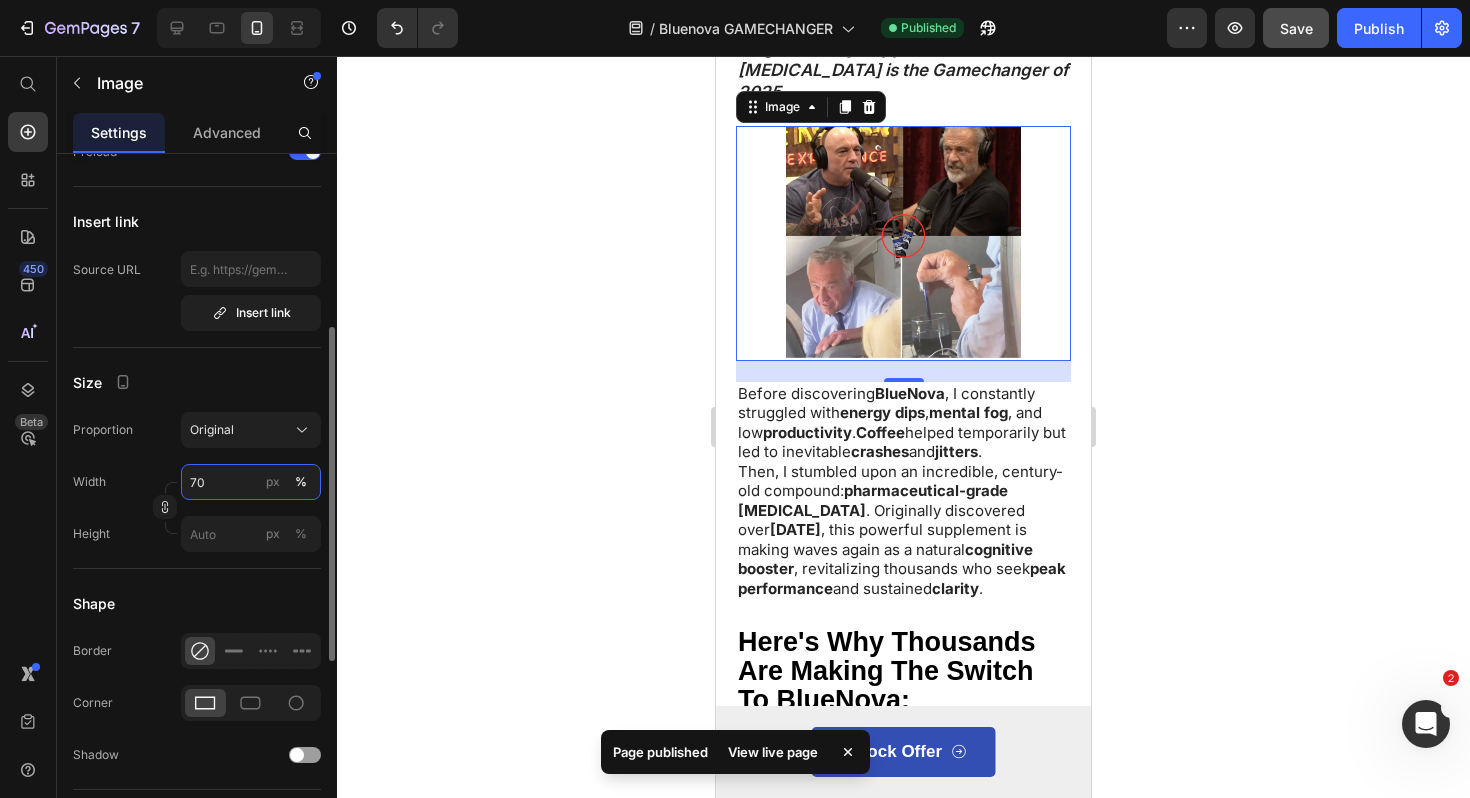 click on "70" at bounding box center (251, 482) 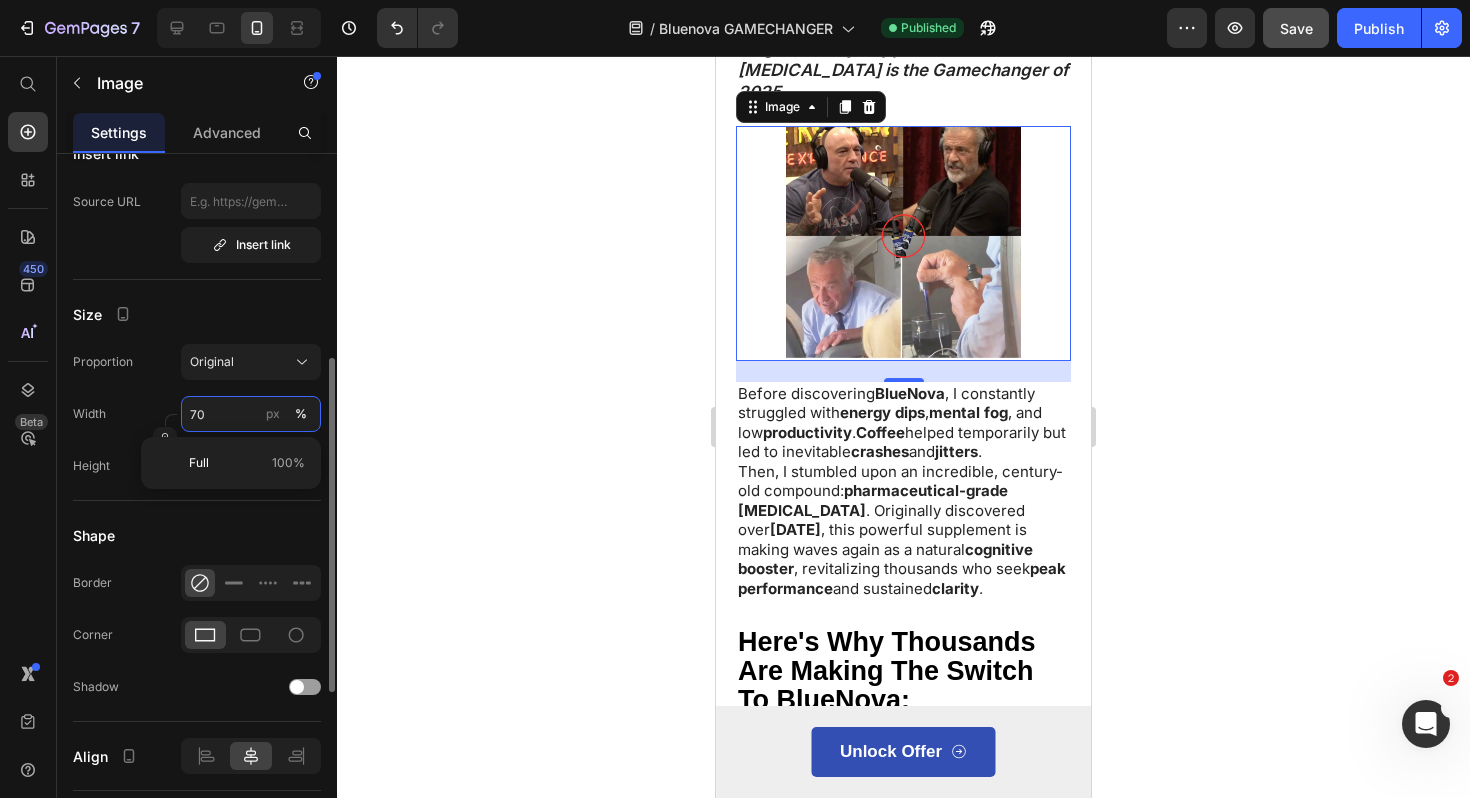 scroll, scrollTop: 431, scrollLeft: 0, axis: vertical 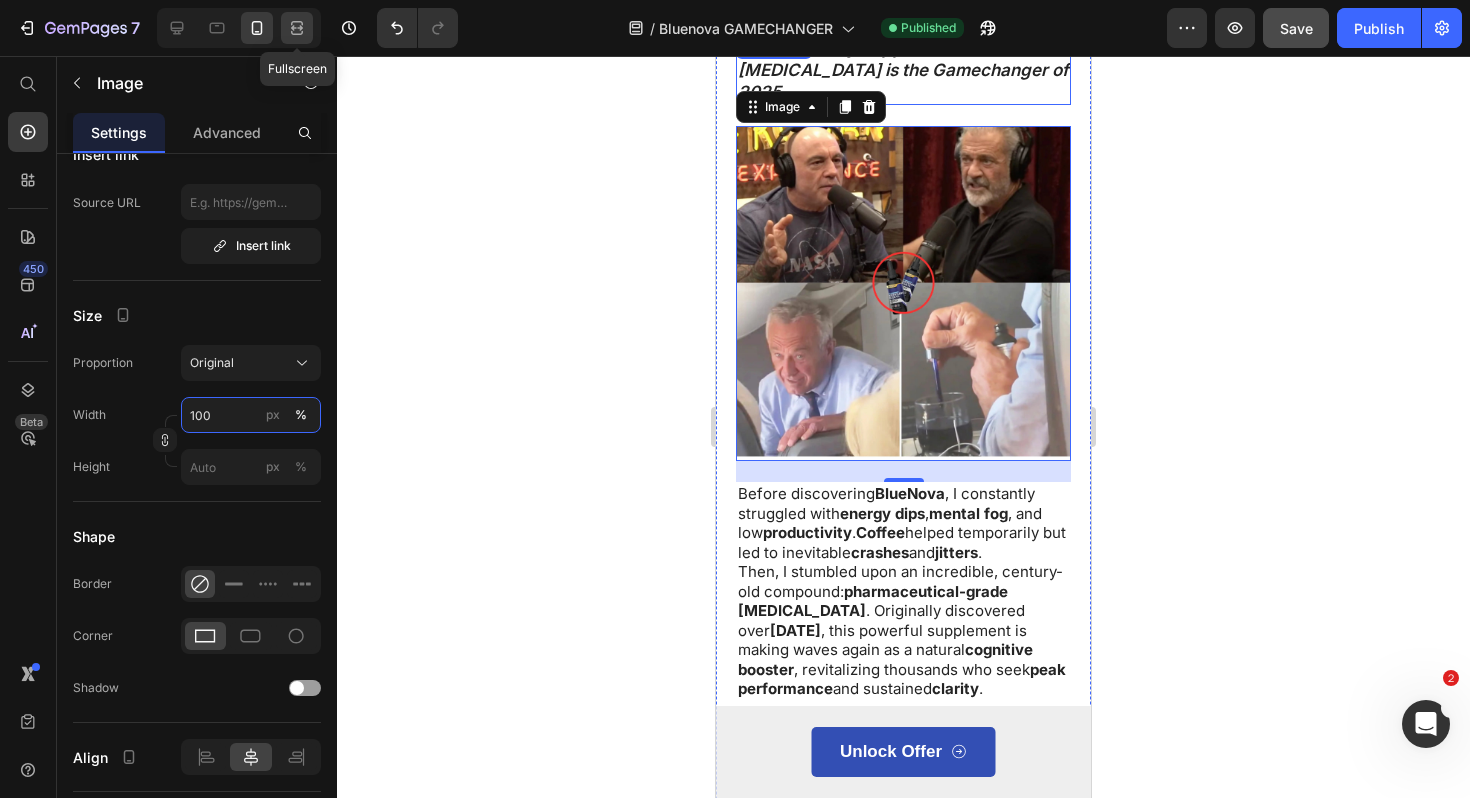 type on "100" 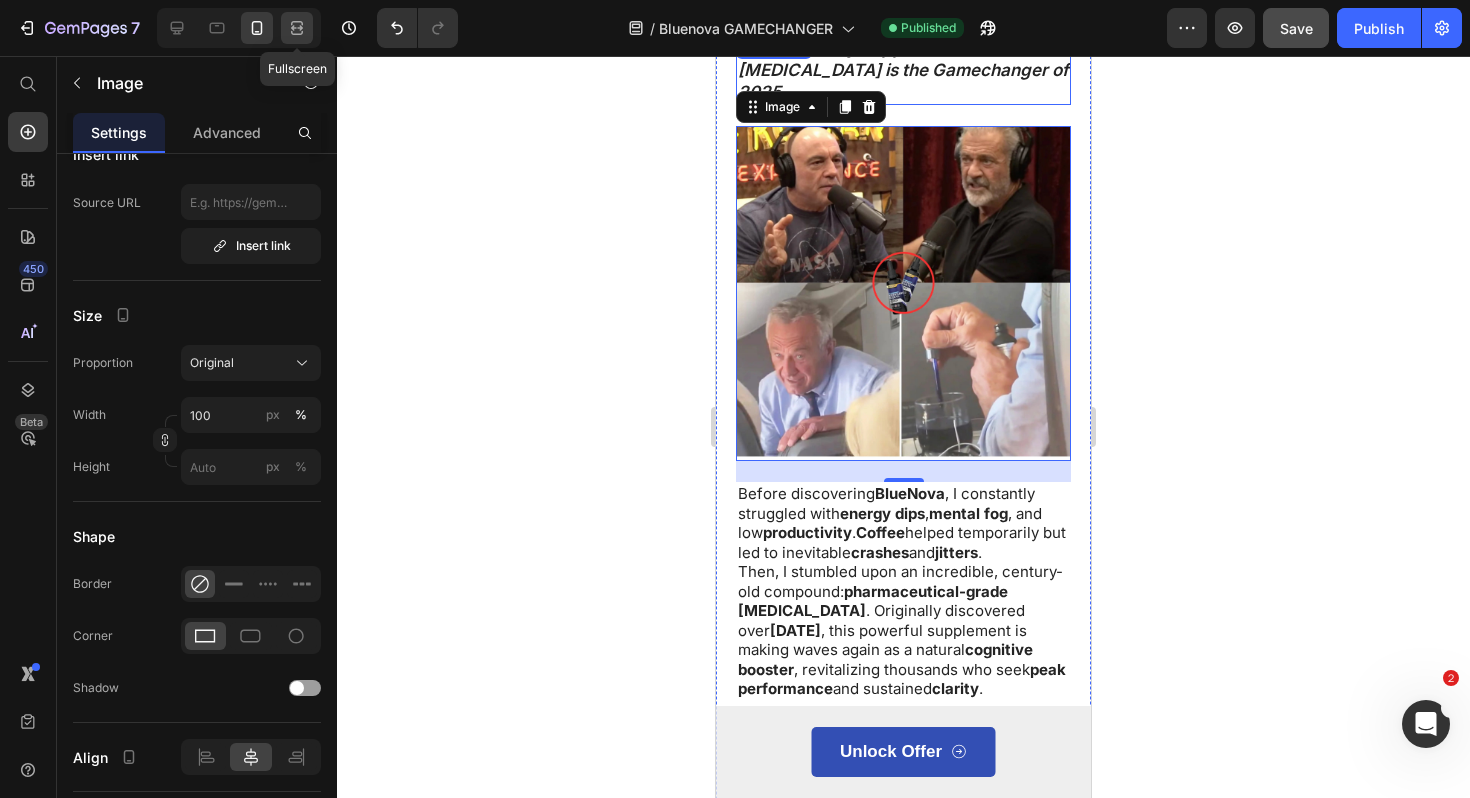 click 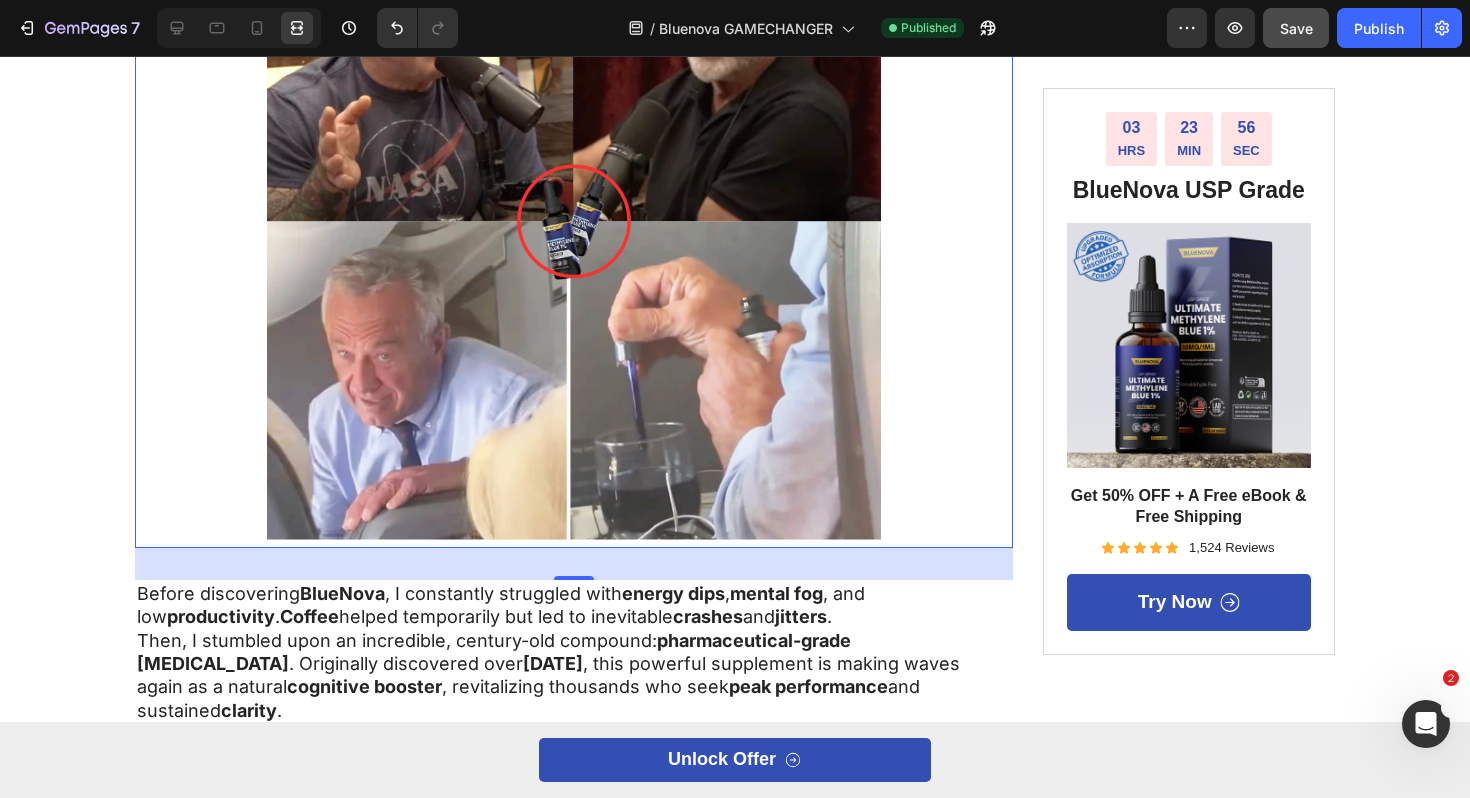 scroll, scrollTop: 561, scrollLeft: 0, axis: vertical 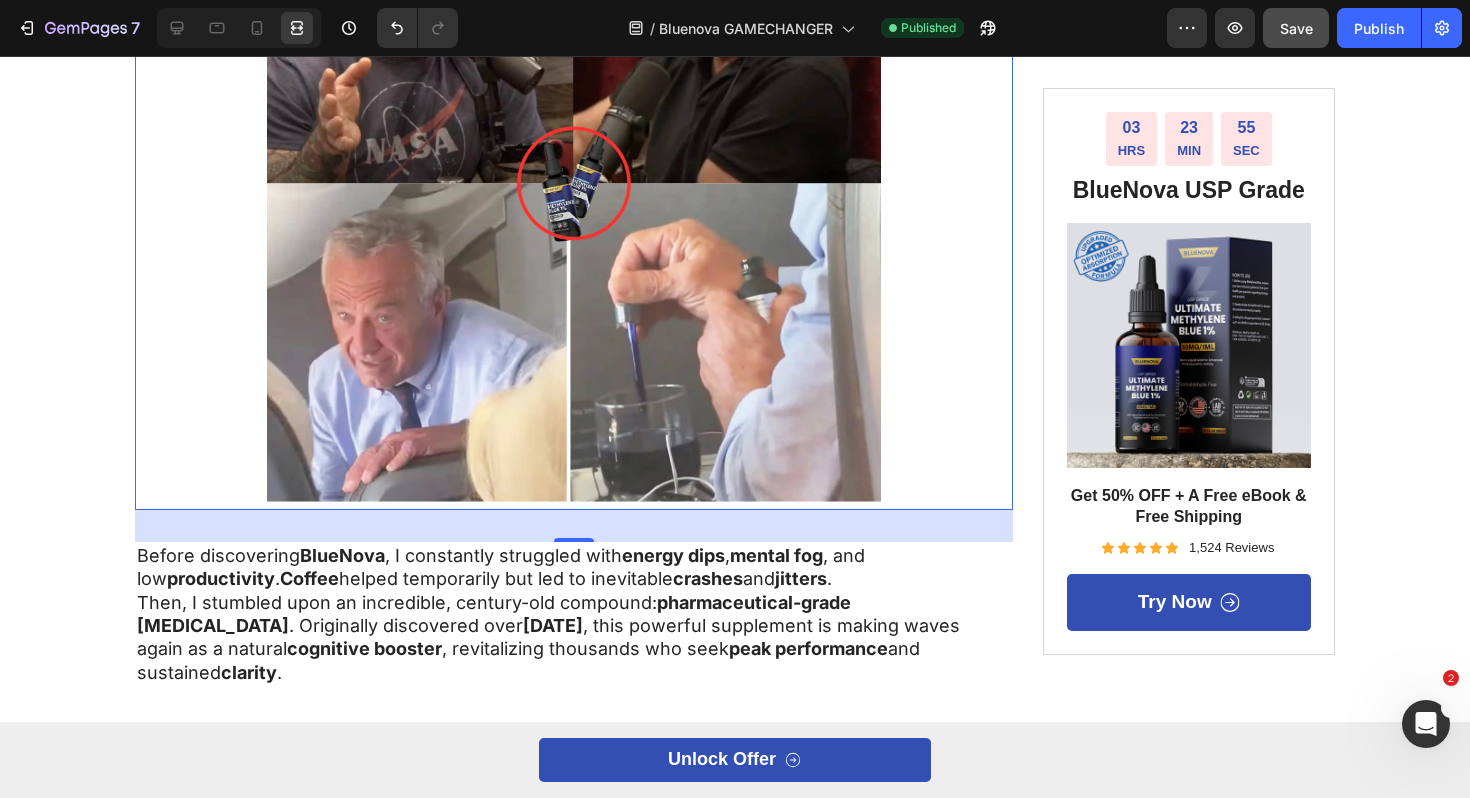 click on "Save" at bounding box center [1296, 28] 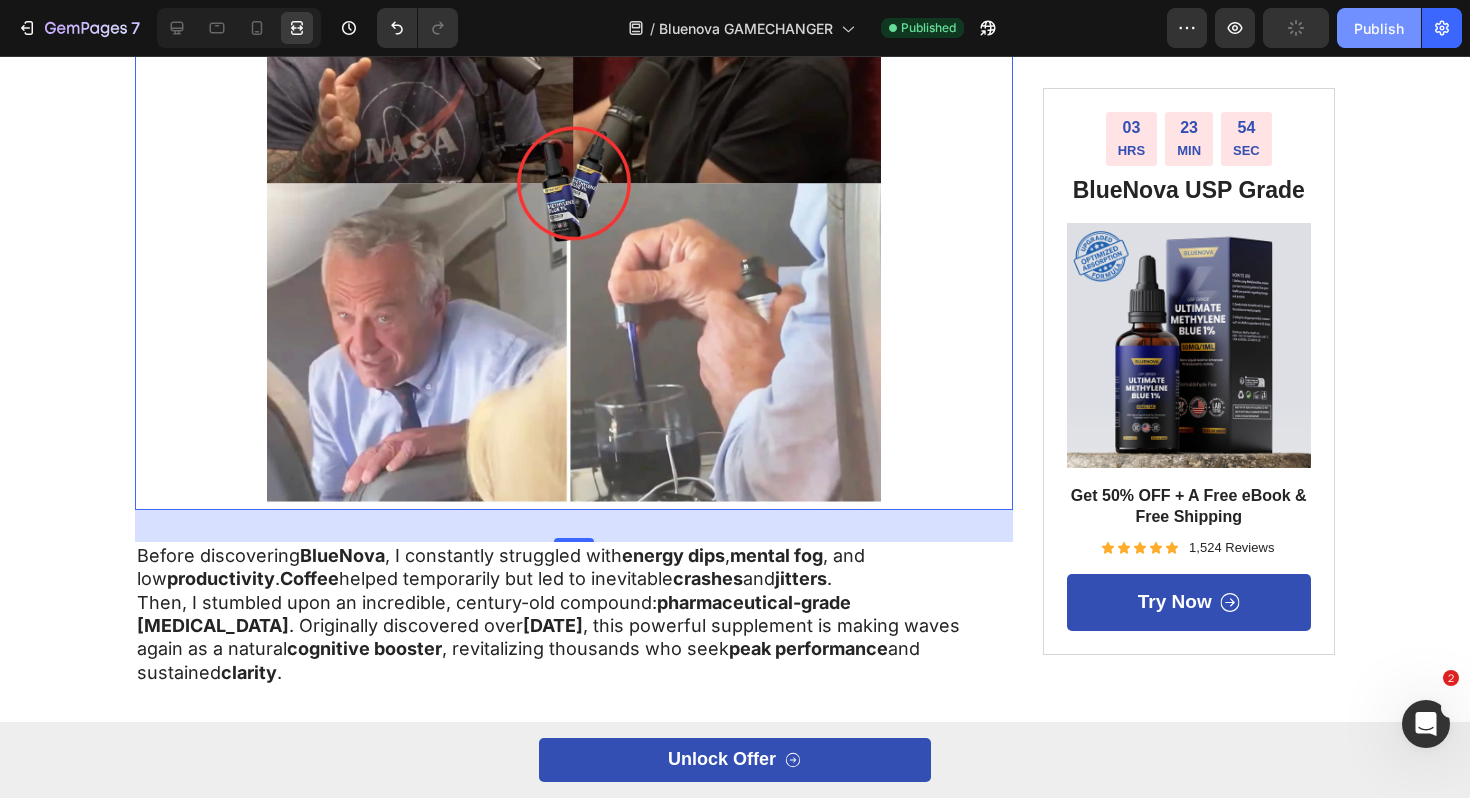 click on "Publish" 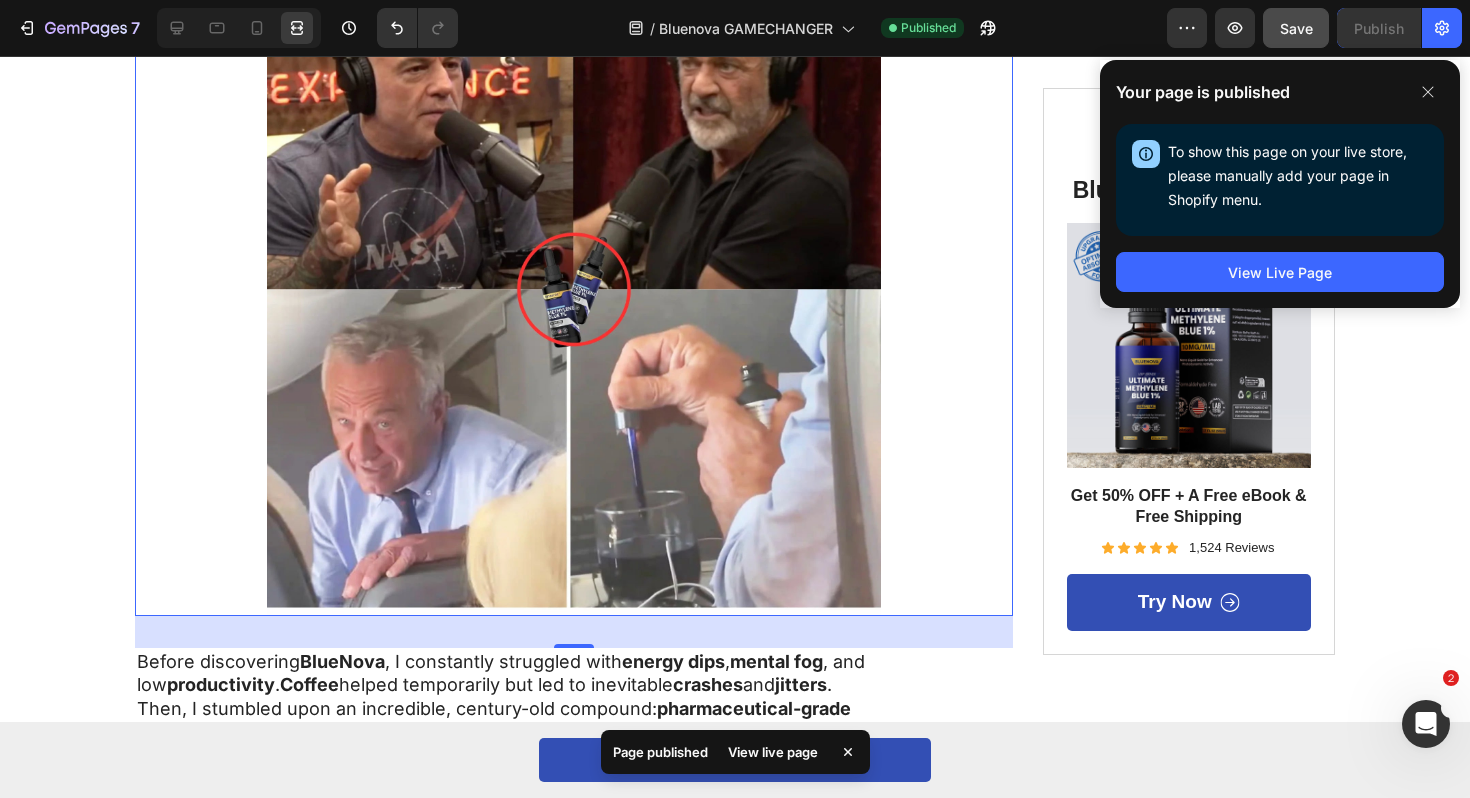 scroll, scrollTop: 456, scrollLeft: 0, axis: vertical 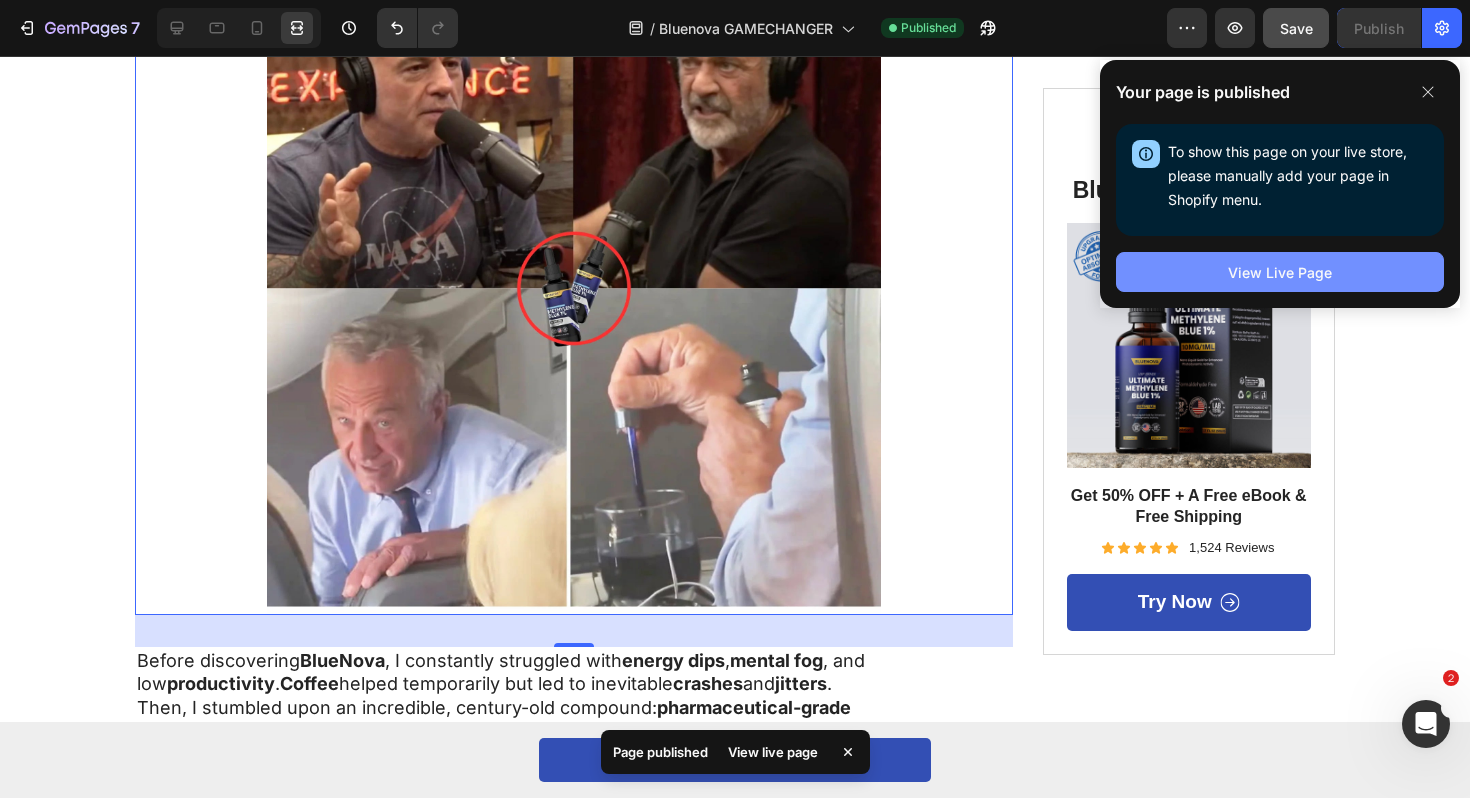 click on "View Live Page" at bounding box center (1280, 272) 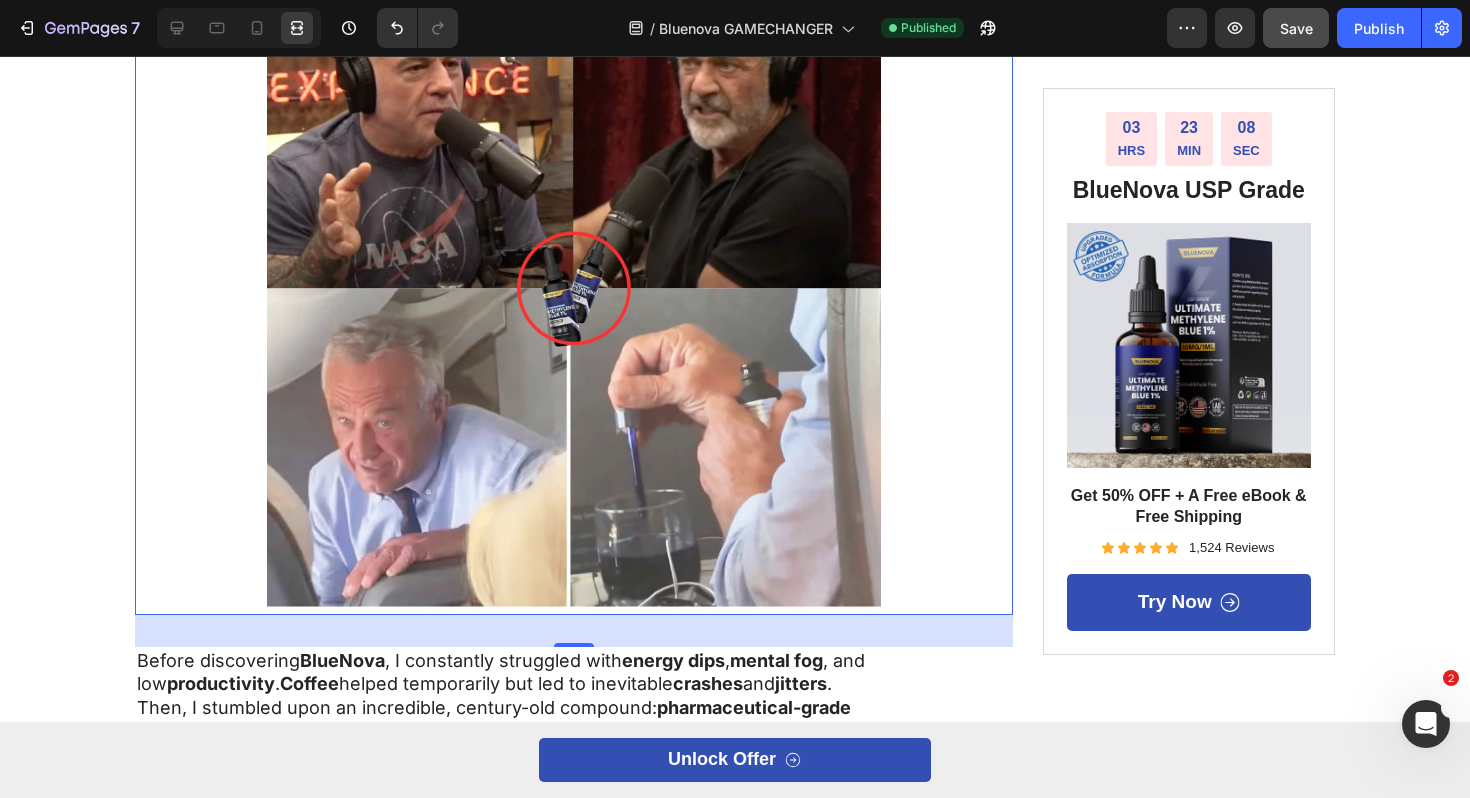 scroll, scrollTop: 0, scrollLeft: 0, axis: both 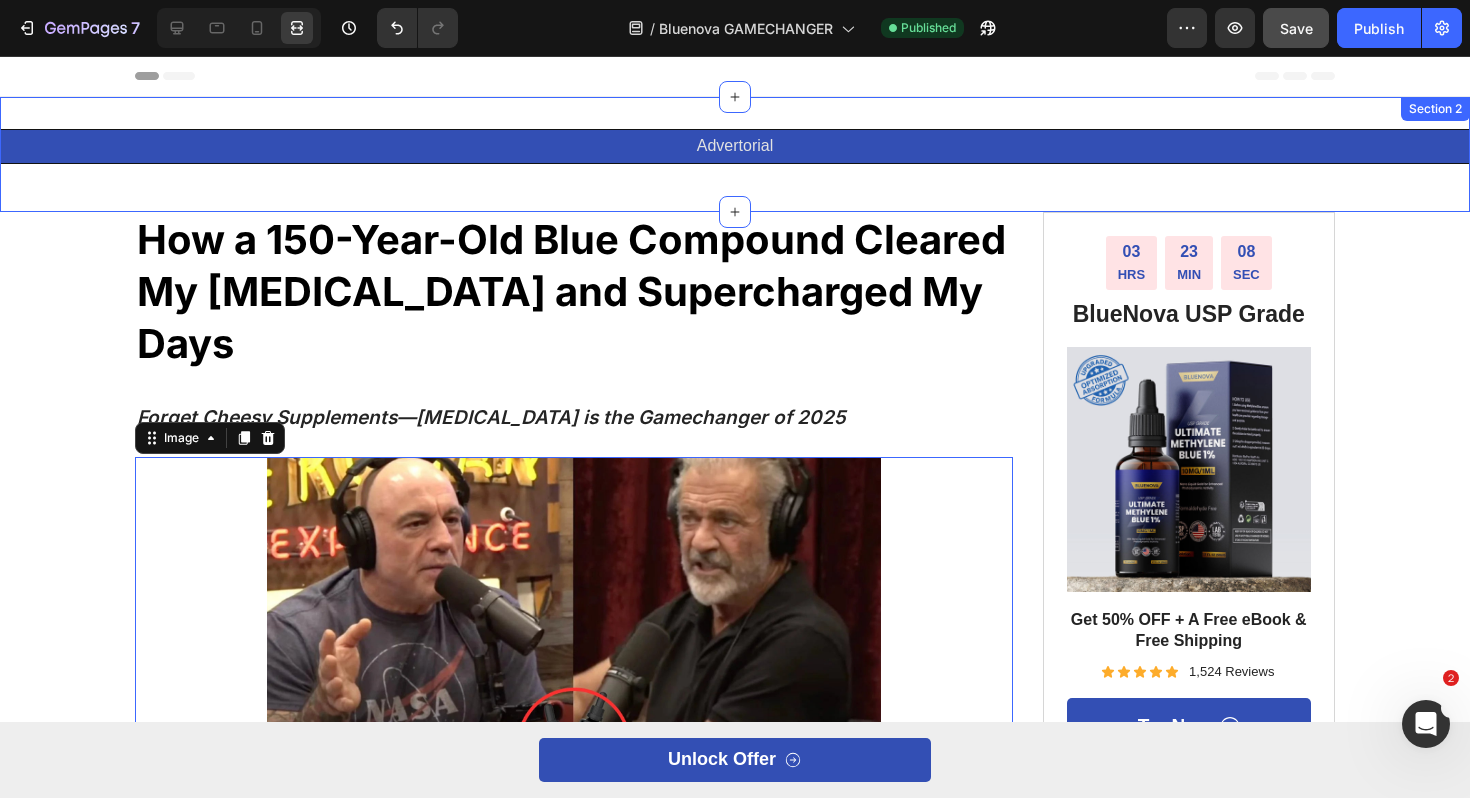 click on "Advertorial Text Block Row Section 2" at bounding box center (735, 154) 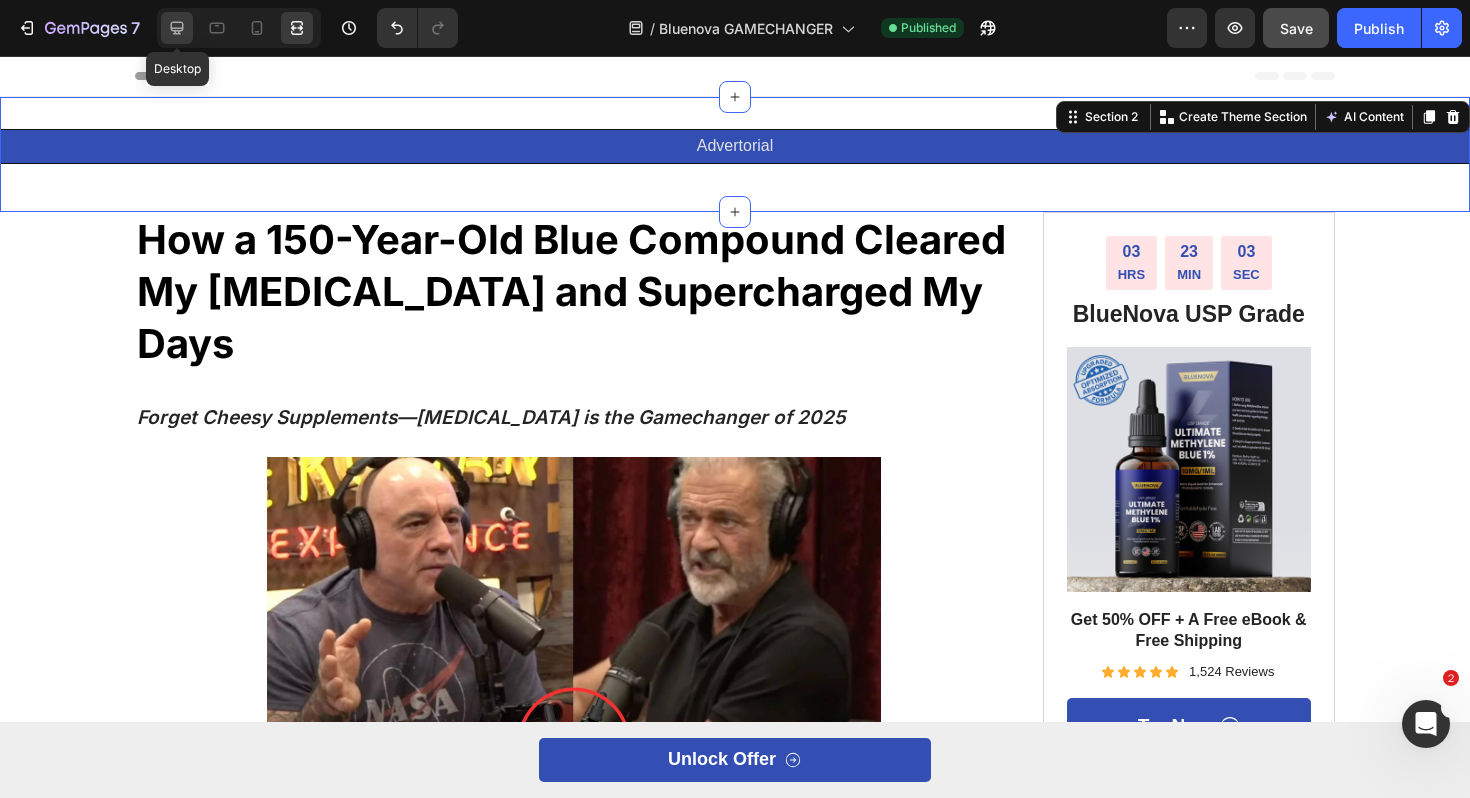 click 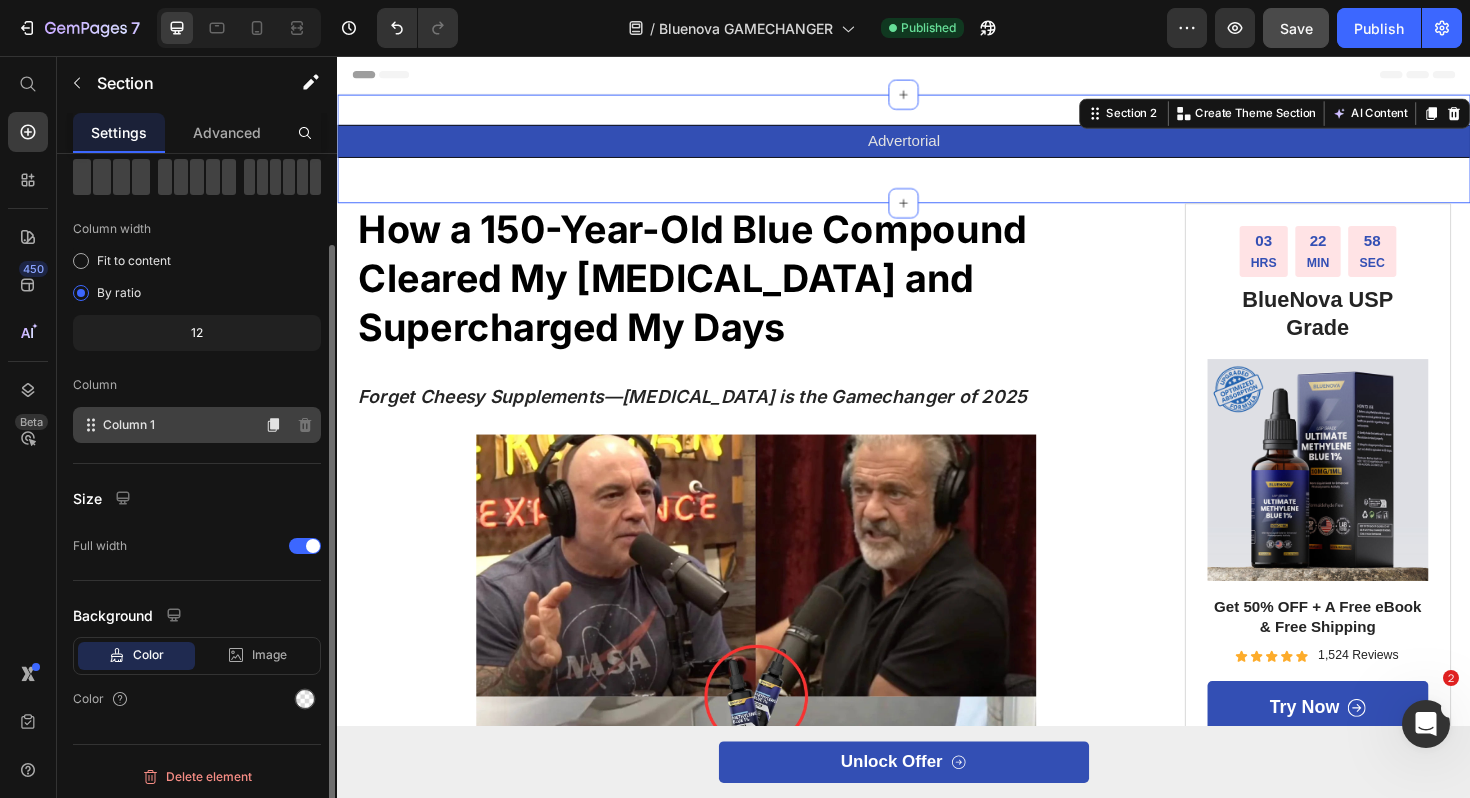 scroll, scrollTop: 104, scrollLeft: 0, axis: vertical 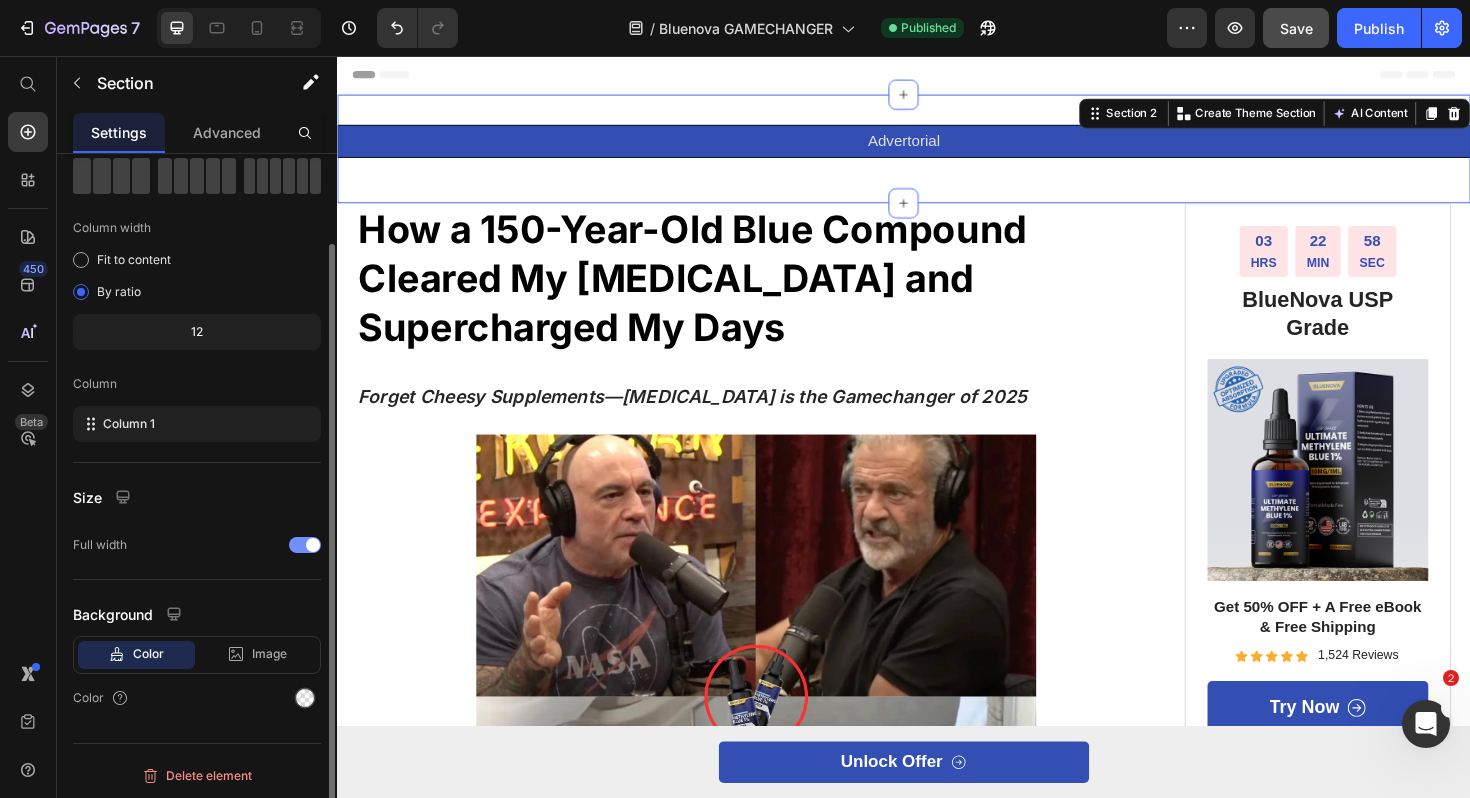 click at bounding box center [305, 545] 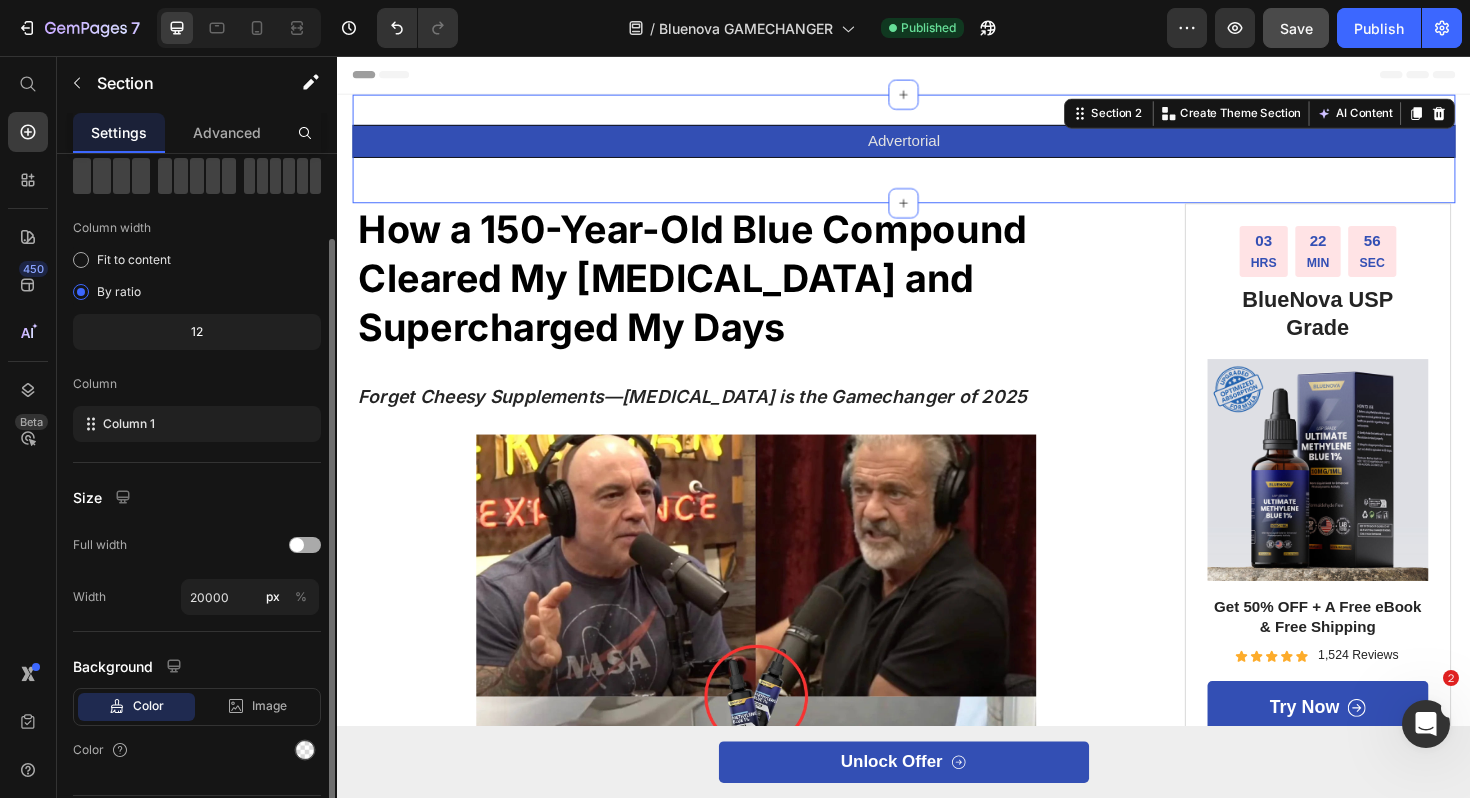 click at bounding box center (297, 545) 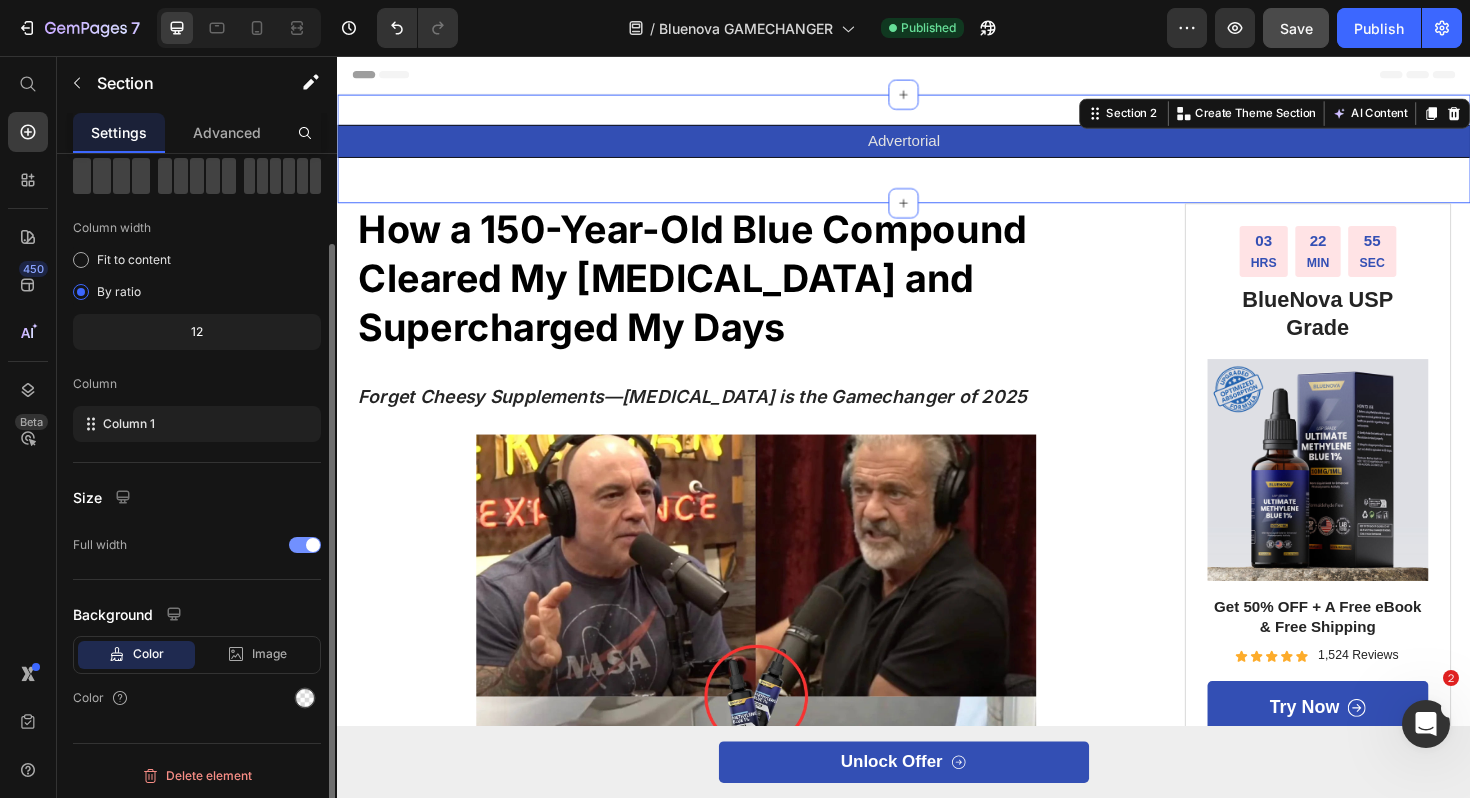 scroll, scrollTop: 107, scrollLeft: 0, axis: vertical 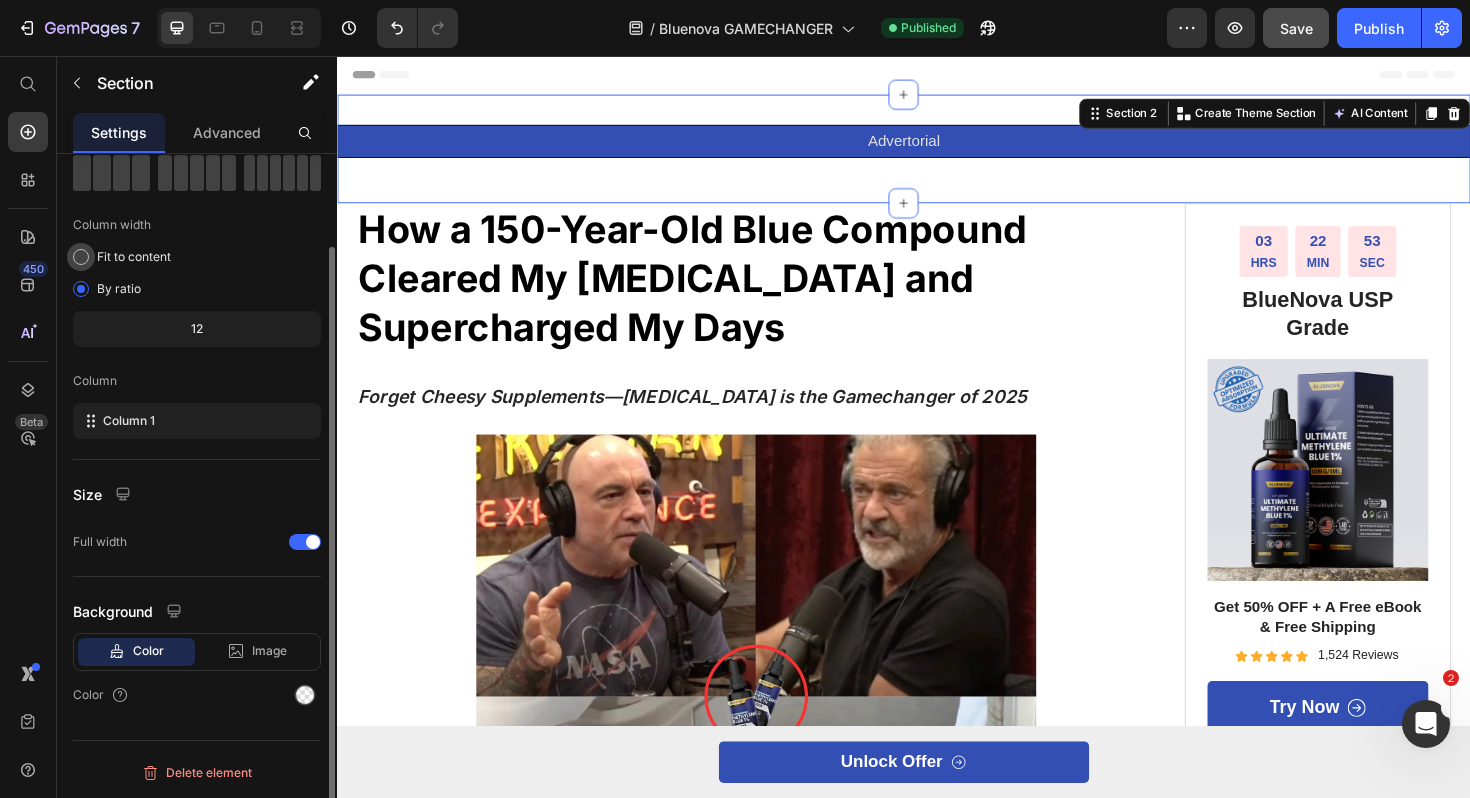 click on "Fit to content" at bounding box center [134, 257] 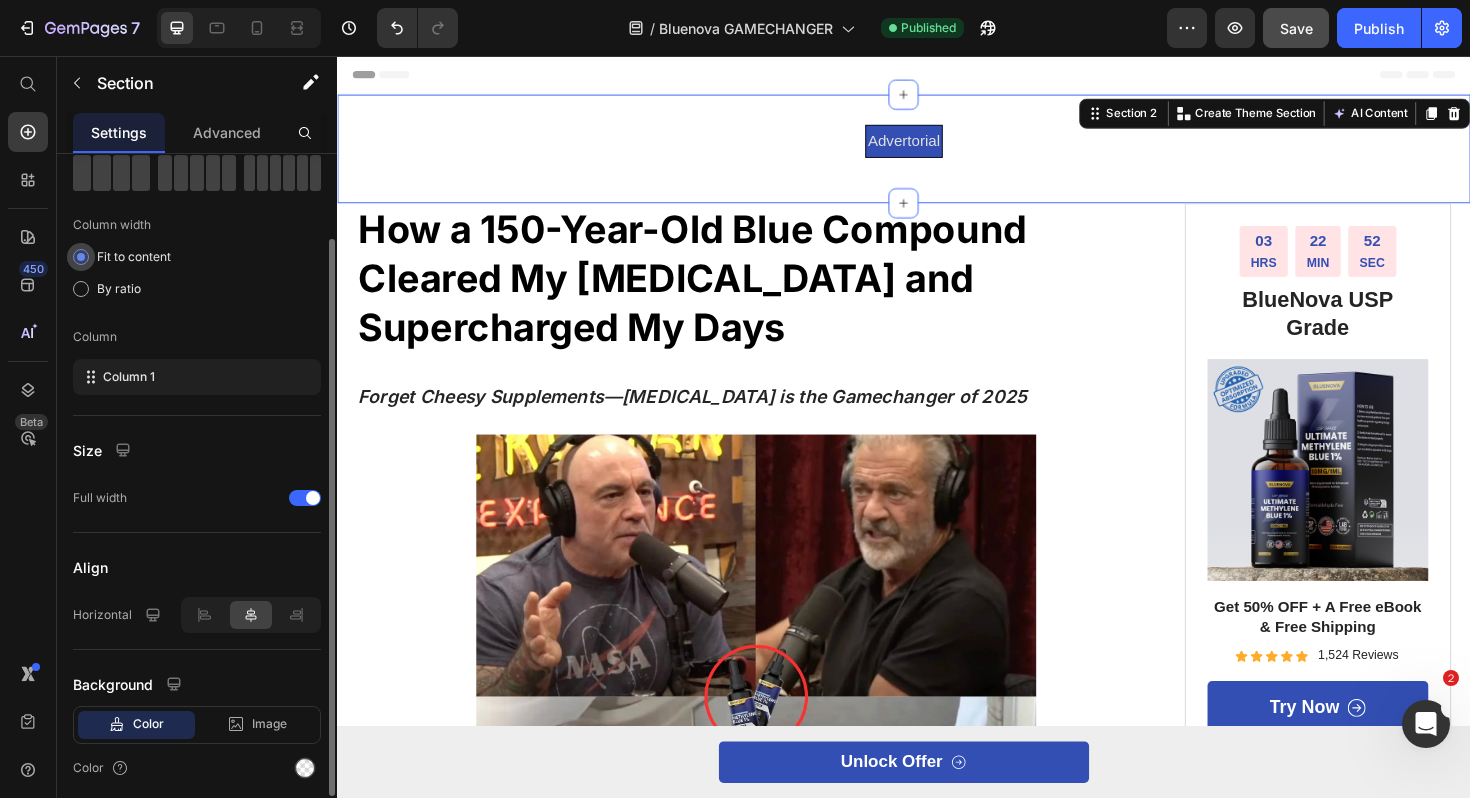 click on "Fit to content" at bounding box center [134, 257] 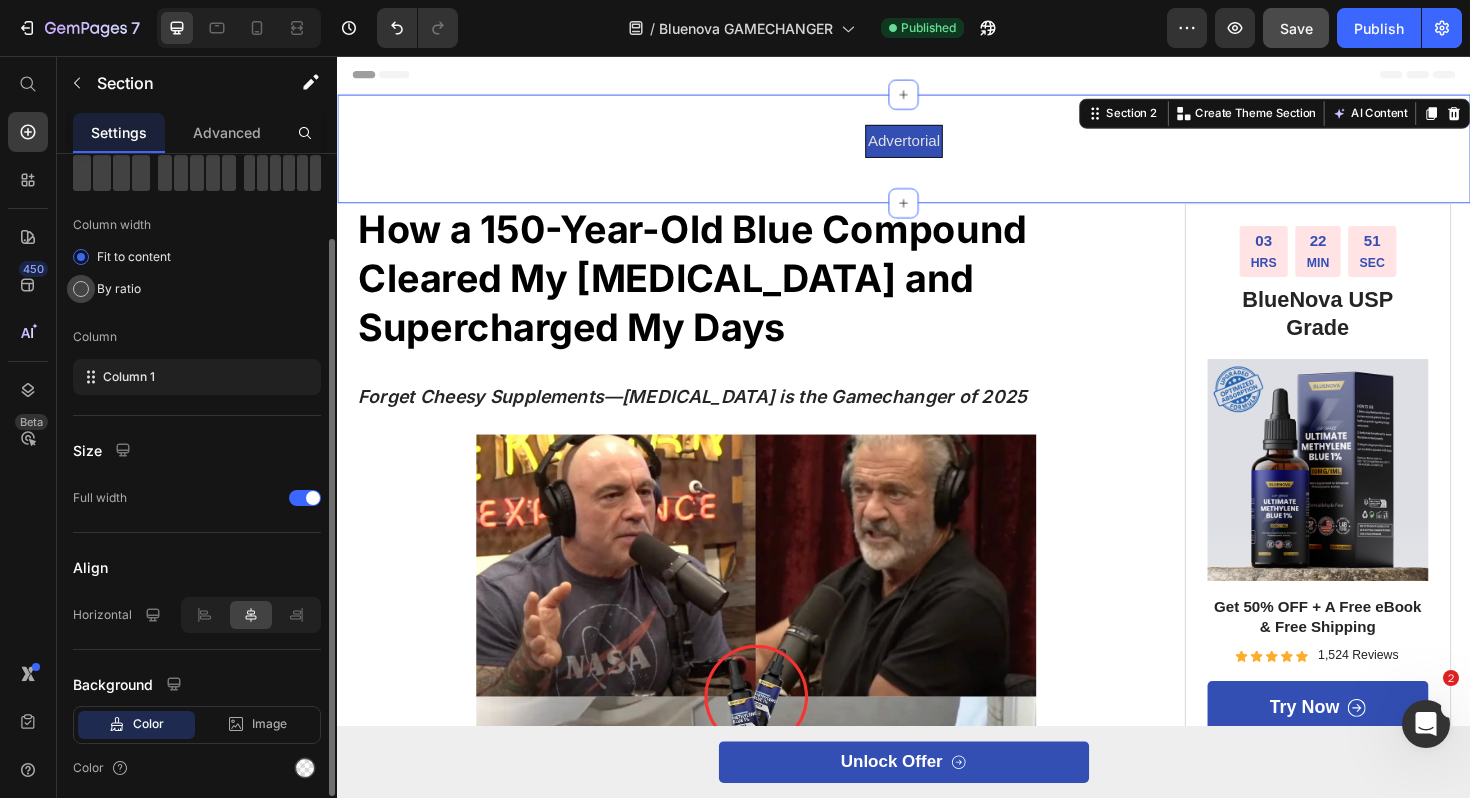 click on "By ratio" at bounding box center [119, 289] 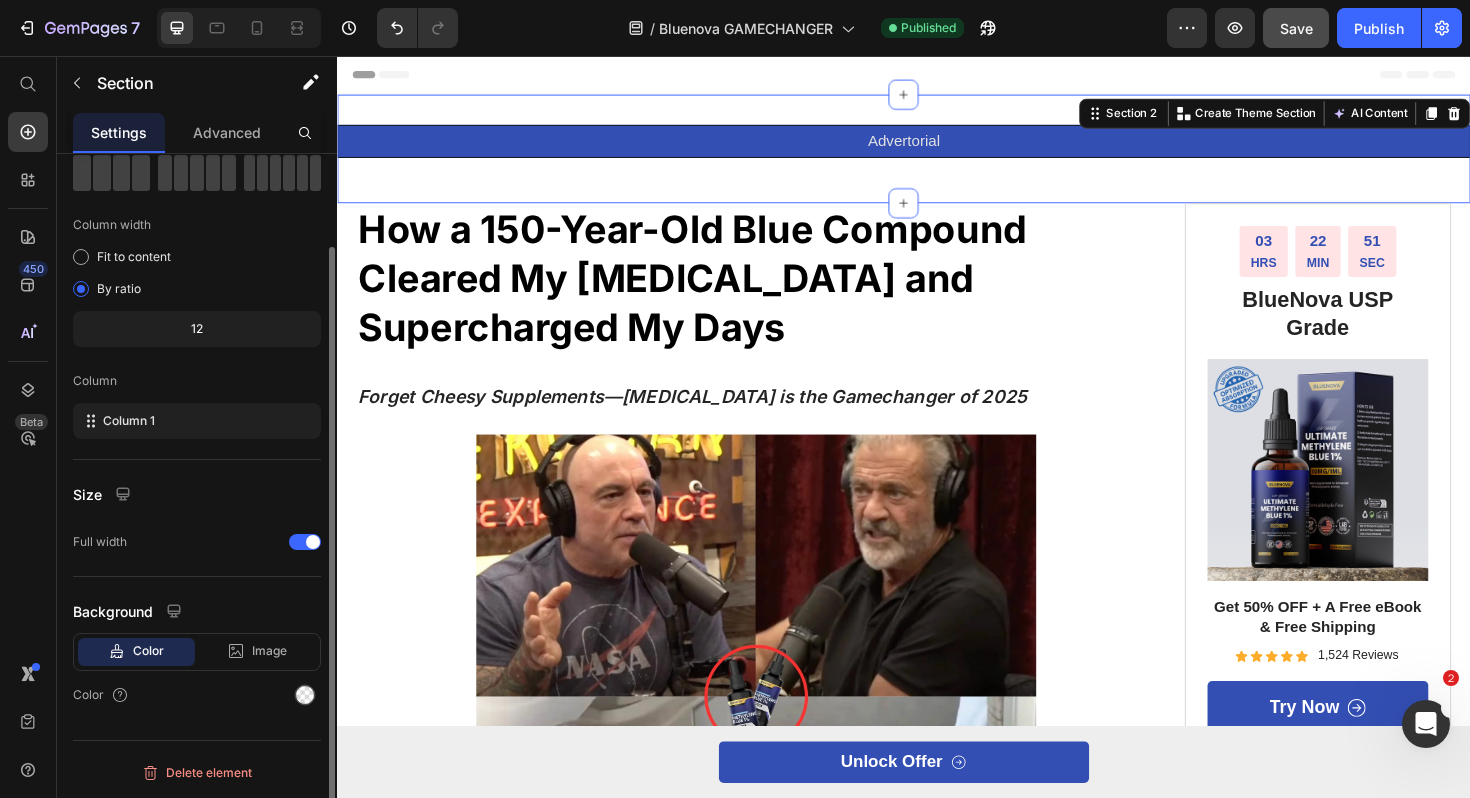 click on "12" 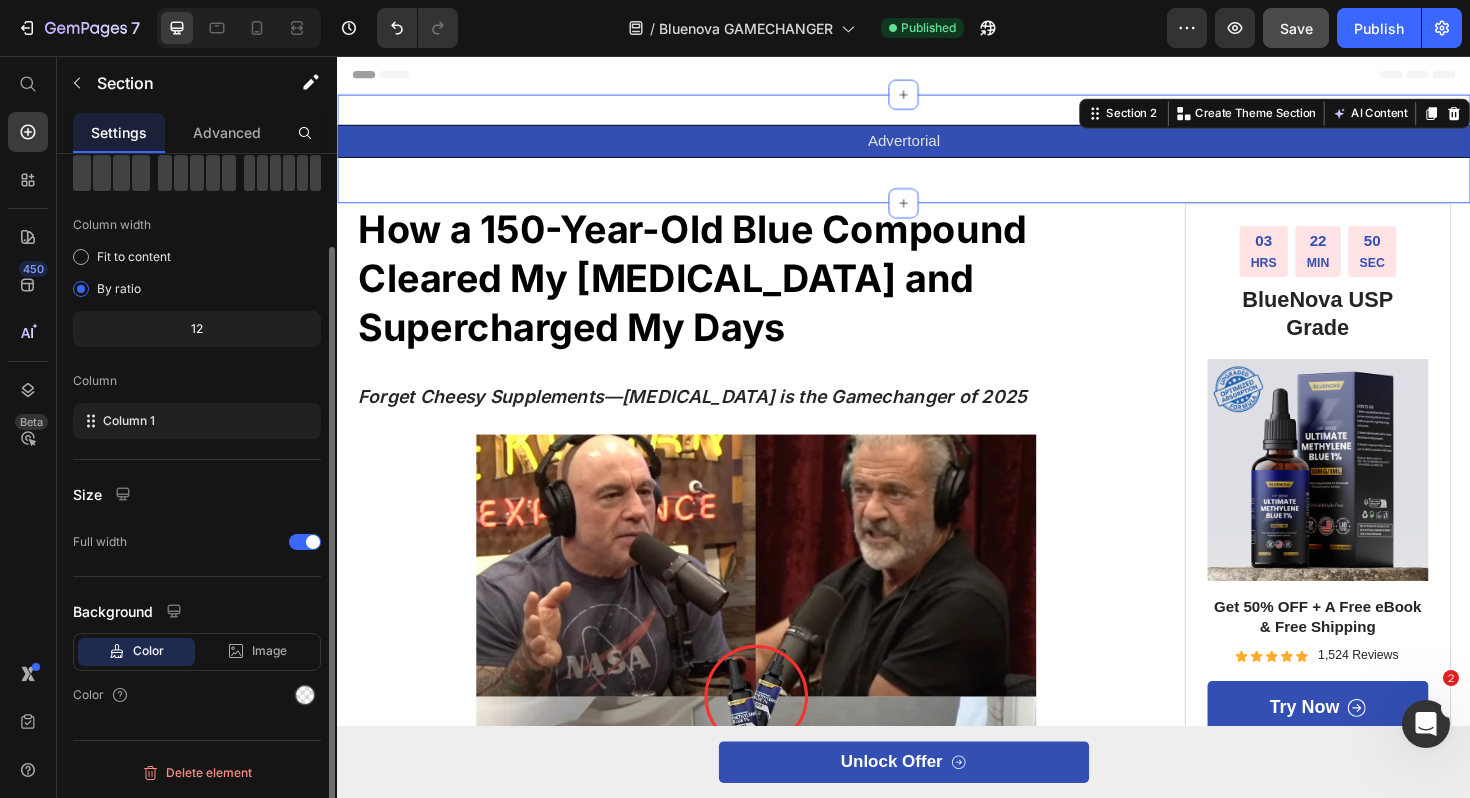 click on "12" 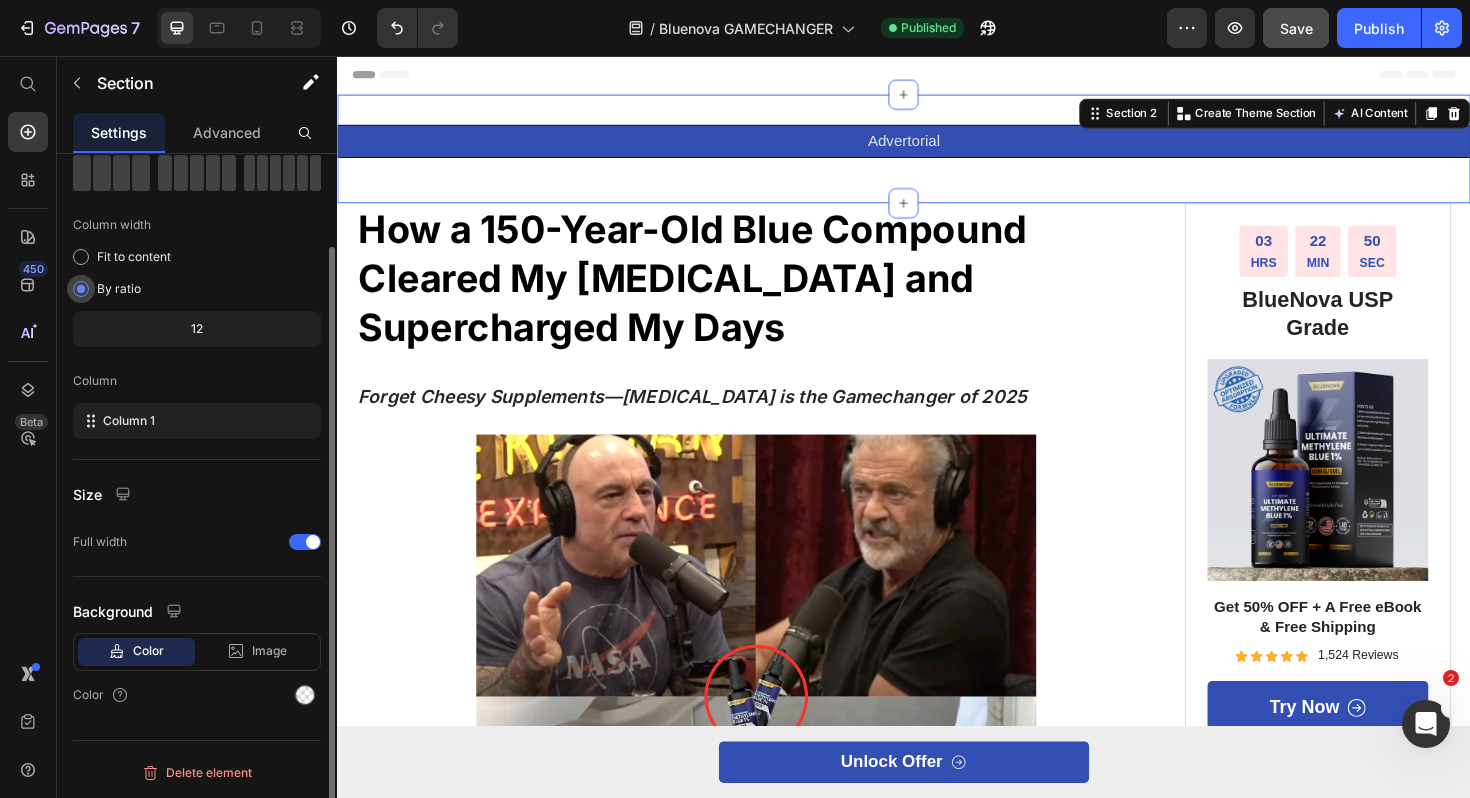 scroll, scrollTop: 0, scrollLeft: 0, axis: both 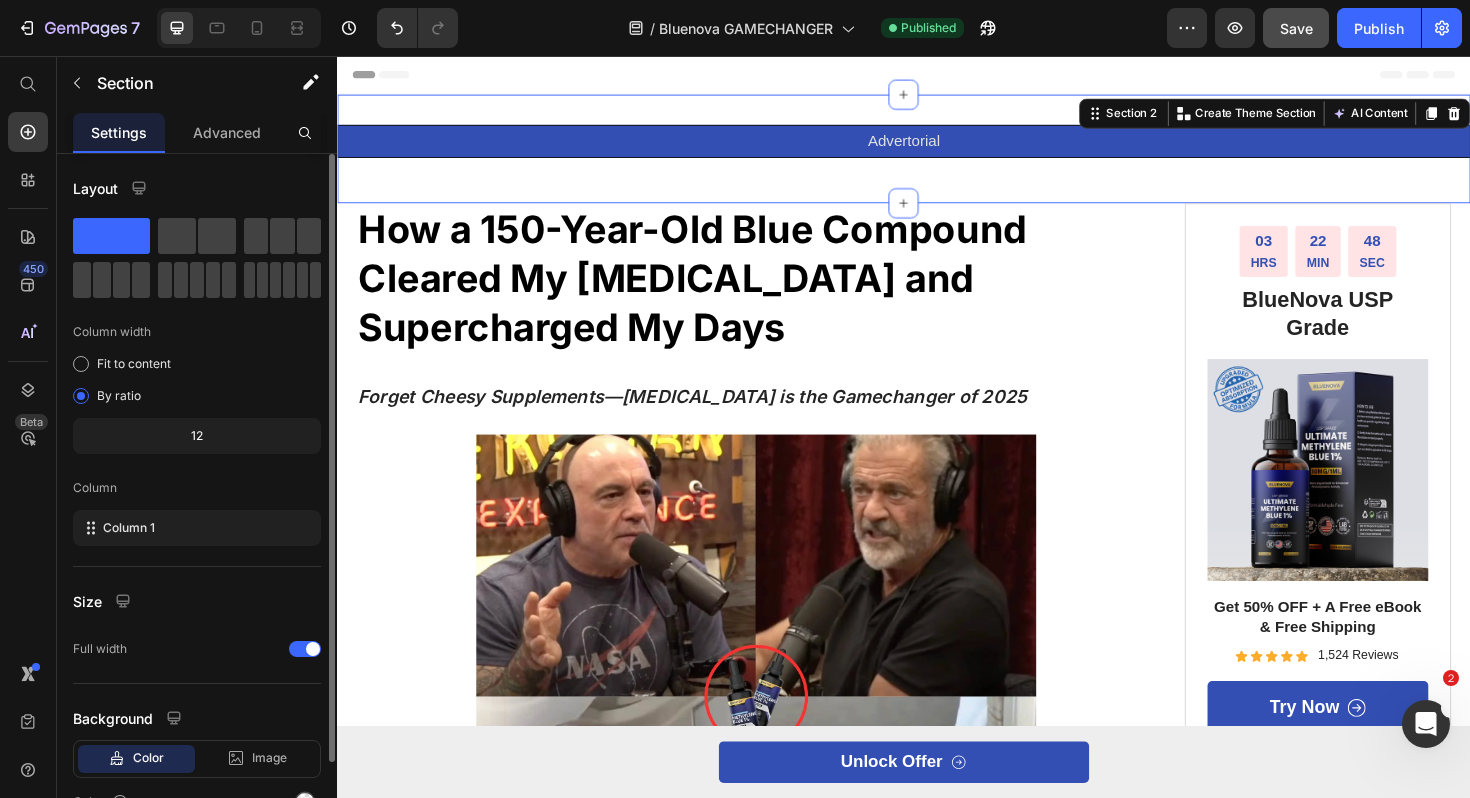 click on "12" 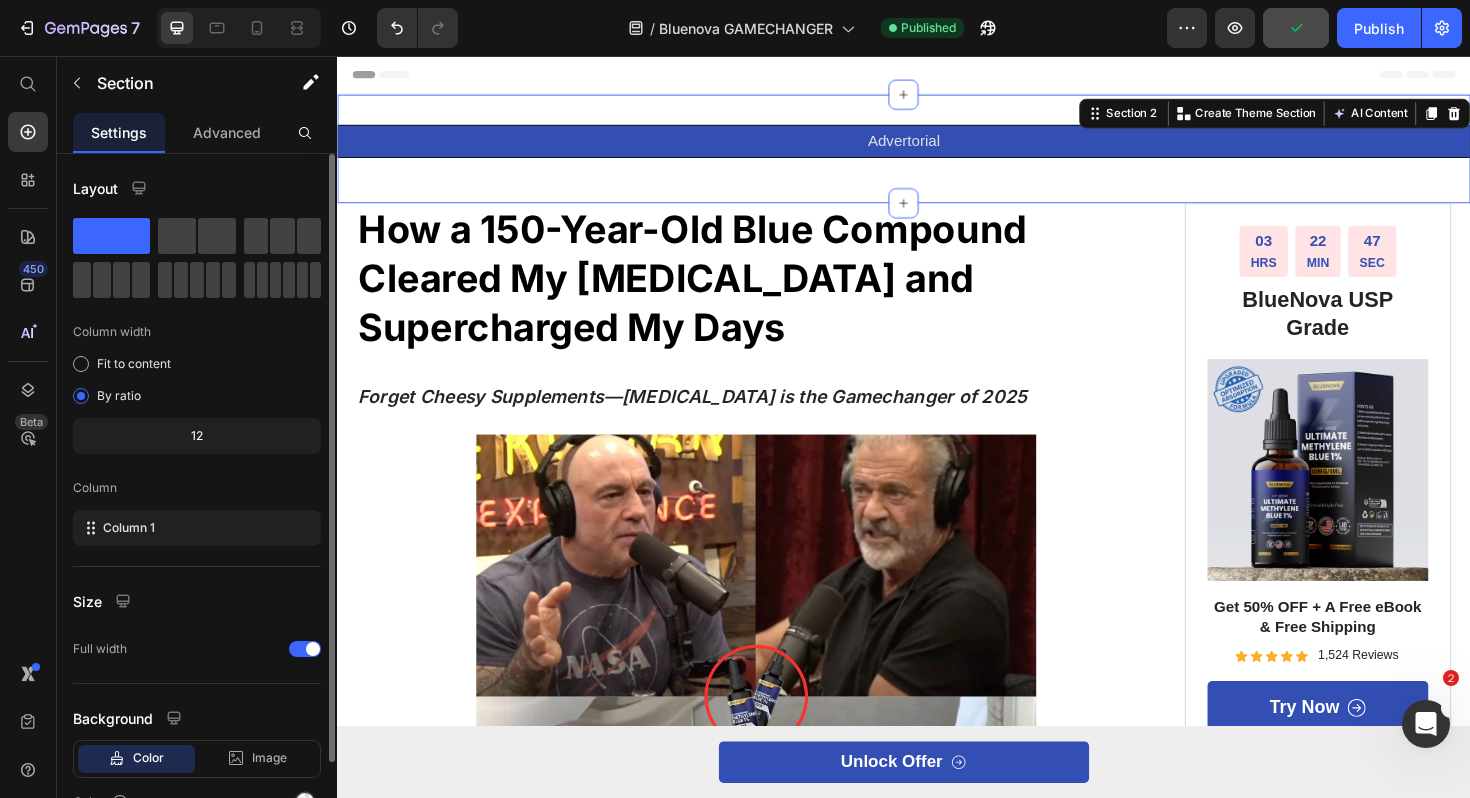 click on "12" 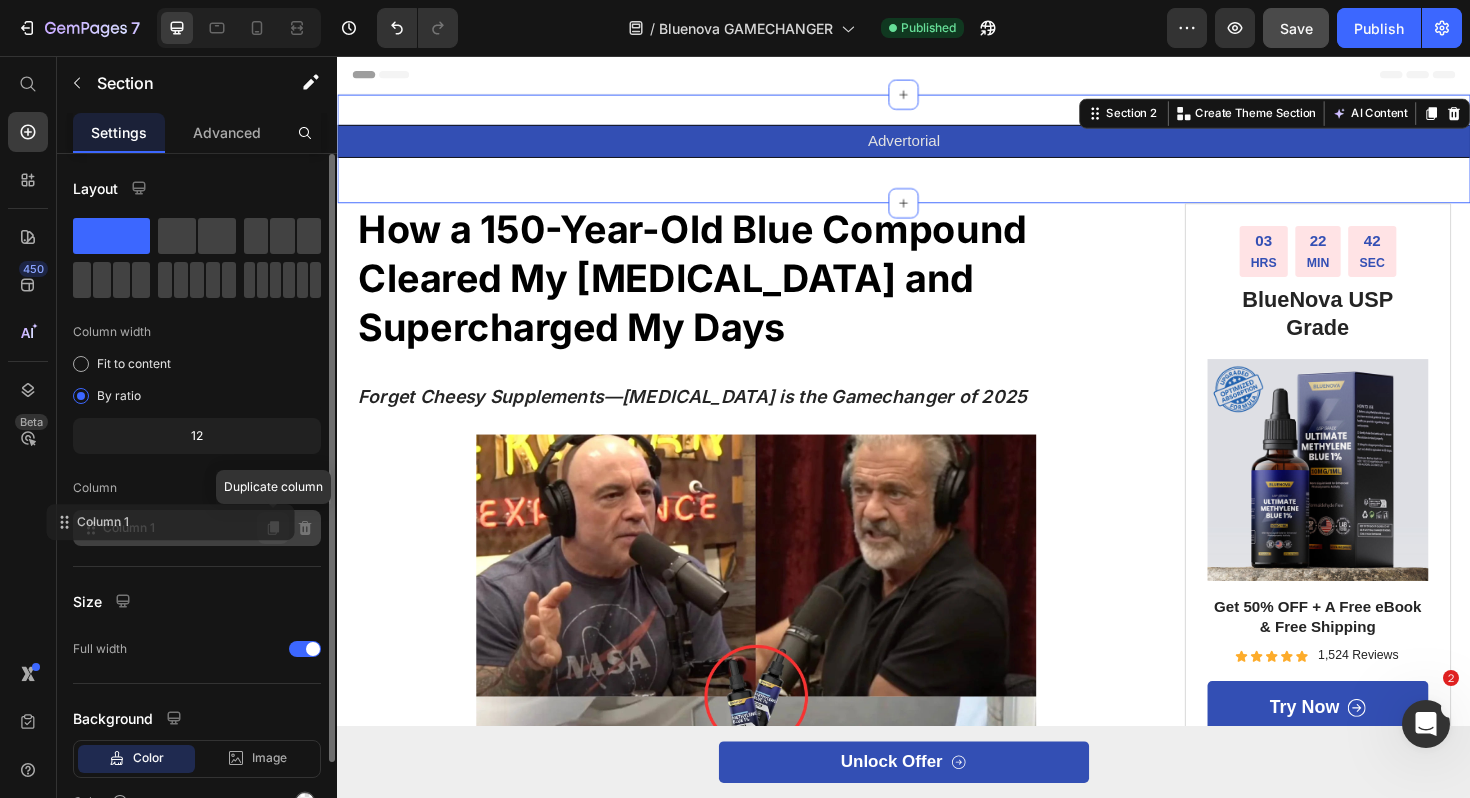 click 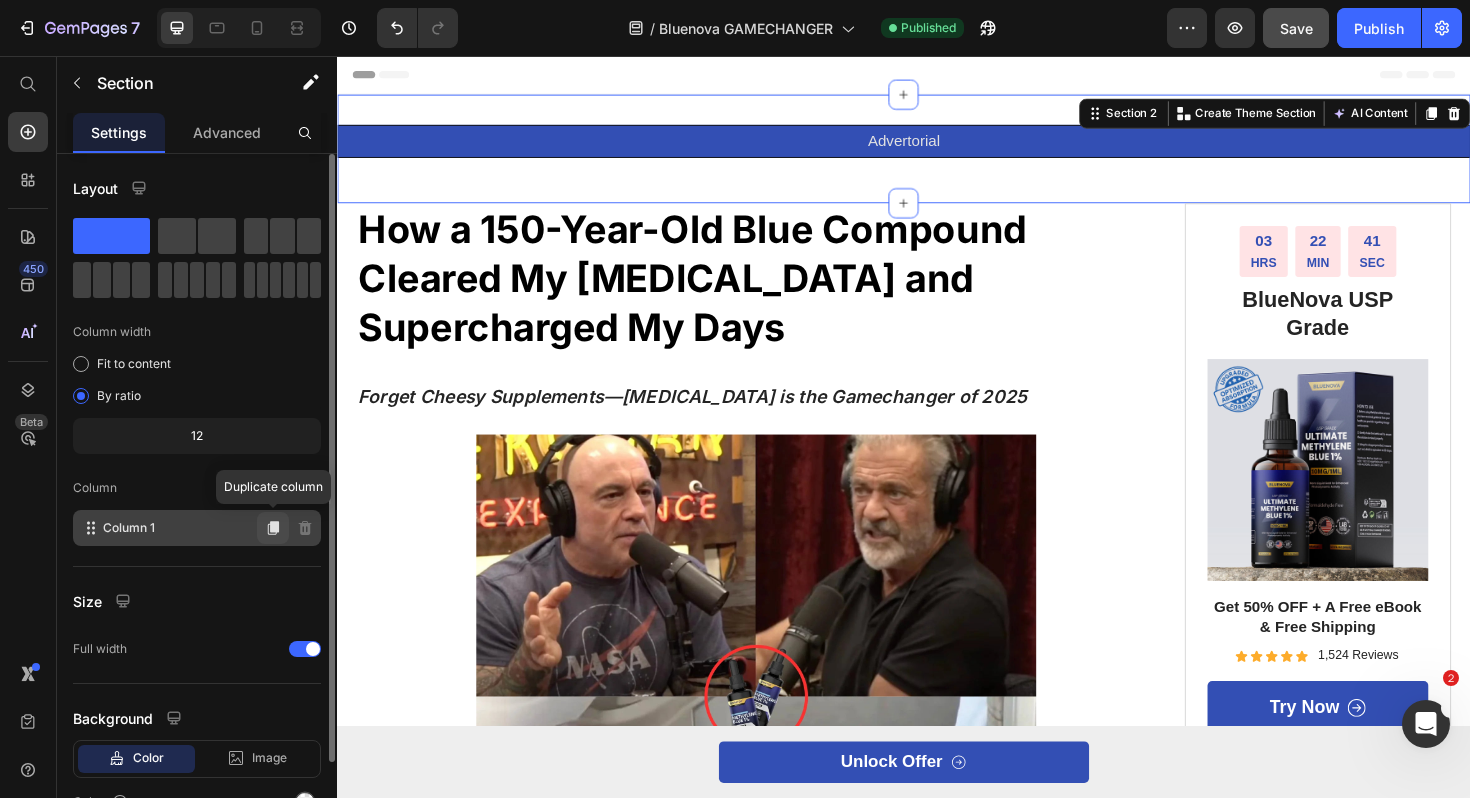 click 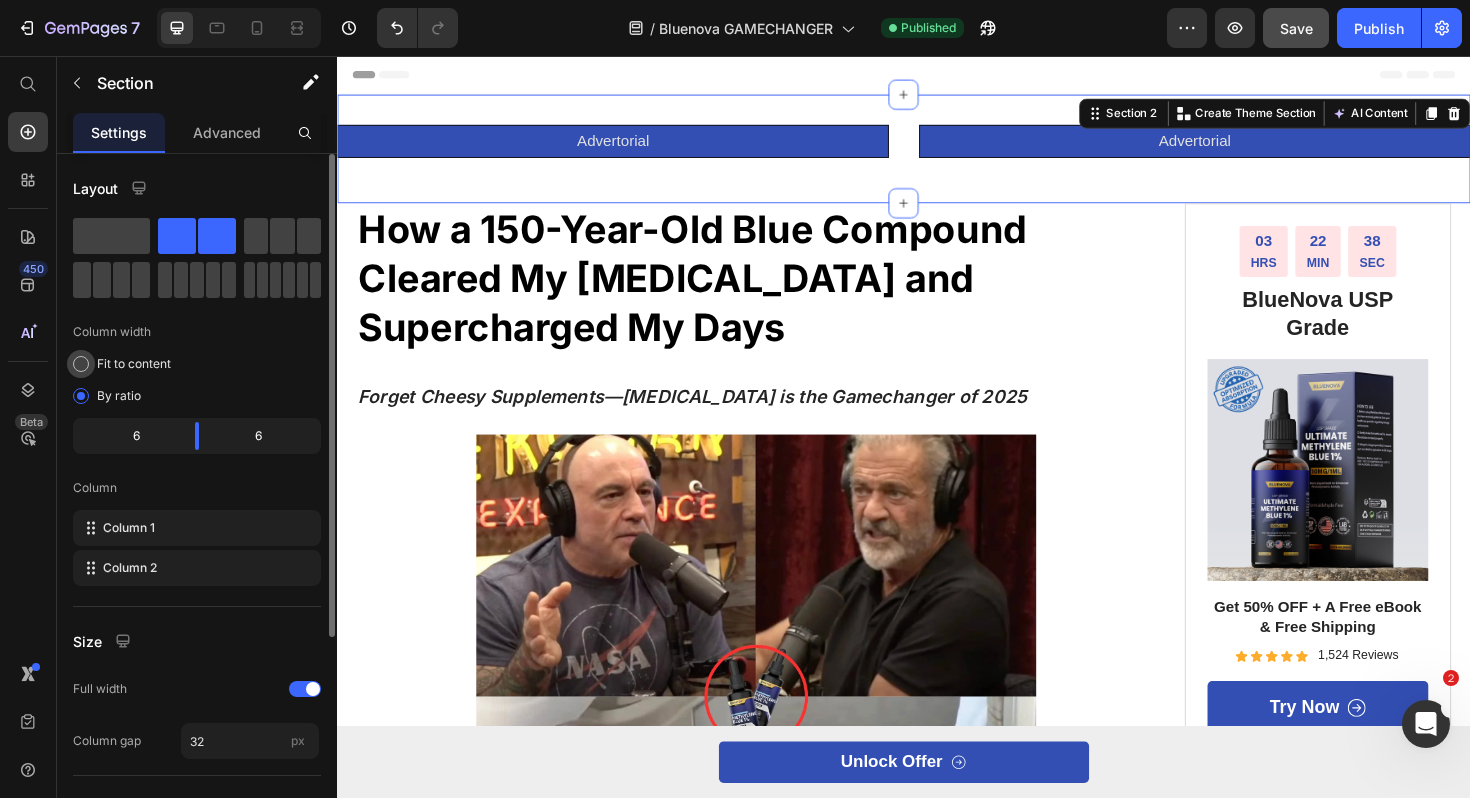 click on "Fit to content" at bounding box center (134, 364) 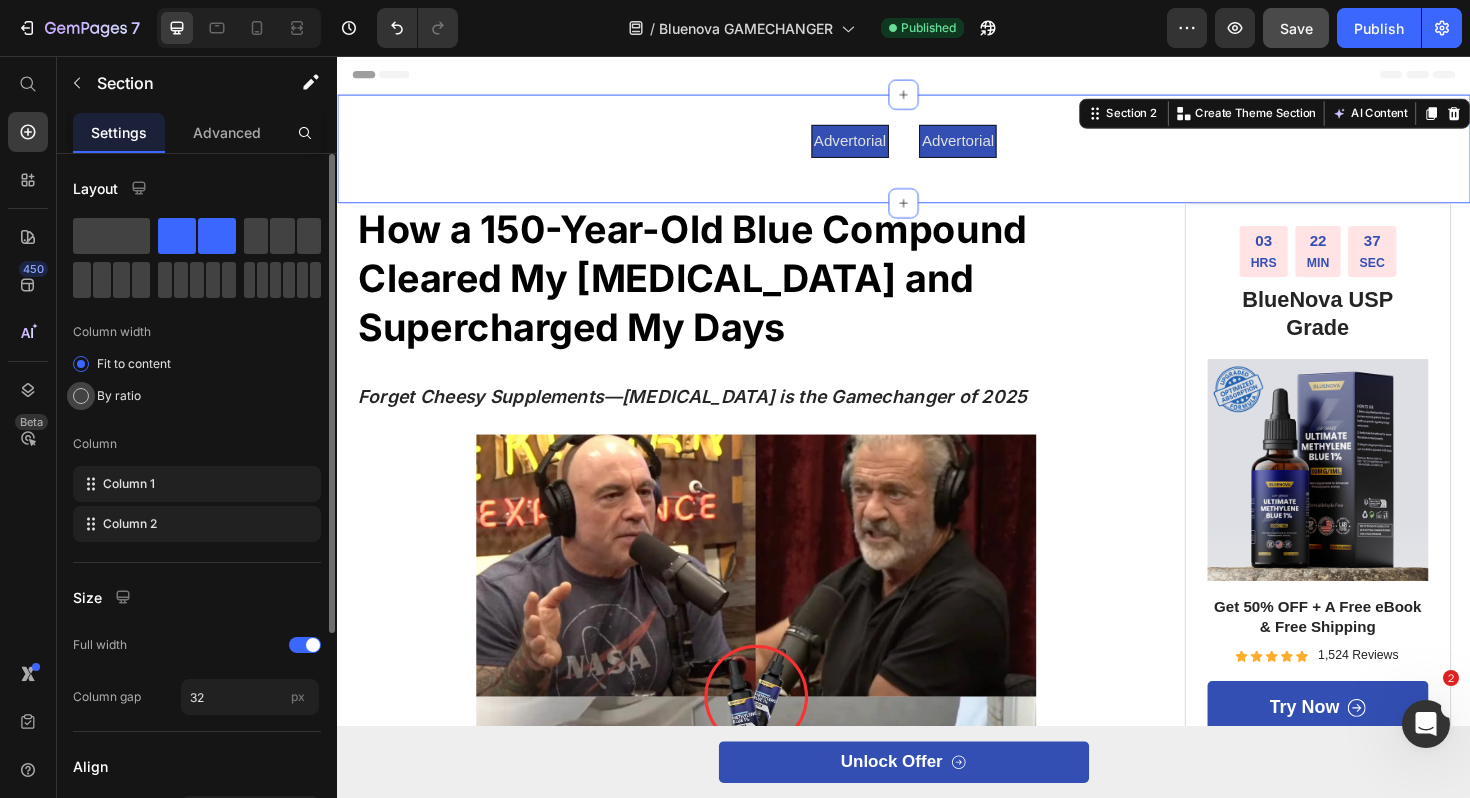 click on "By ratio" at bounding box center [119, 396] 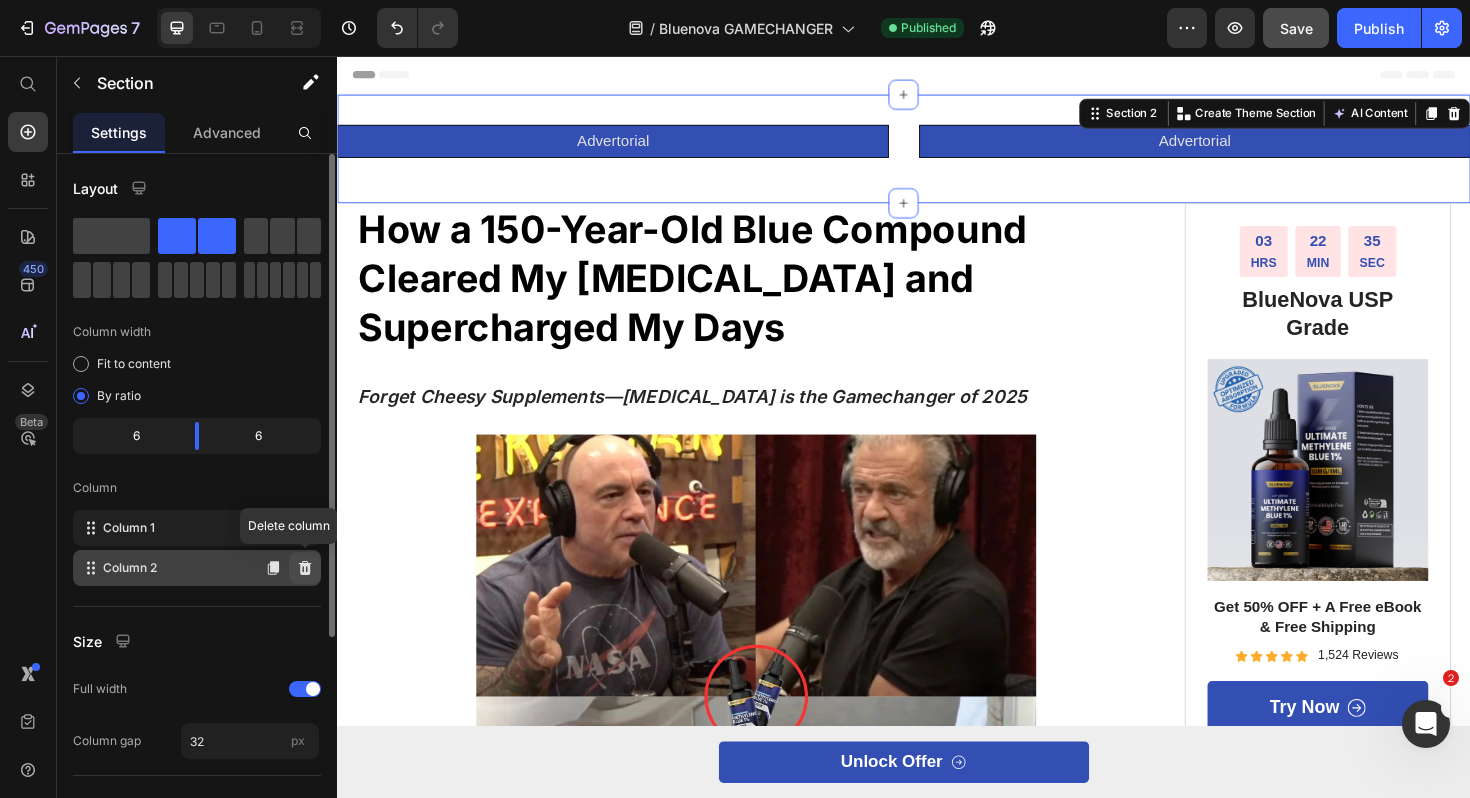 click 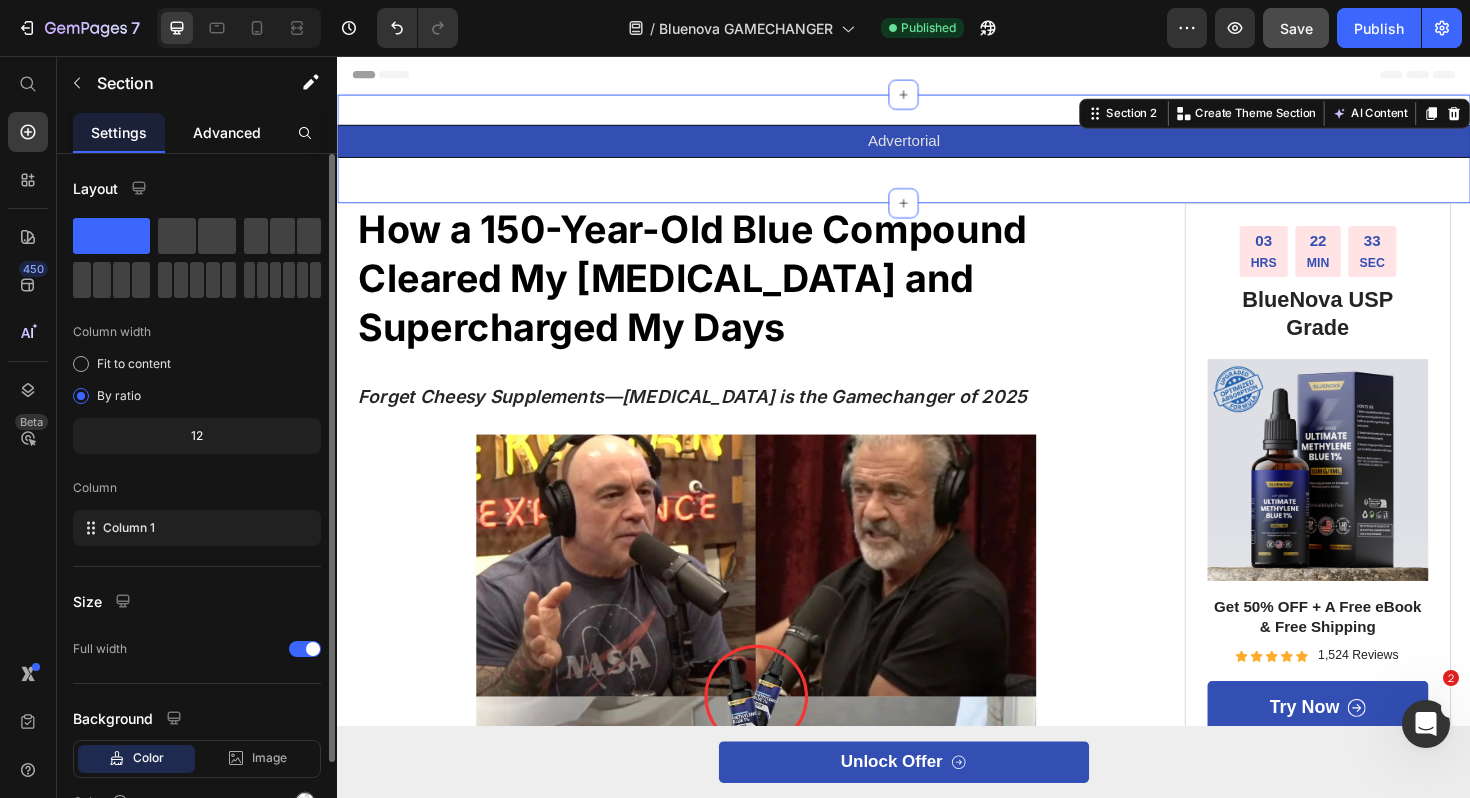 click on "Advanced" at bounding box center (227, 132) 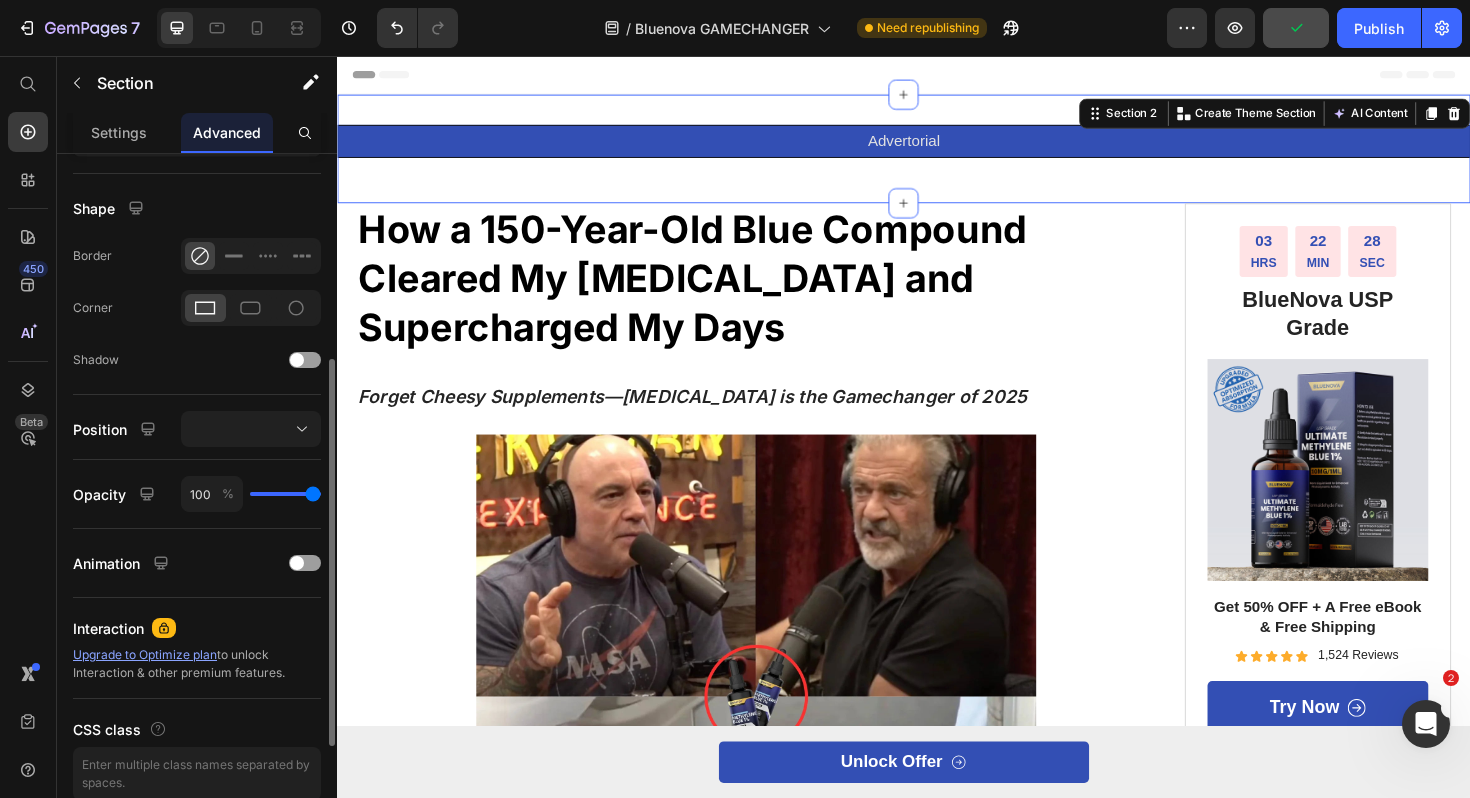 scroll, scrollTop: 481, scrollLeft: 0, axis: vertical 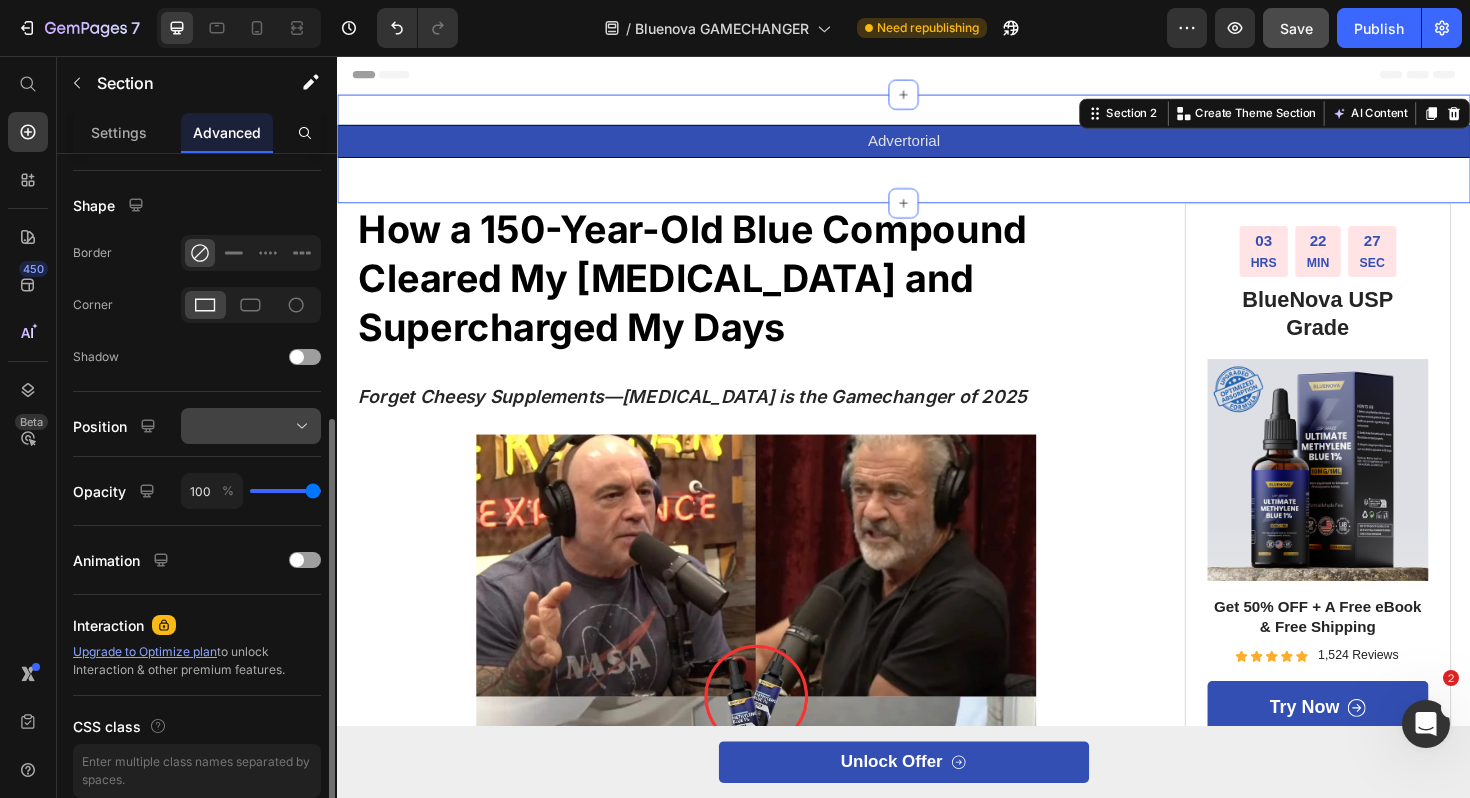 click at bounding box center (251, 426) 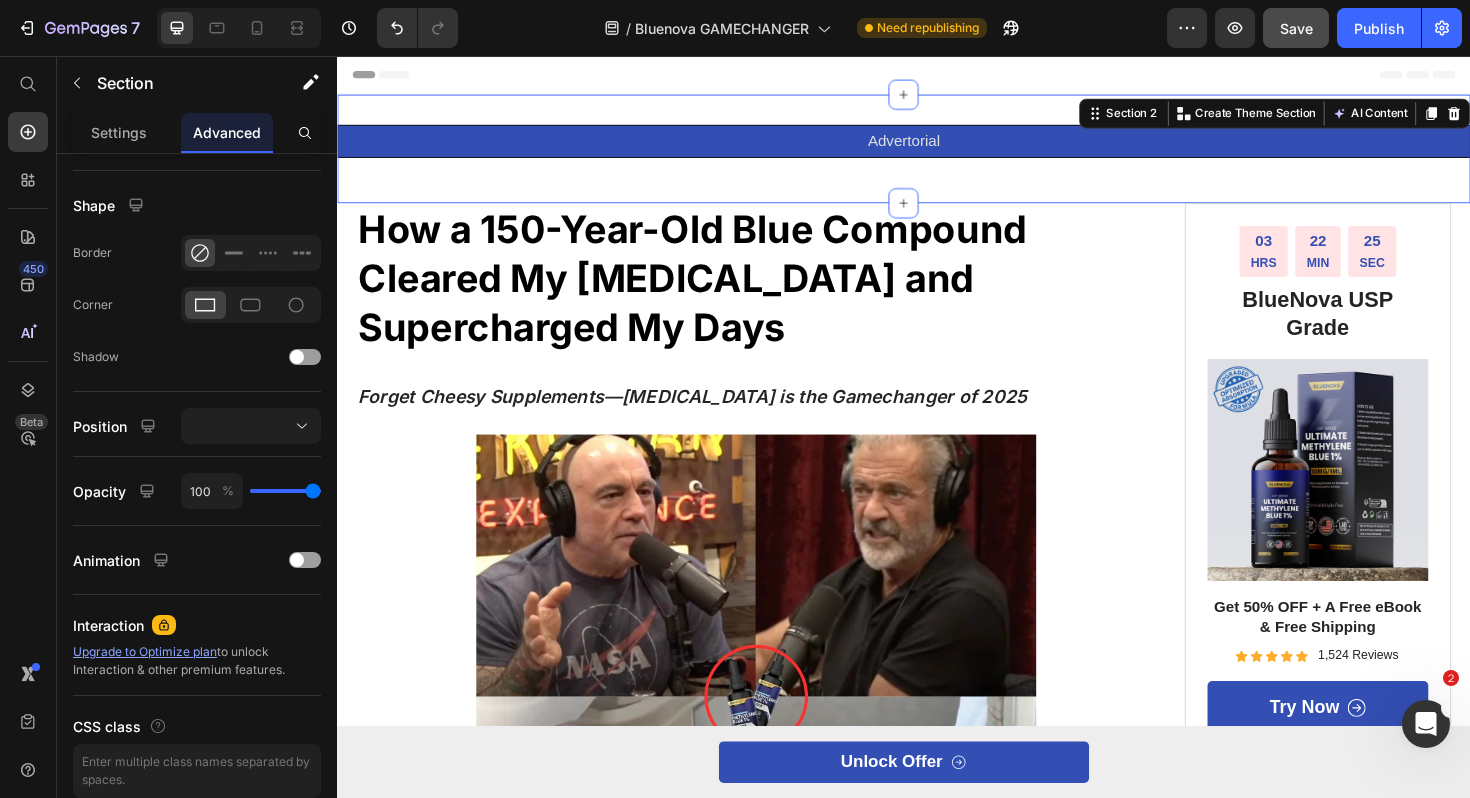 click on "450 Beta" at bounding box center [28, 427] 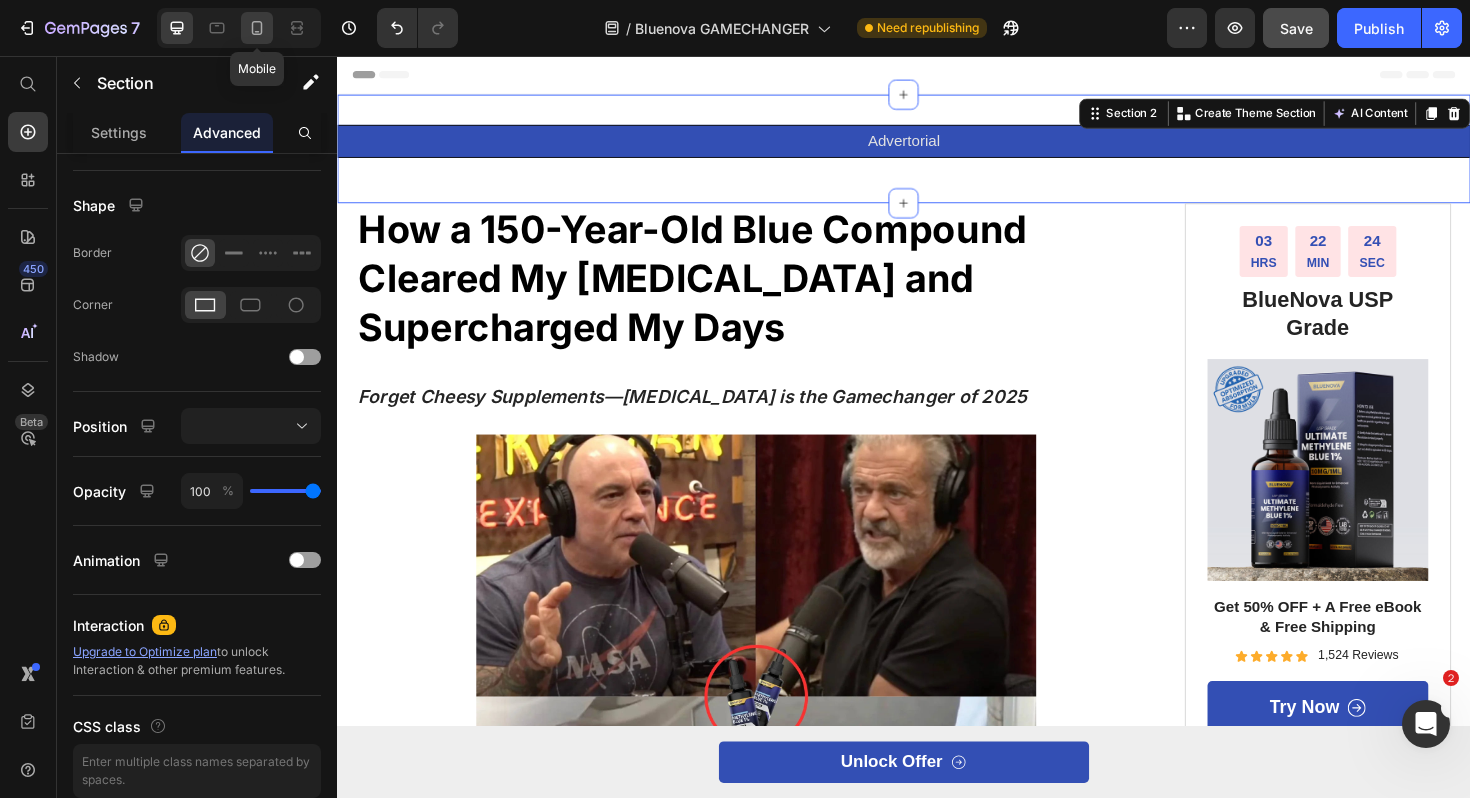 click 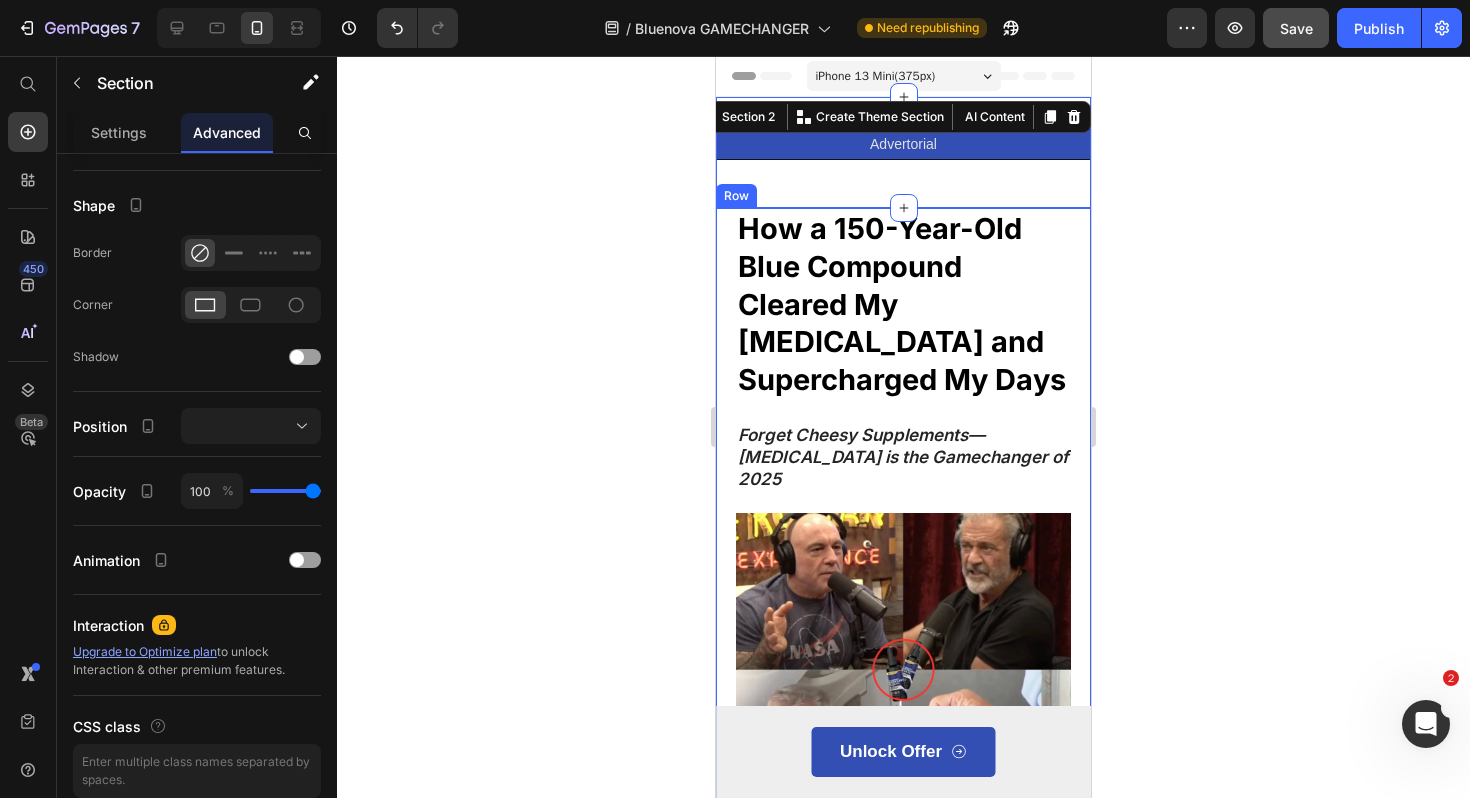 click on "How a 150-Year-Old Blue Compound Cleared My Brain Fog and Supercharged My Days Heading Forget Cheesy Supplements—Methylene Blue is the Gamechanger of 2025 Text Block Image Before discovering  BlueNova , I constantly struggled with  energy dips ,  mental fog , and low  productivity .  Coffee  helped temporarily but led to inevitable  crashes  and  jitters . Then, I stumbled upon an incredible, century-old compound:  pharmaceutical-grade Methylene Blue . Originally discovered over  150 years ago , this powerful supplement is making waves again as a natural  cognitive booster , revitalizing thousands who seek  peak performance  and sustained  clarity . Text Block Here's Why Thousands Are Making The Switch To BlueNova: Heading 1.  INSTANT CLARITY. ZERO BRAIN FOG. PEAK PERFORMANCE Heading Within days of taking  BlueNova , I noticed an immediate difference. My  mental clarity  skyrocketed, my  focus  sharpened dramatically, and my  productivity  hit new highs. No  crashes , no  jitters —just pure, clean  energy" at bounding box center (903, 1962) 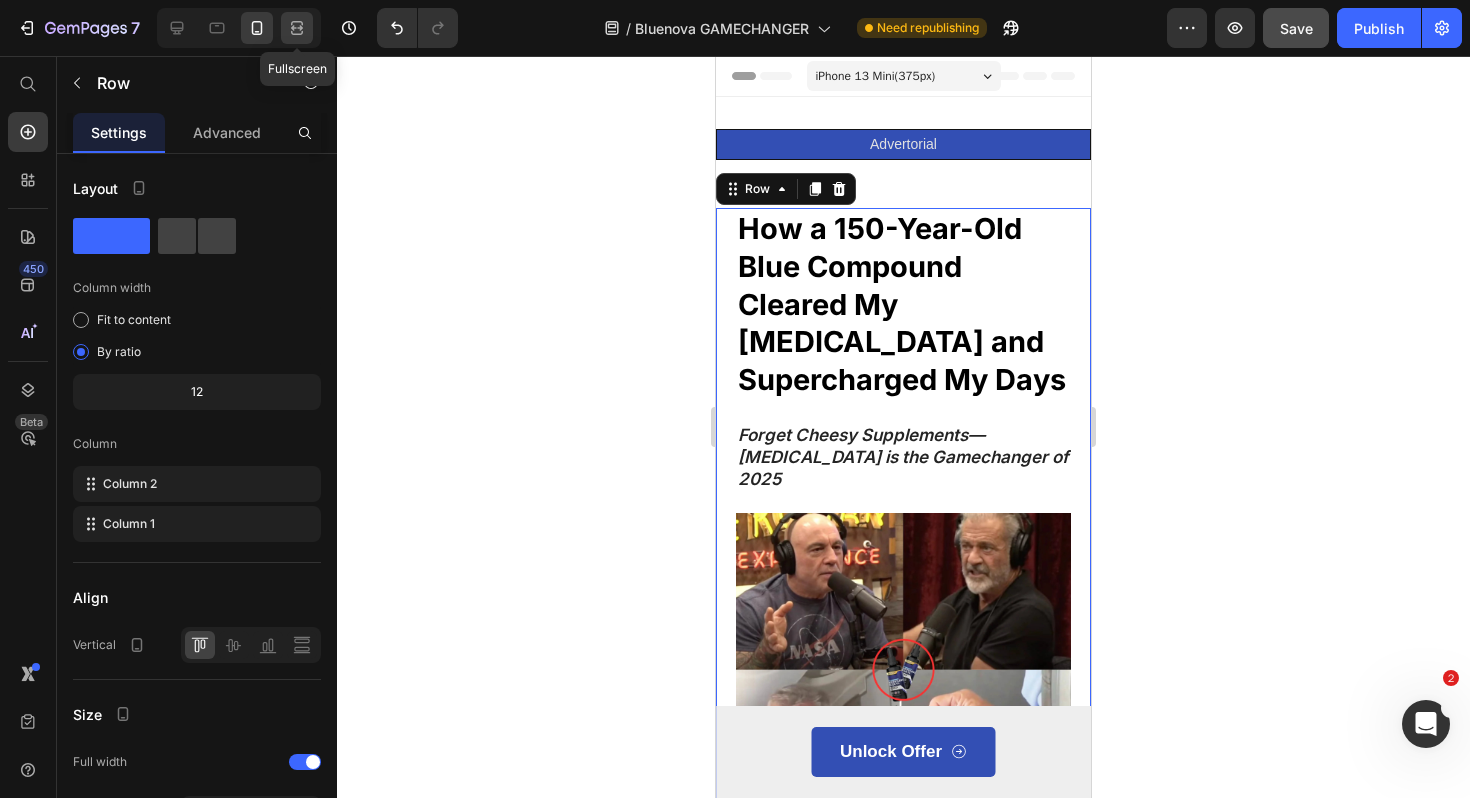 click 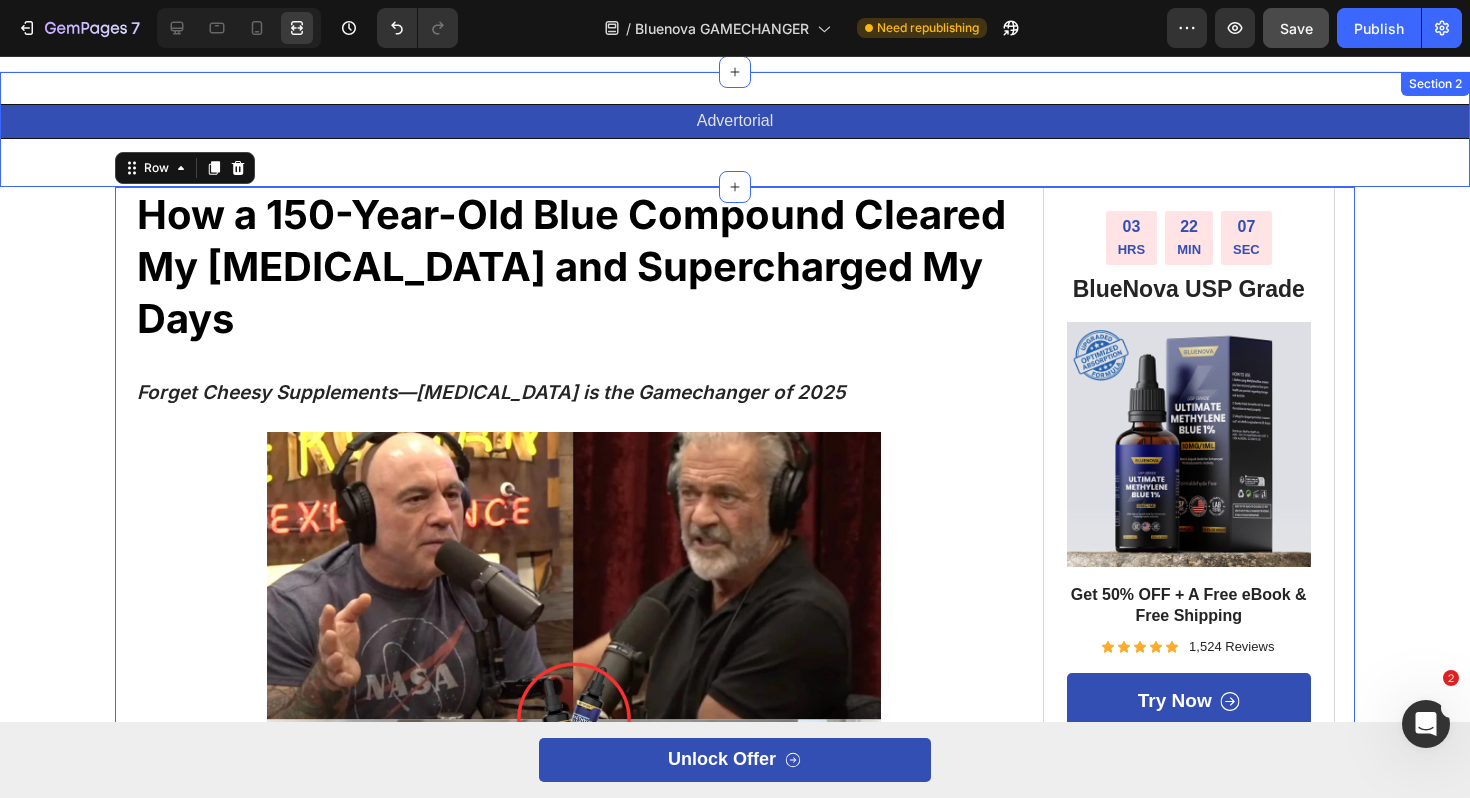 scroll, scrollTop: 0, scrollLeft: 0, axis: both 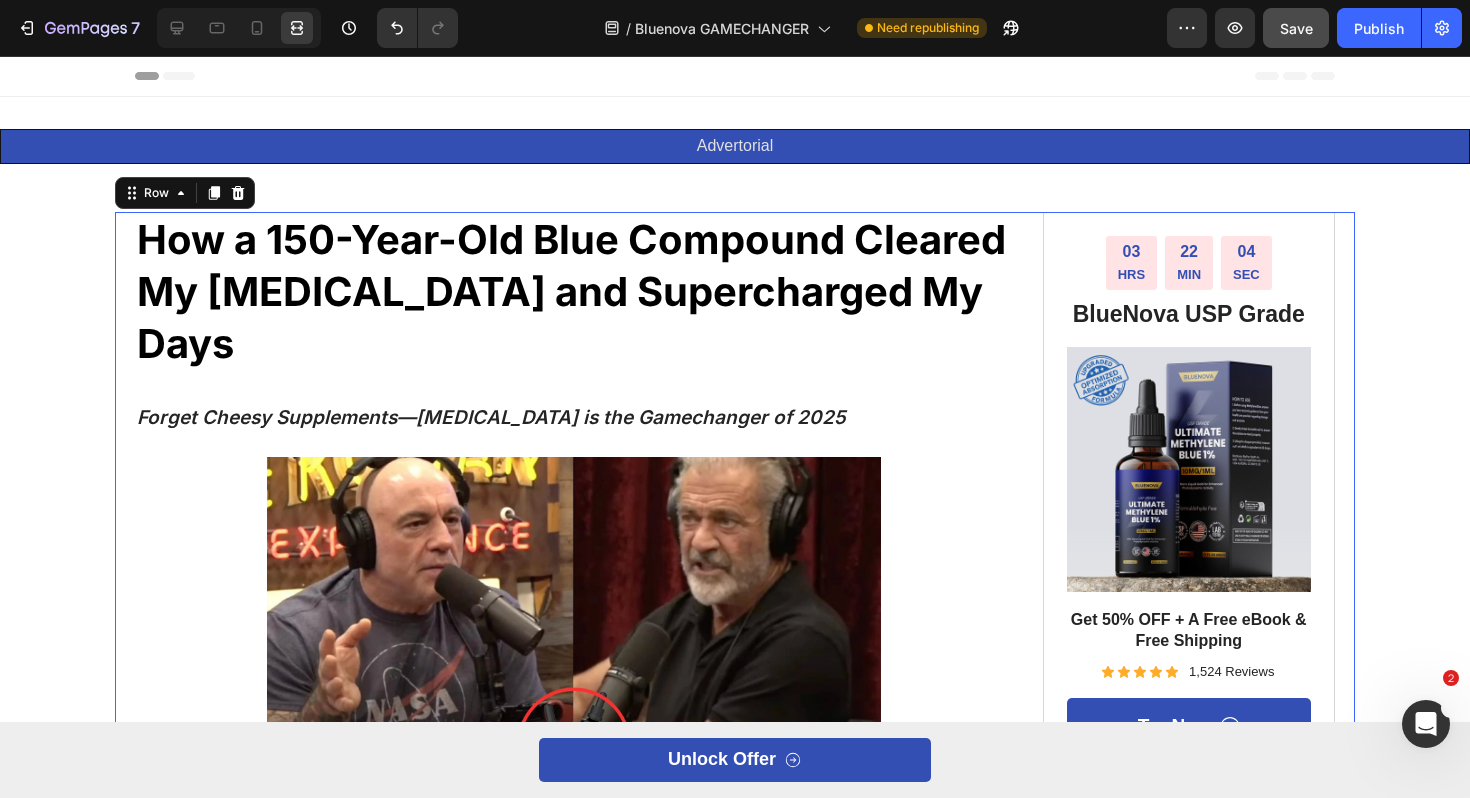 click 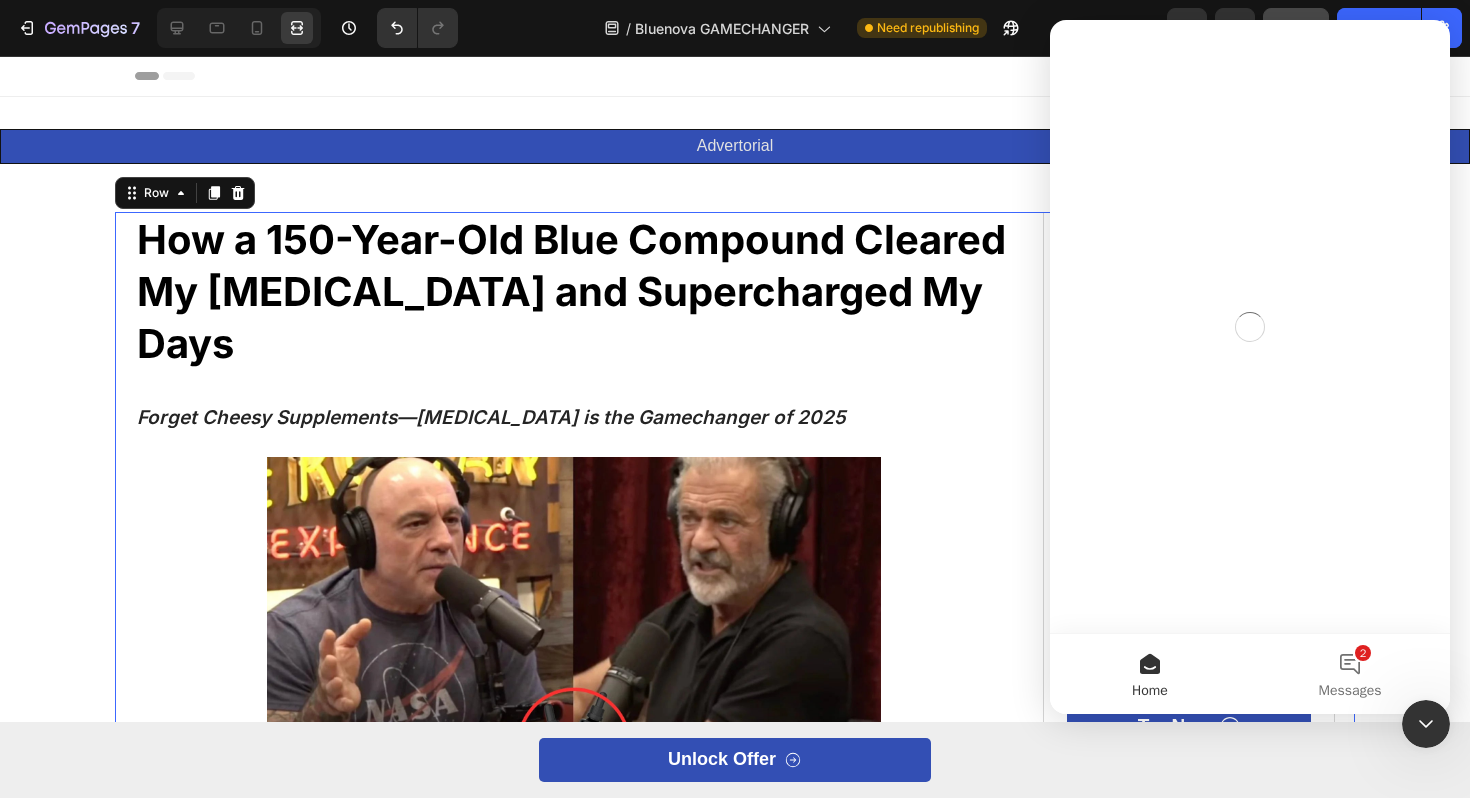 scroll, scrollTop: 0, scrollLeft: 0, axis: both 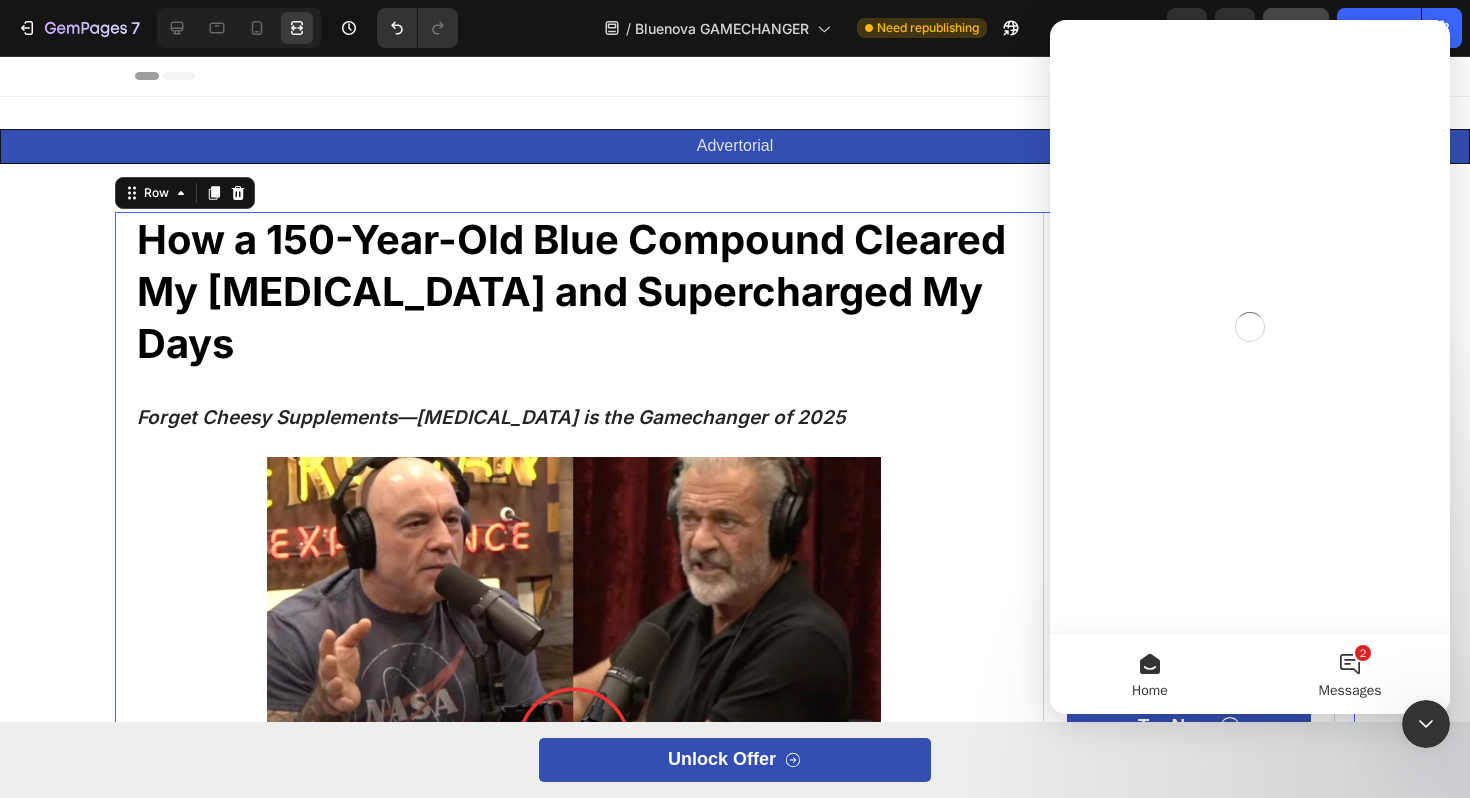 click on "2 Messages" at bounding box center [1350, 674] 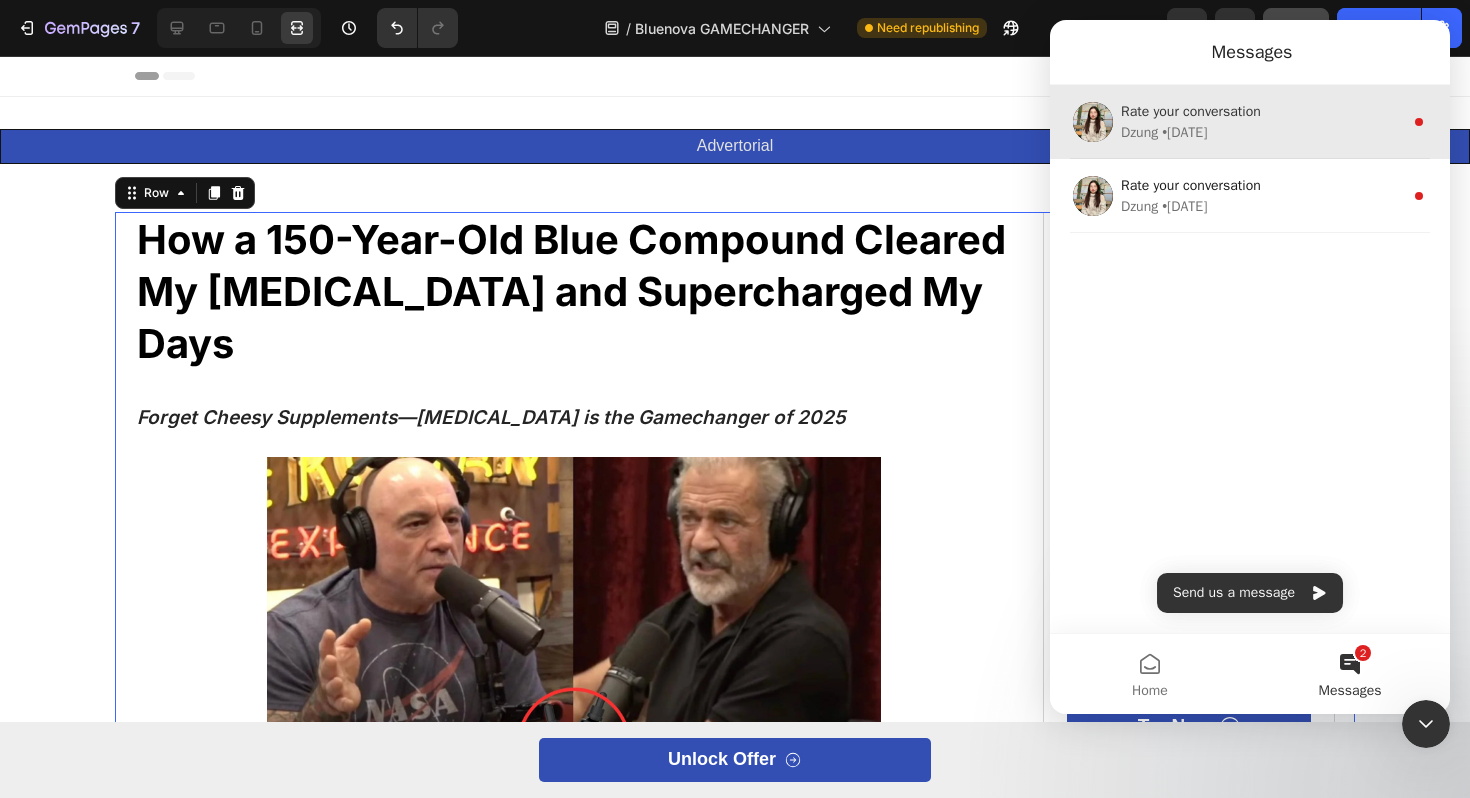 click on "Rate your conversation" at bounding box center [1191, 111] 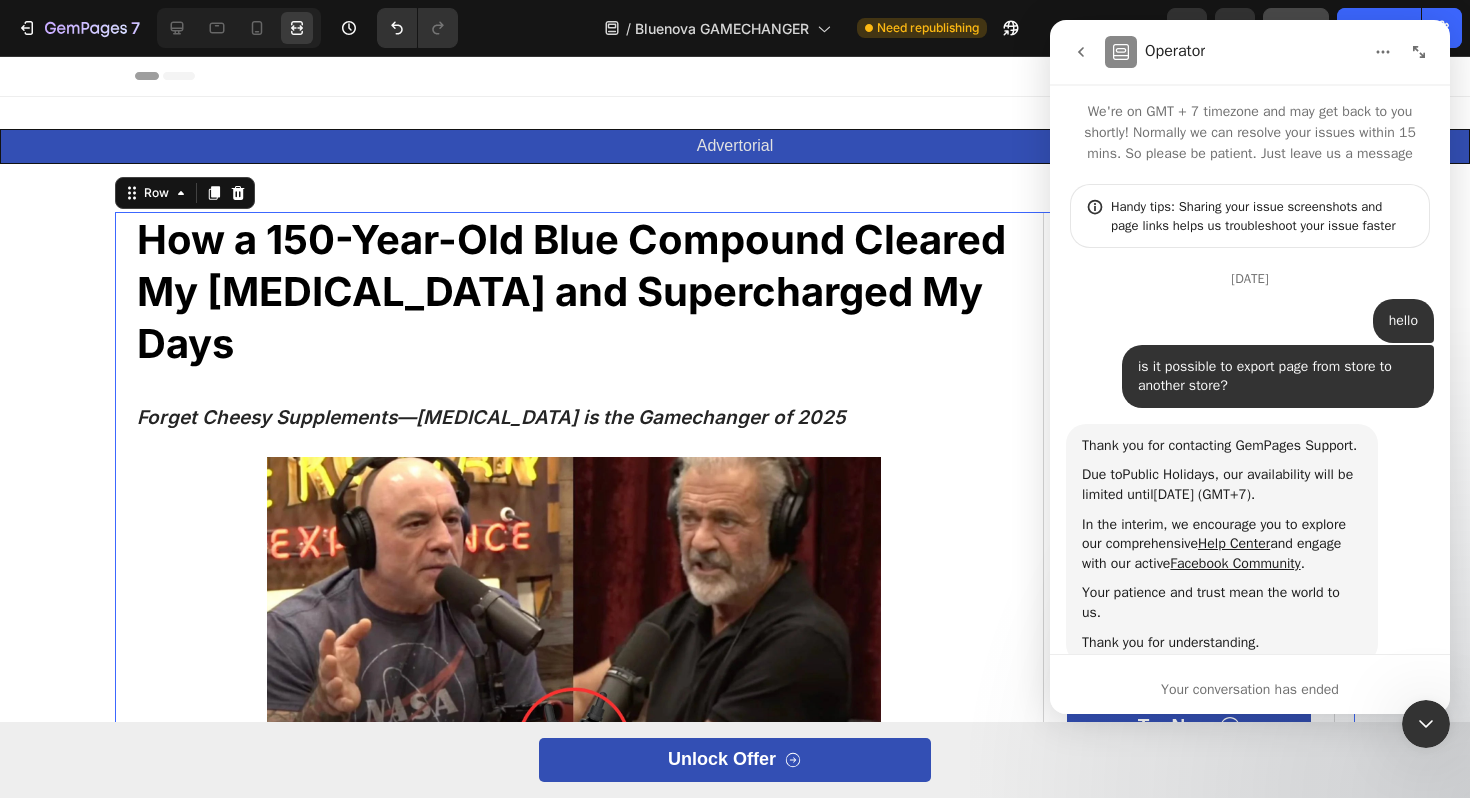 scroll, scrollTop: 3, scrollLeft: 0, axis: vertical 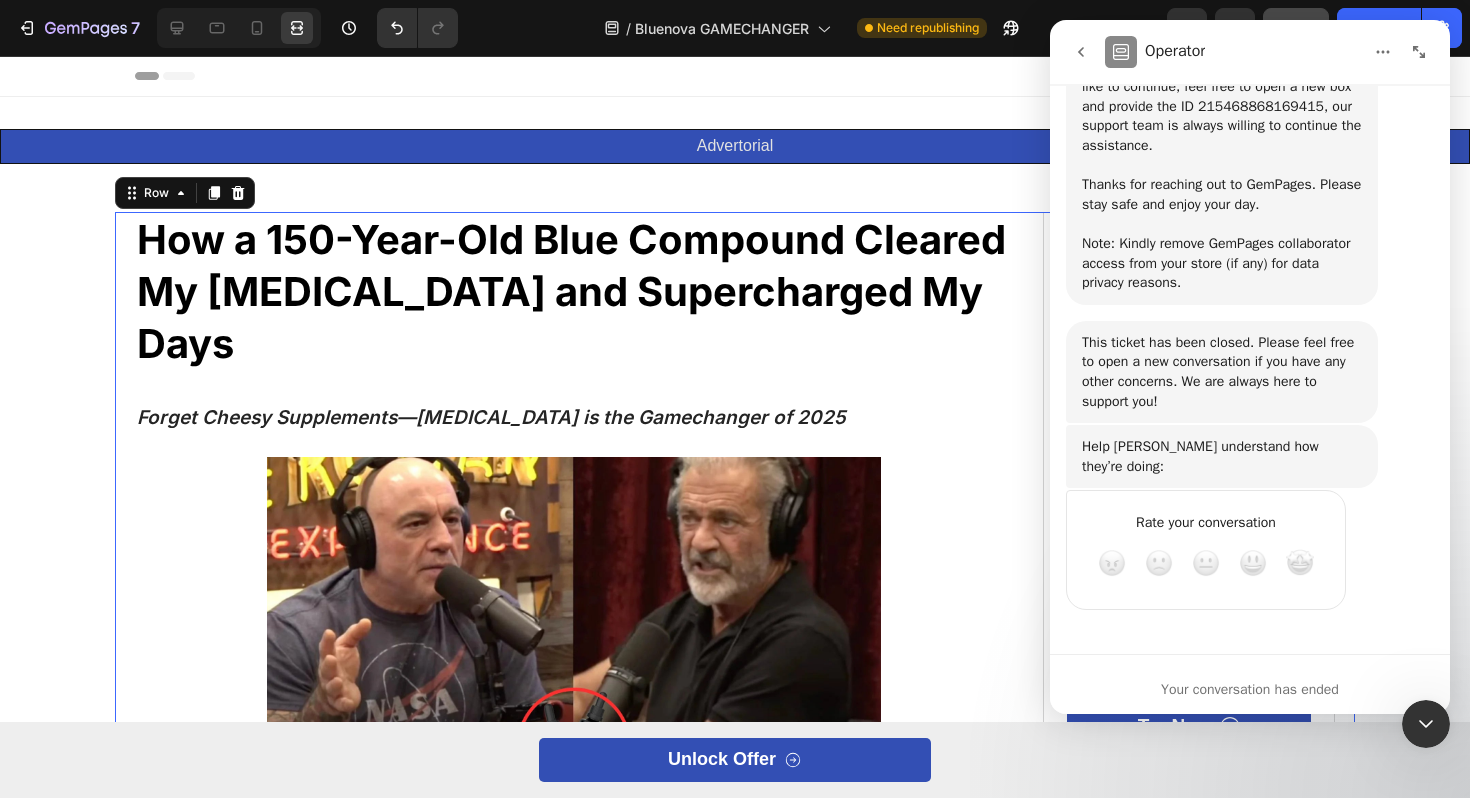click at bounding box center (1426, 724) 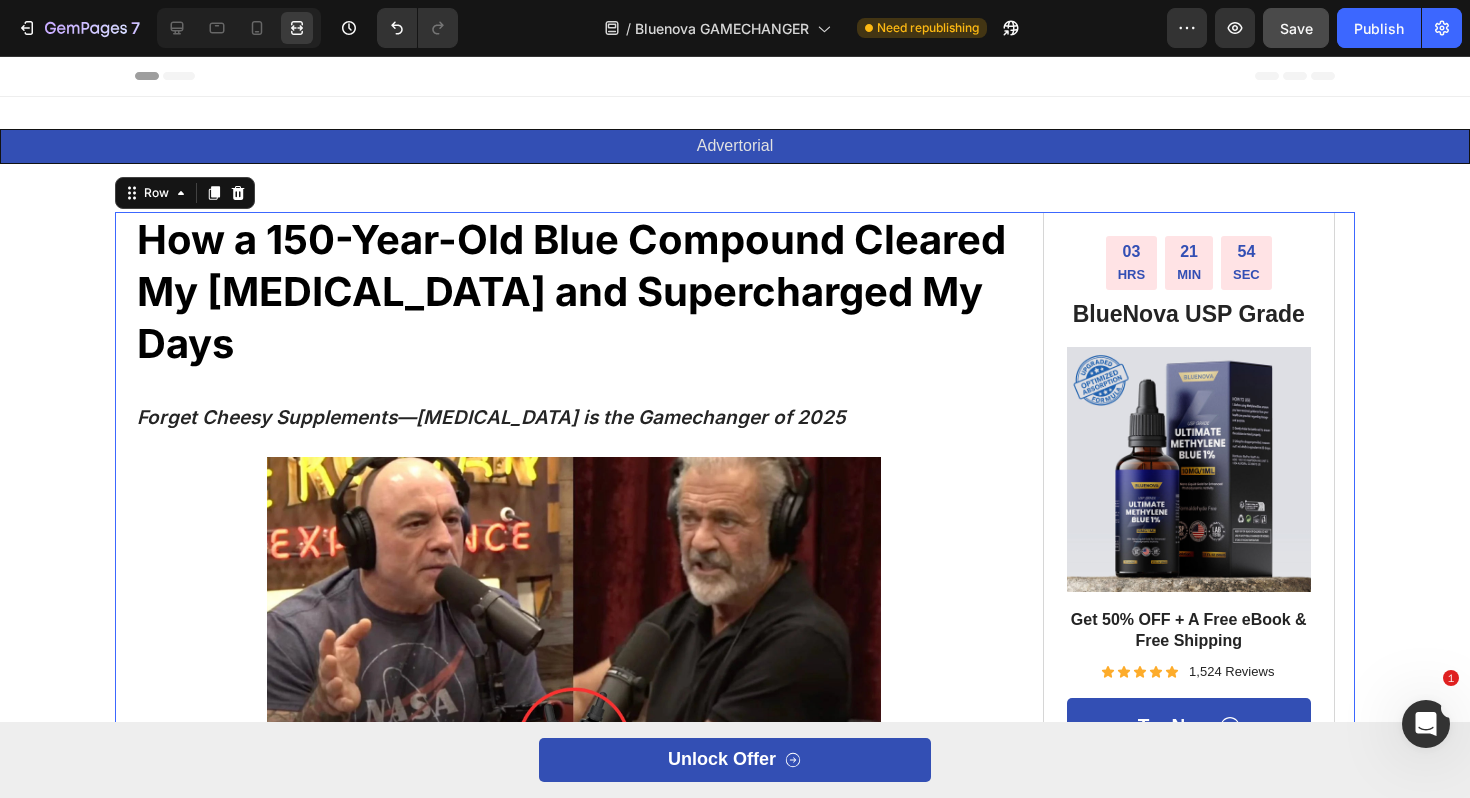 scroll, scrollTop: 0, scrollLeft: 0, axis: both 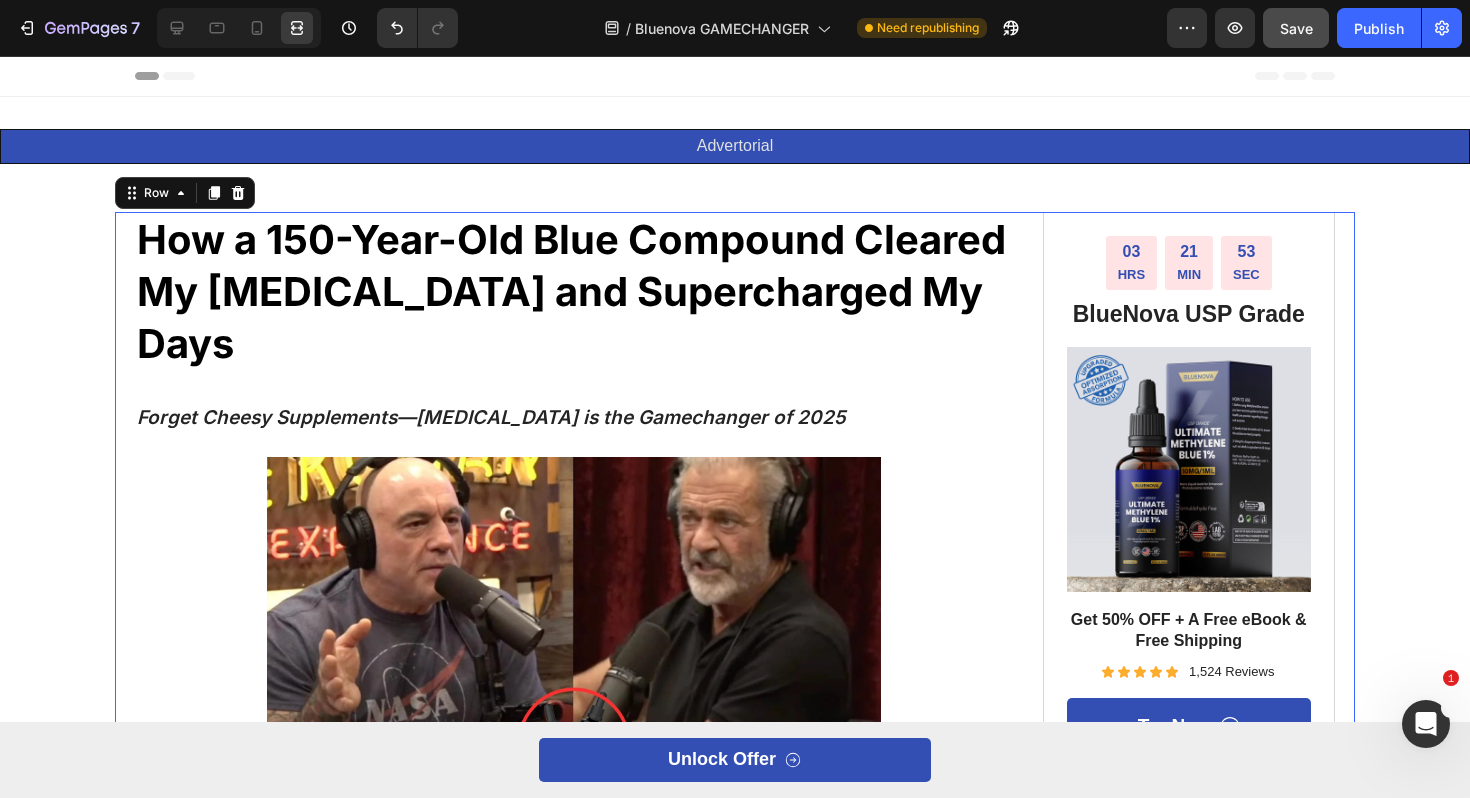 click 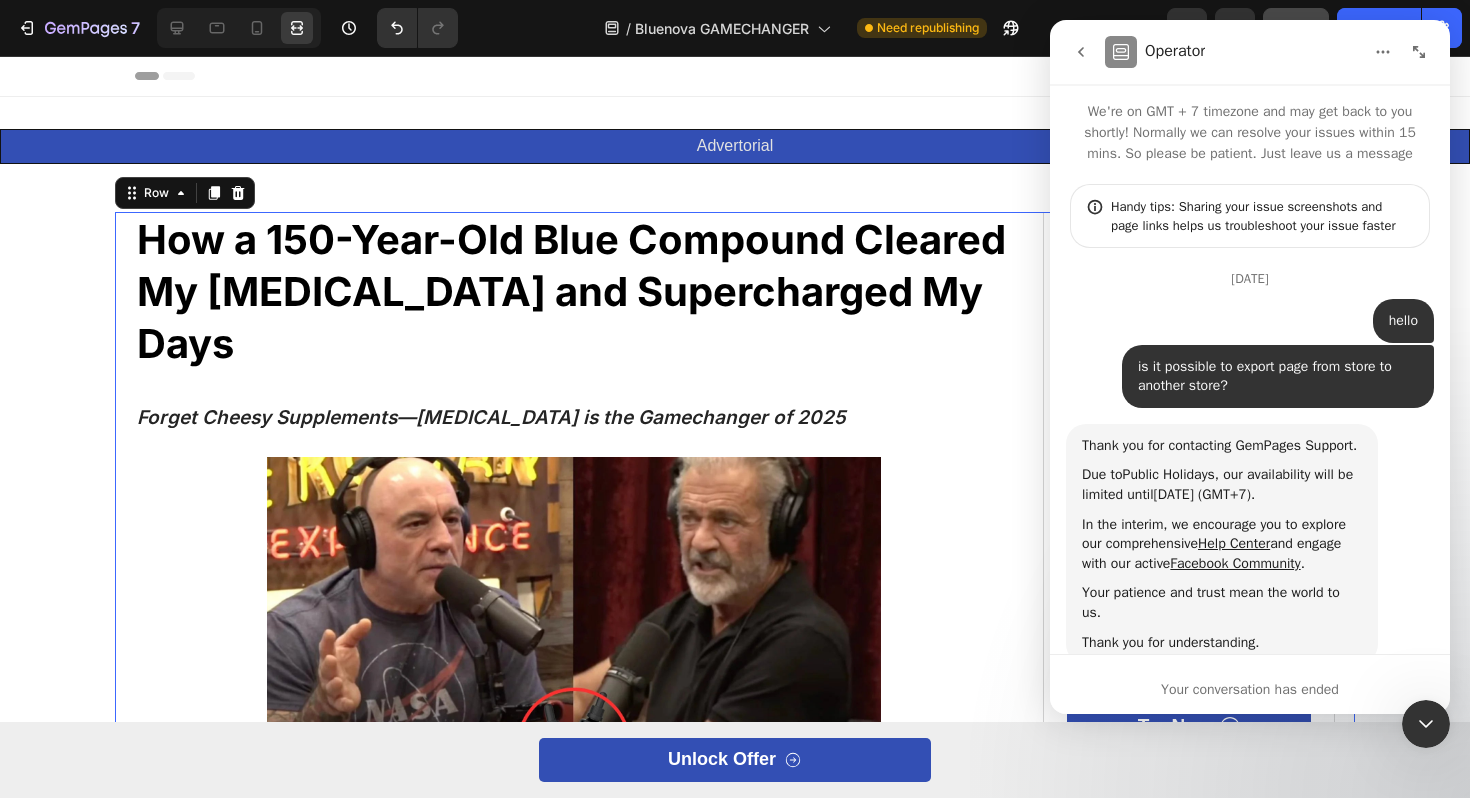 click 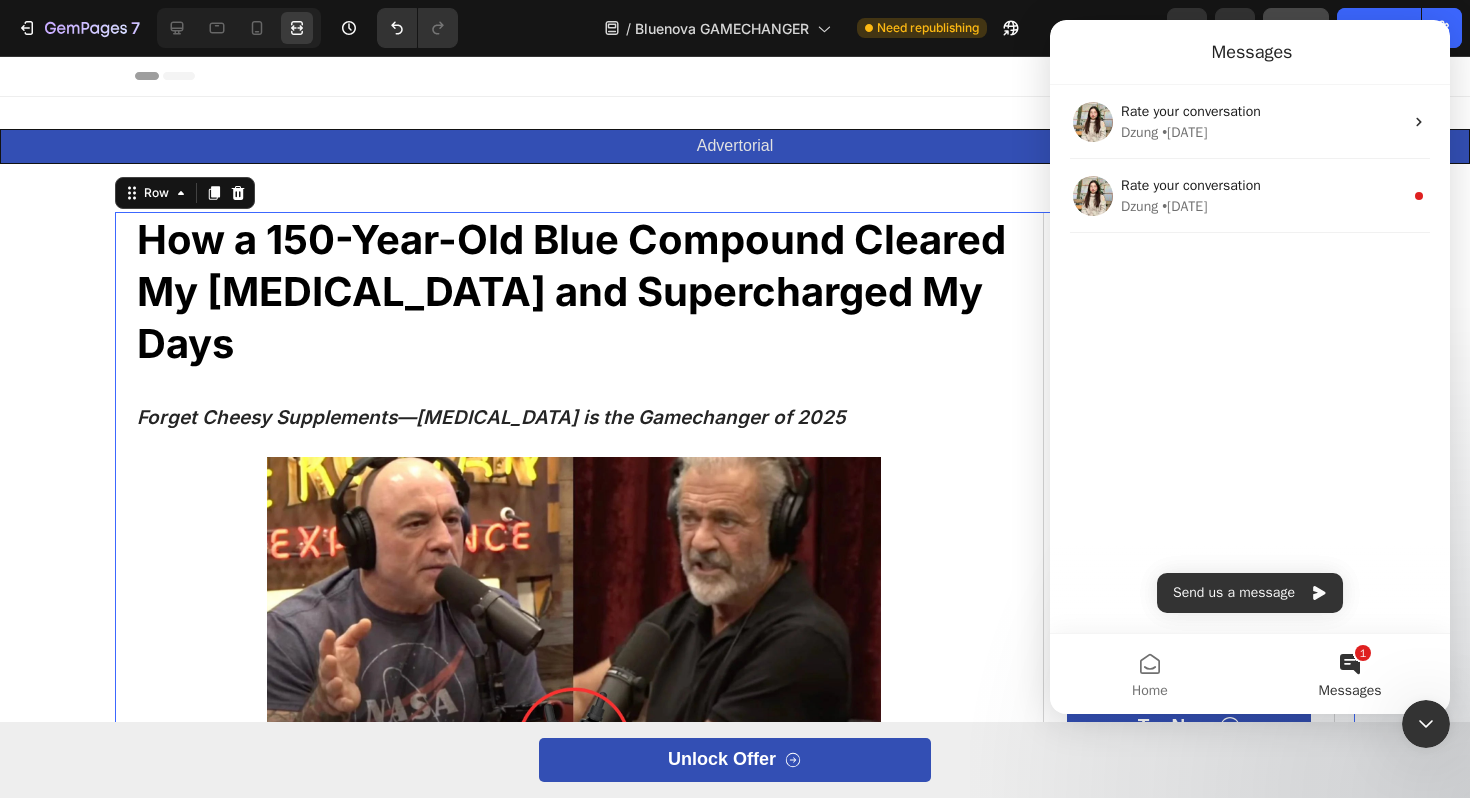 scroll, scrollTop: 0, scrollLeft: 0, axis: both 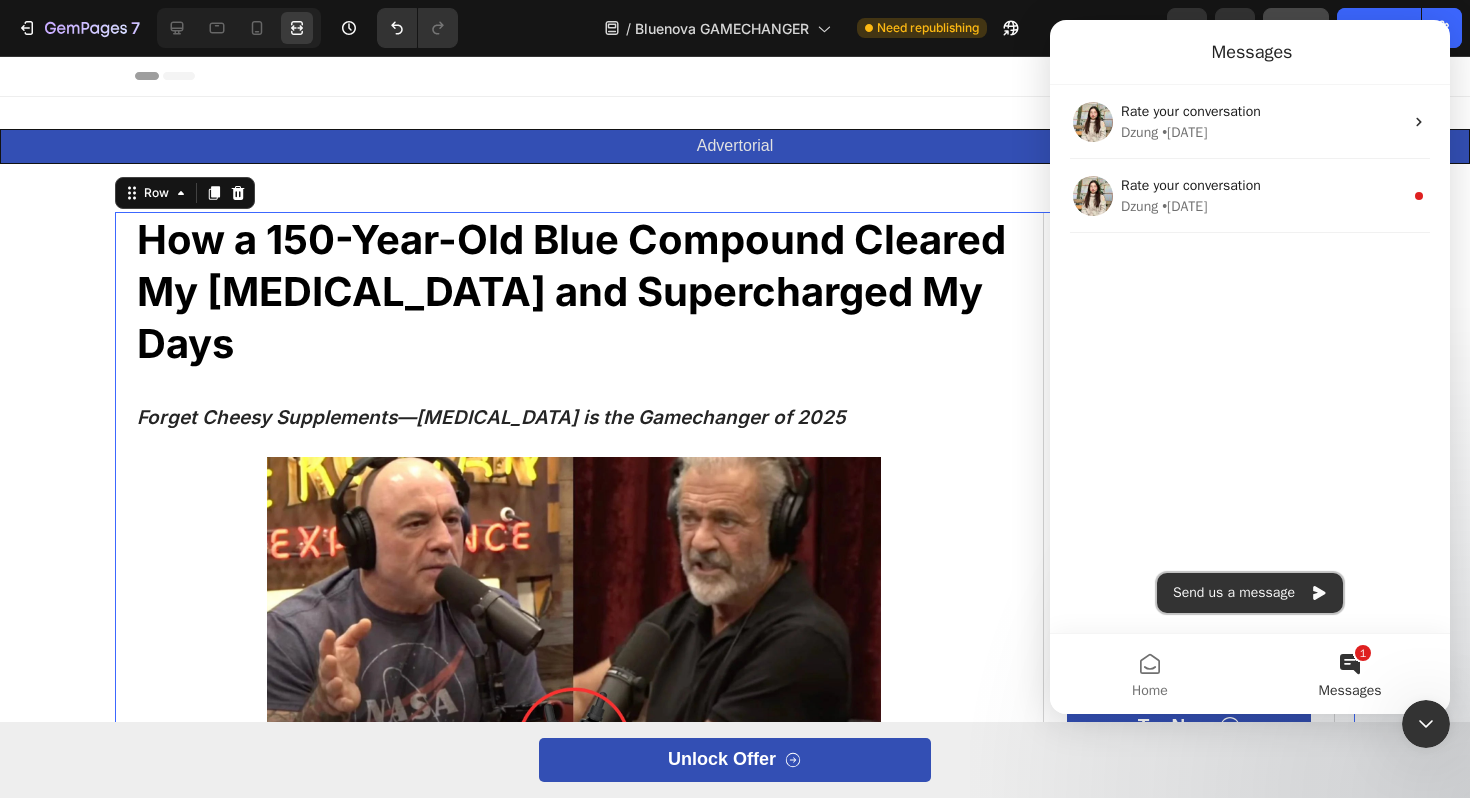 click on "Send us a message" at bounding box center (1250, 593) 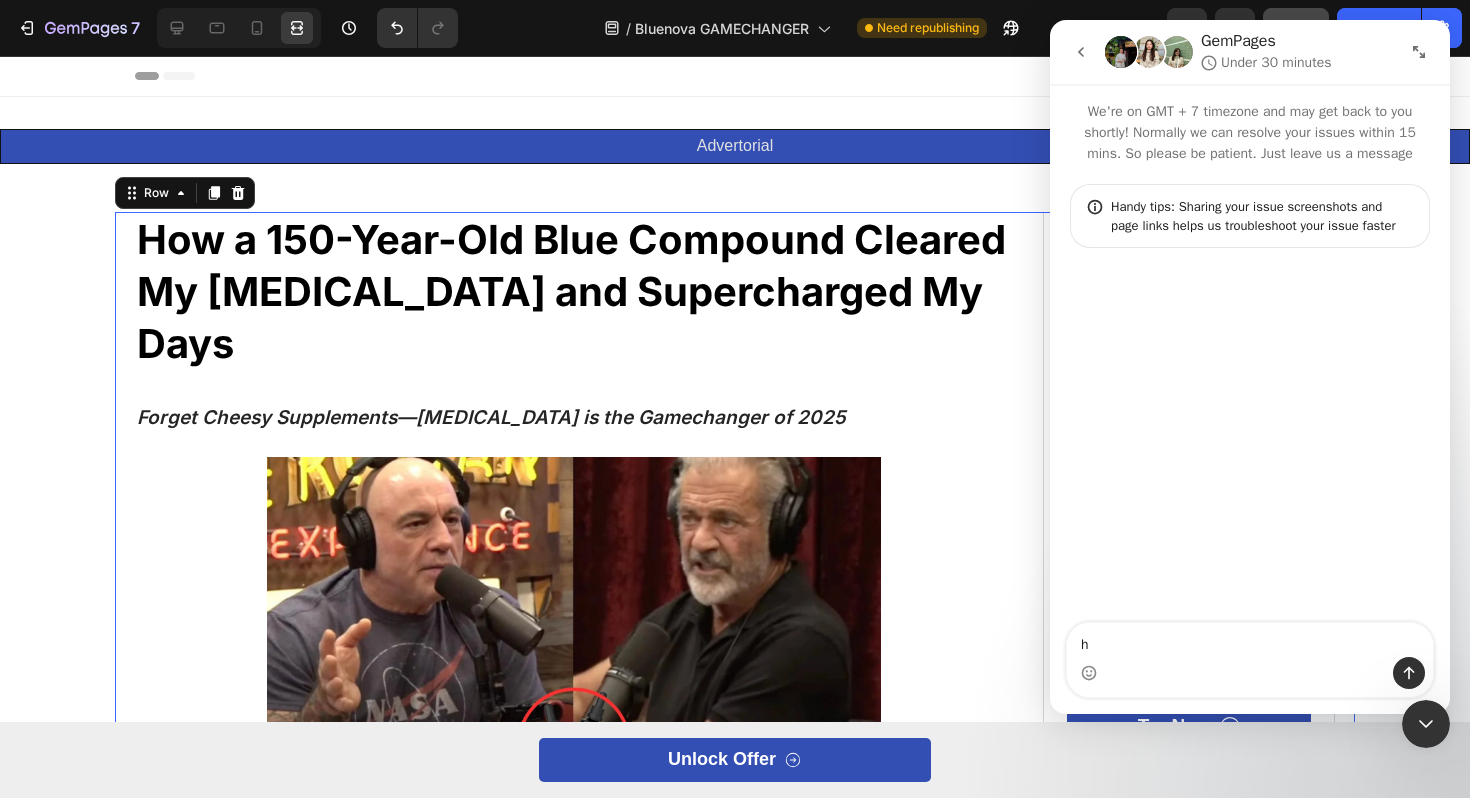 type on "hi" 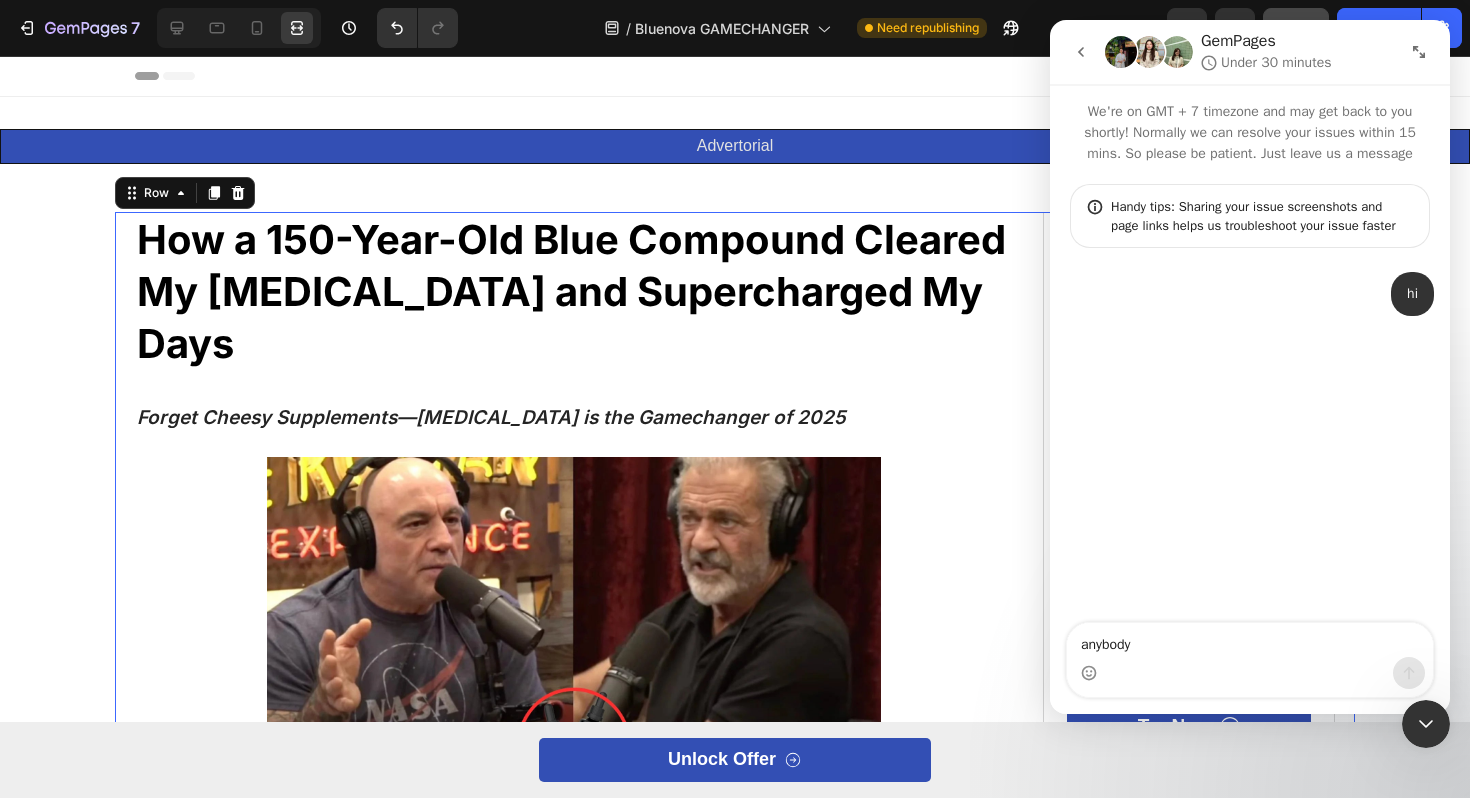 type on "anybody¿" 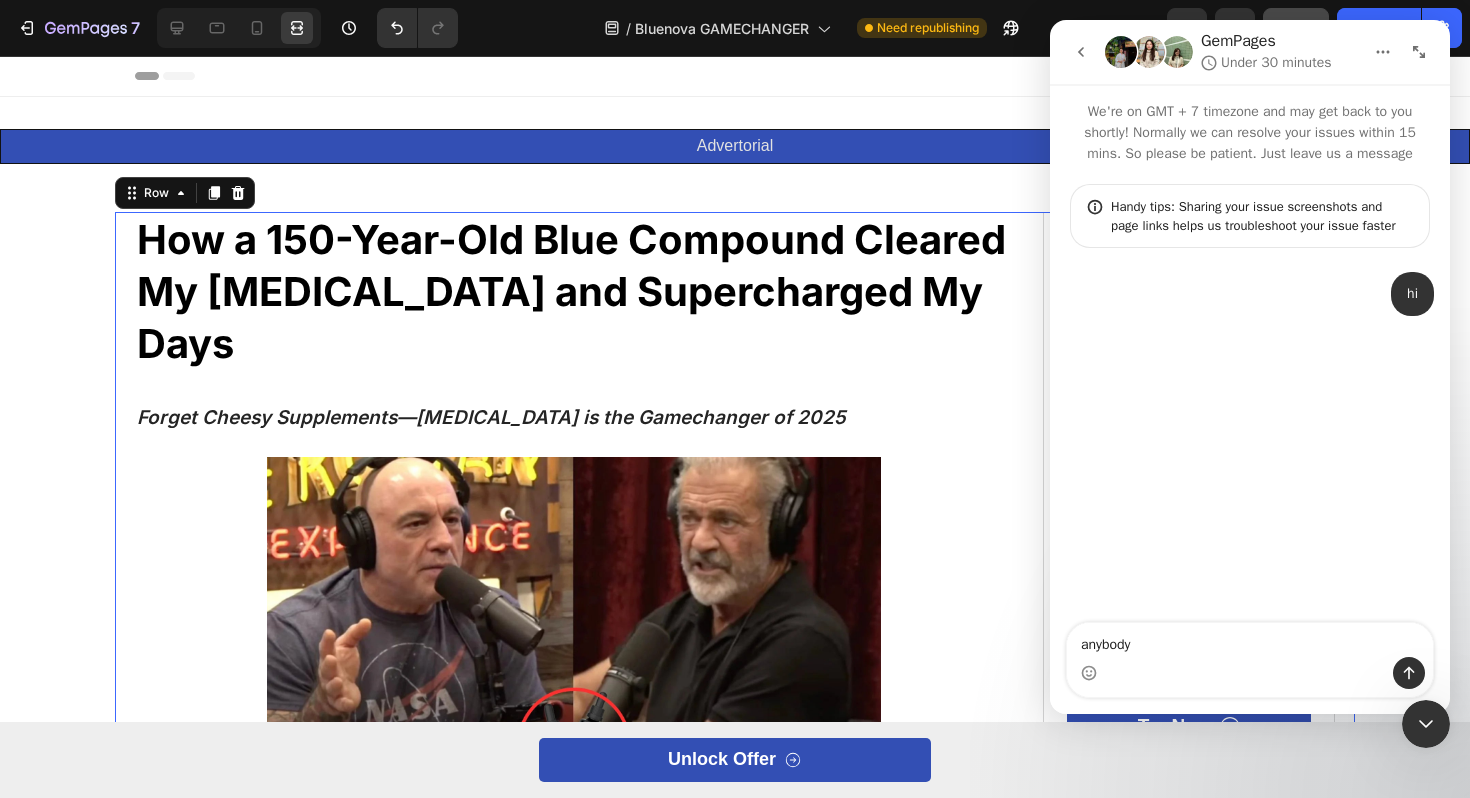 type on "anybody?" 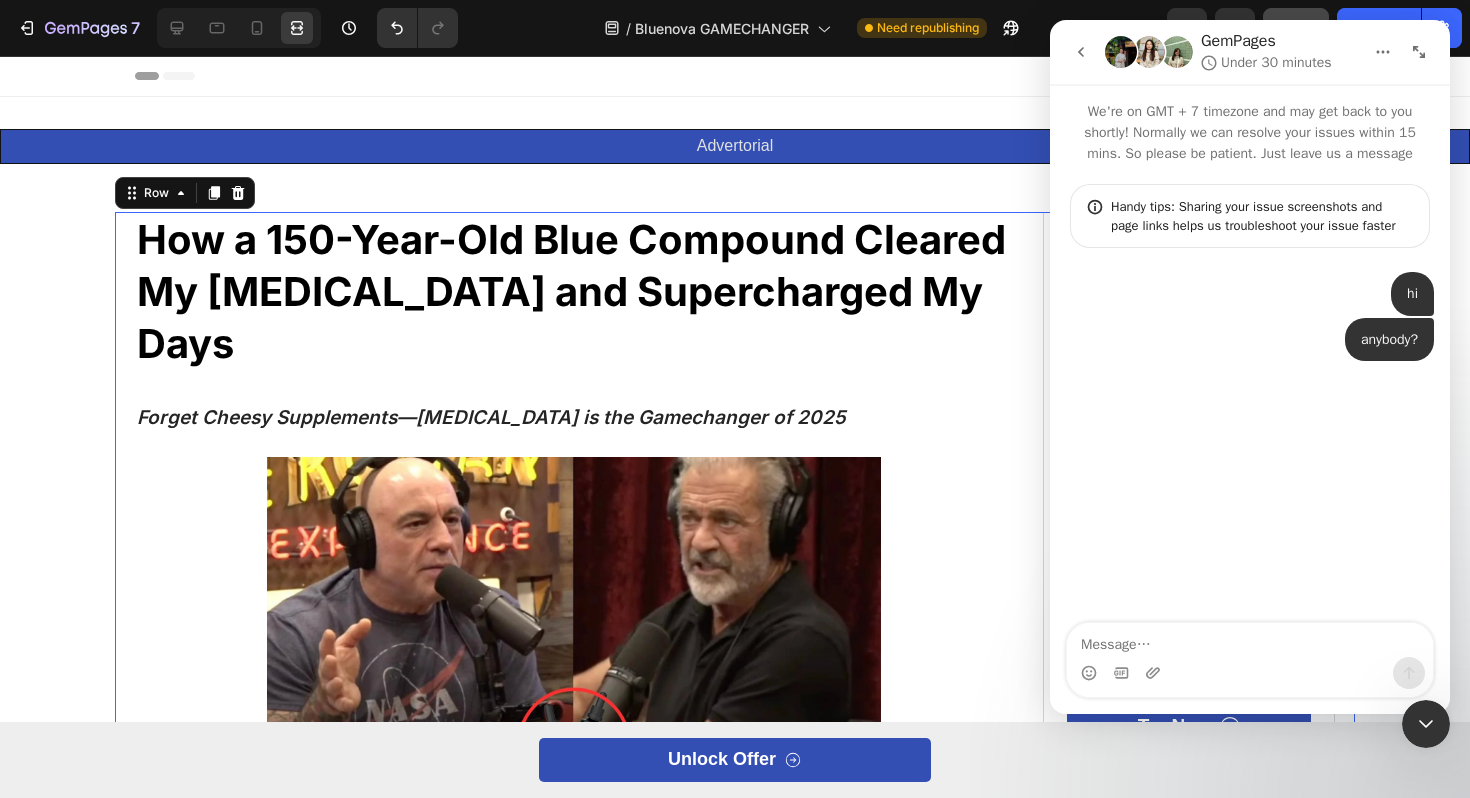 type 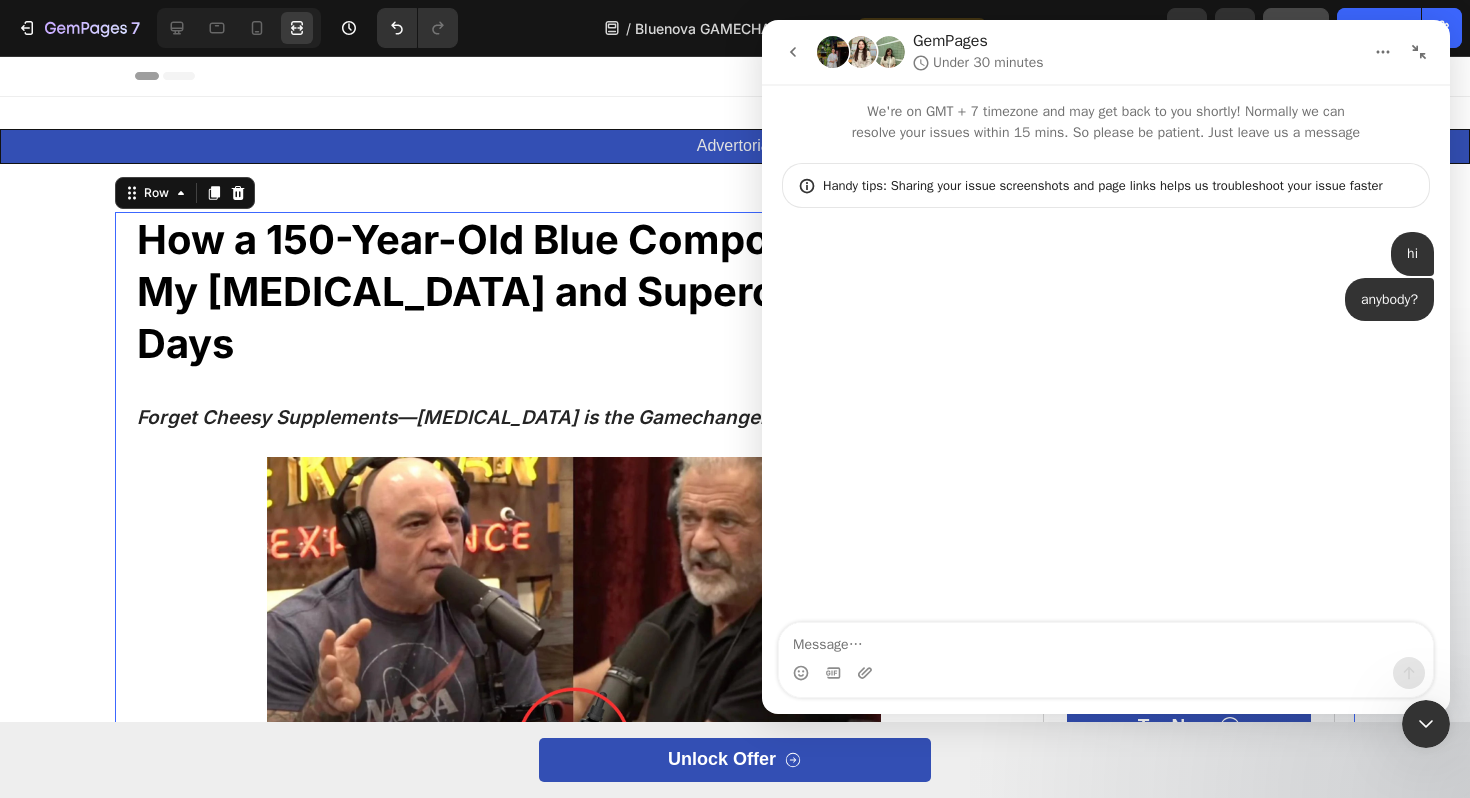 click 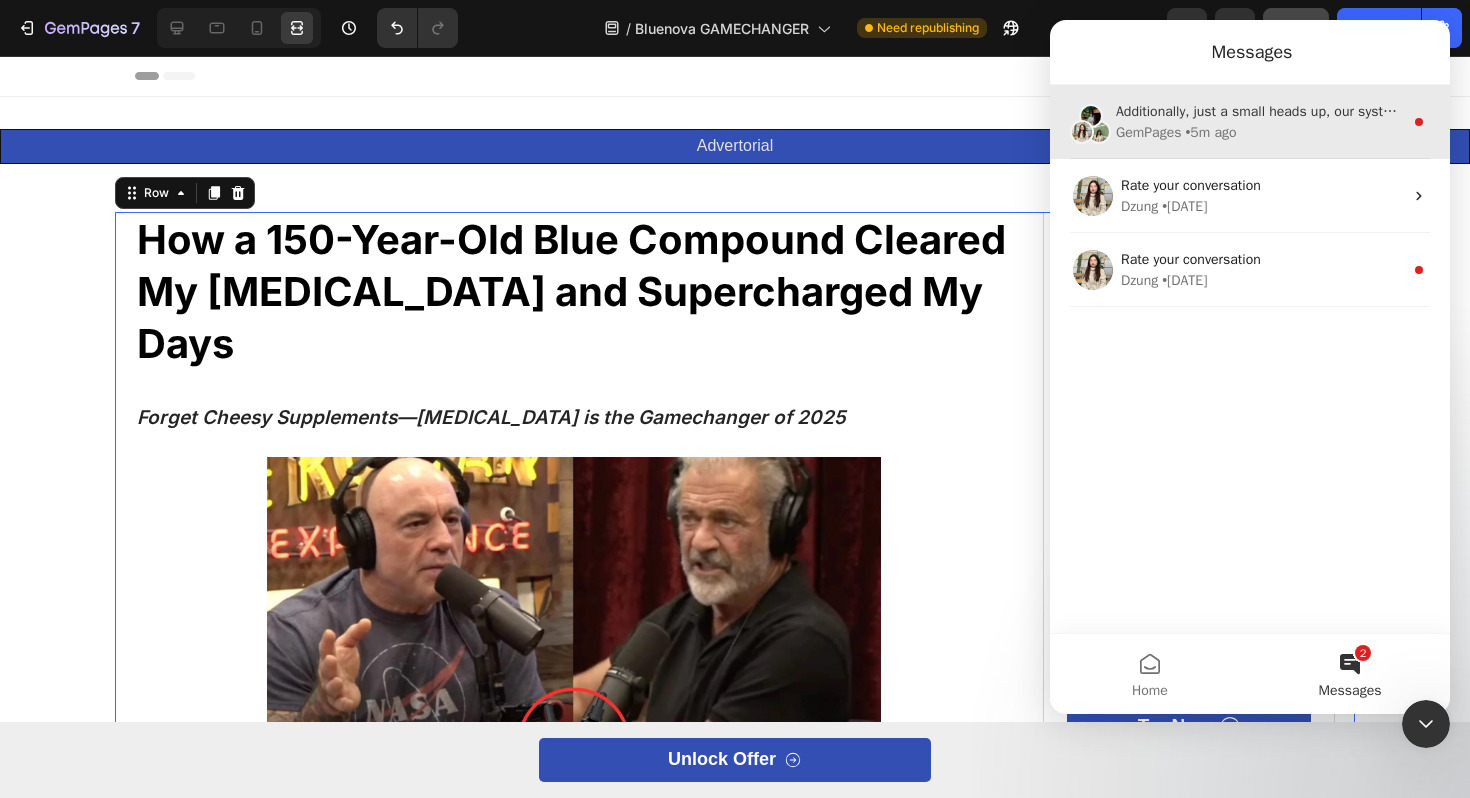 click on "Additionally, just a small heads up, our system will be under maintenance on July 13, 2025, from 10:00 AM to 12:00 PM (GMT+7). During this period, GemPages will not be accessible Please save your work beforehand to avoid interruption. ​Thank you for understanding" at bounding box center [1259, 111] 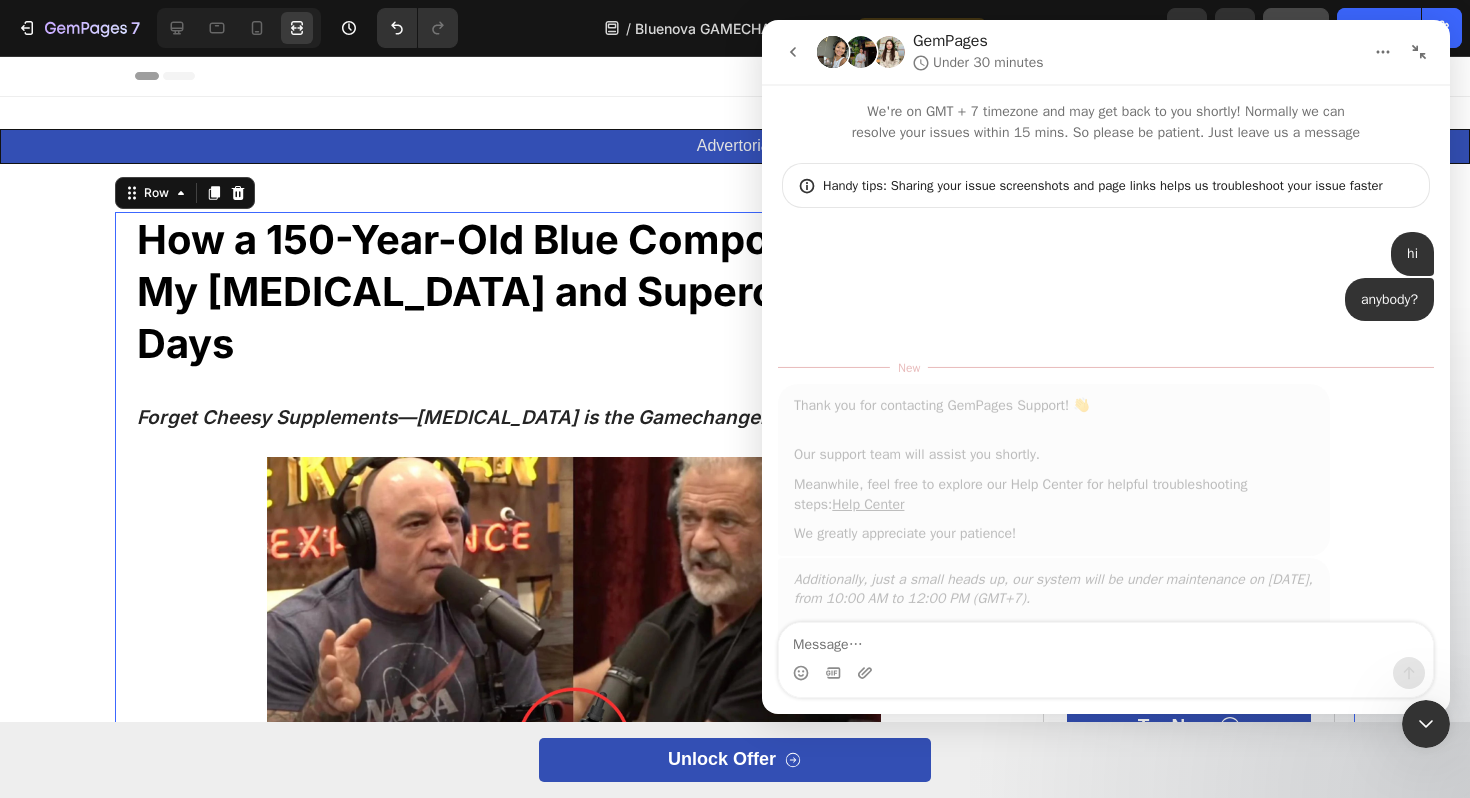 scroll, scrollTop: 3, scrollLeft: 0, axis: vertical 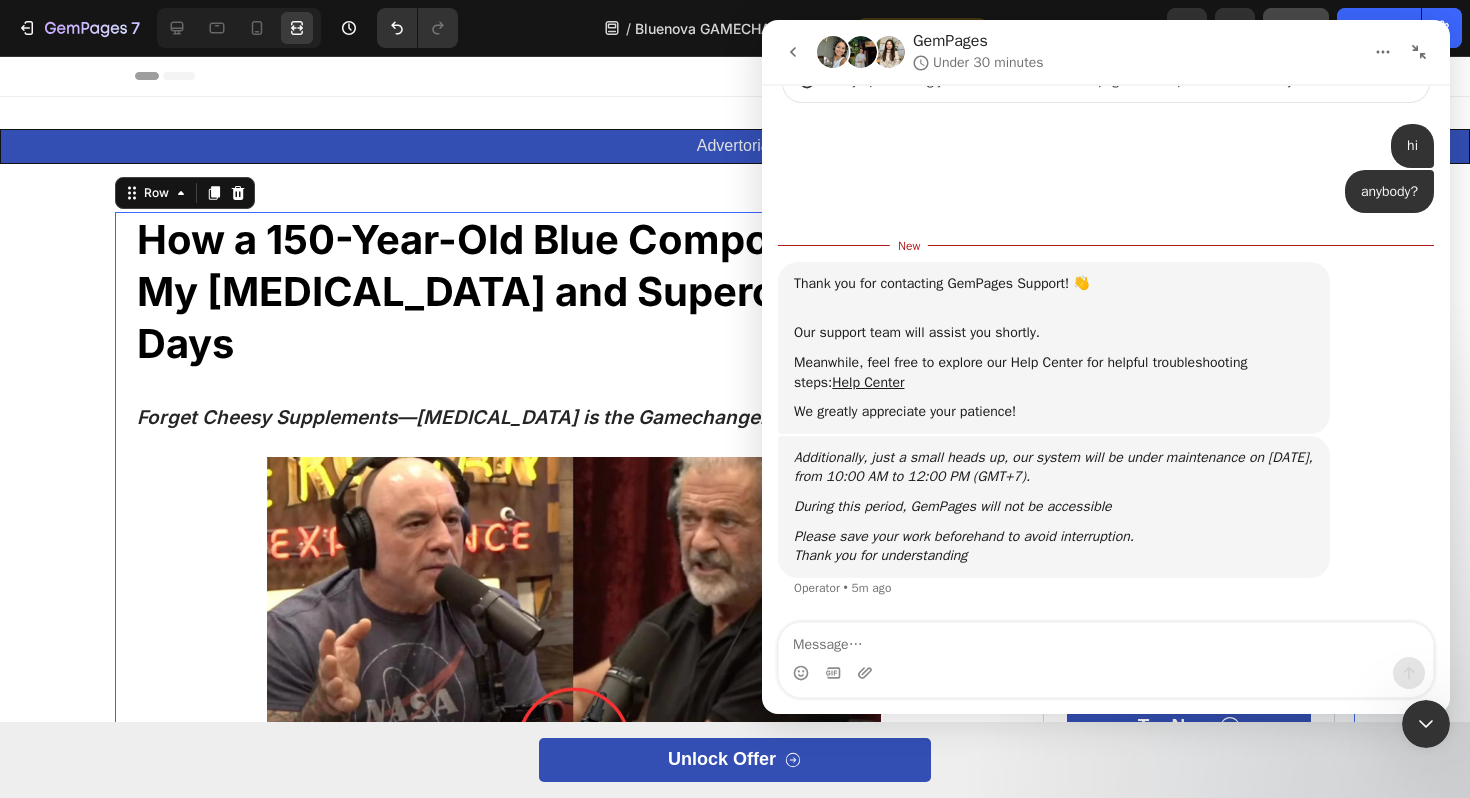 click at bounding box center [1106, 640] 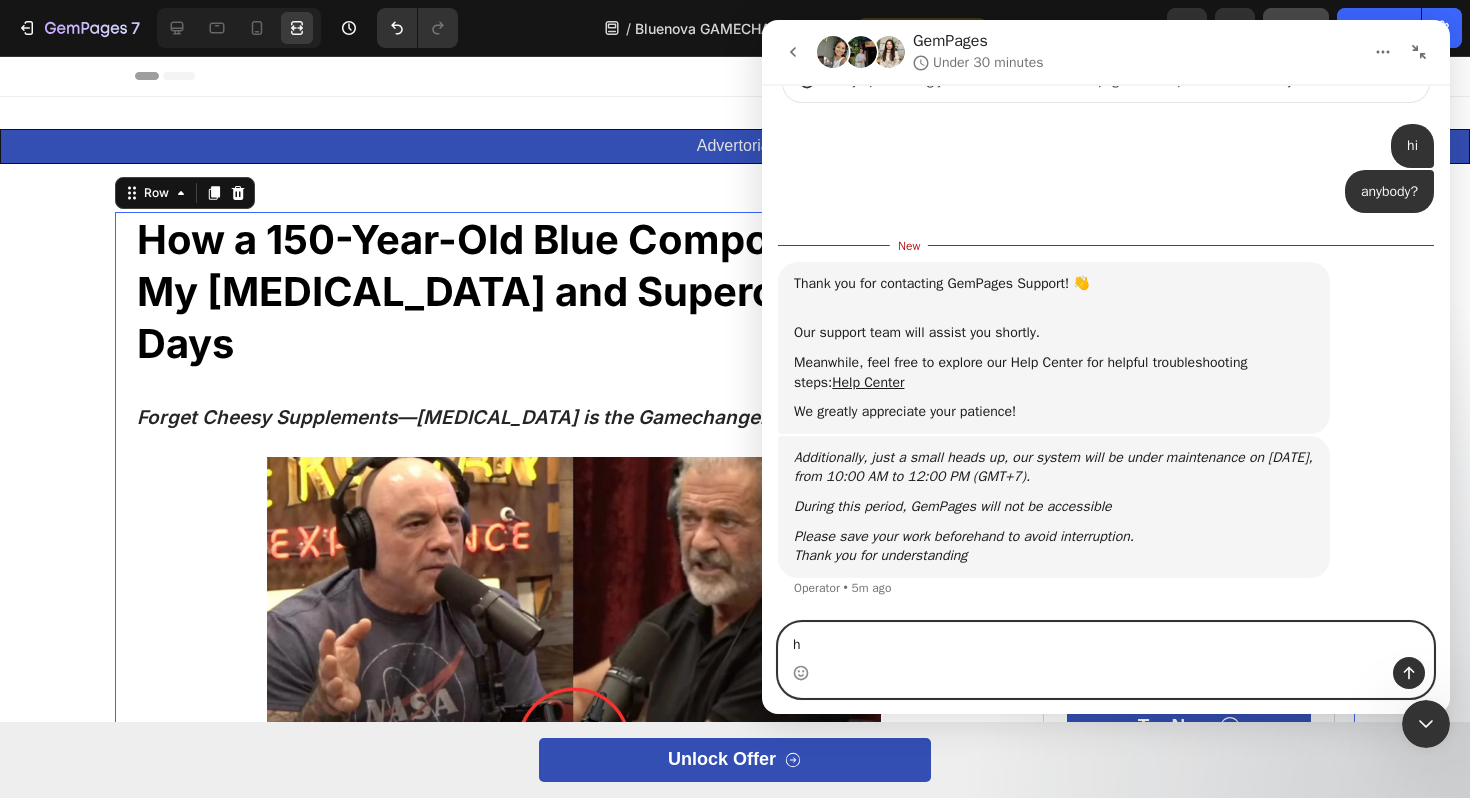 type on "hi" 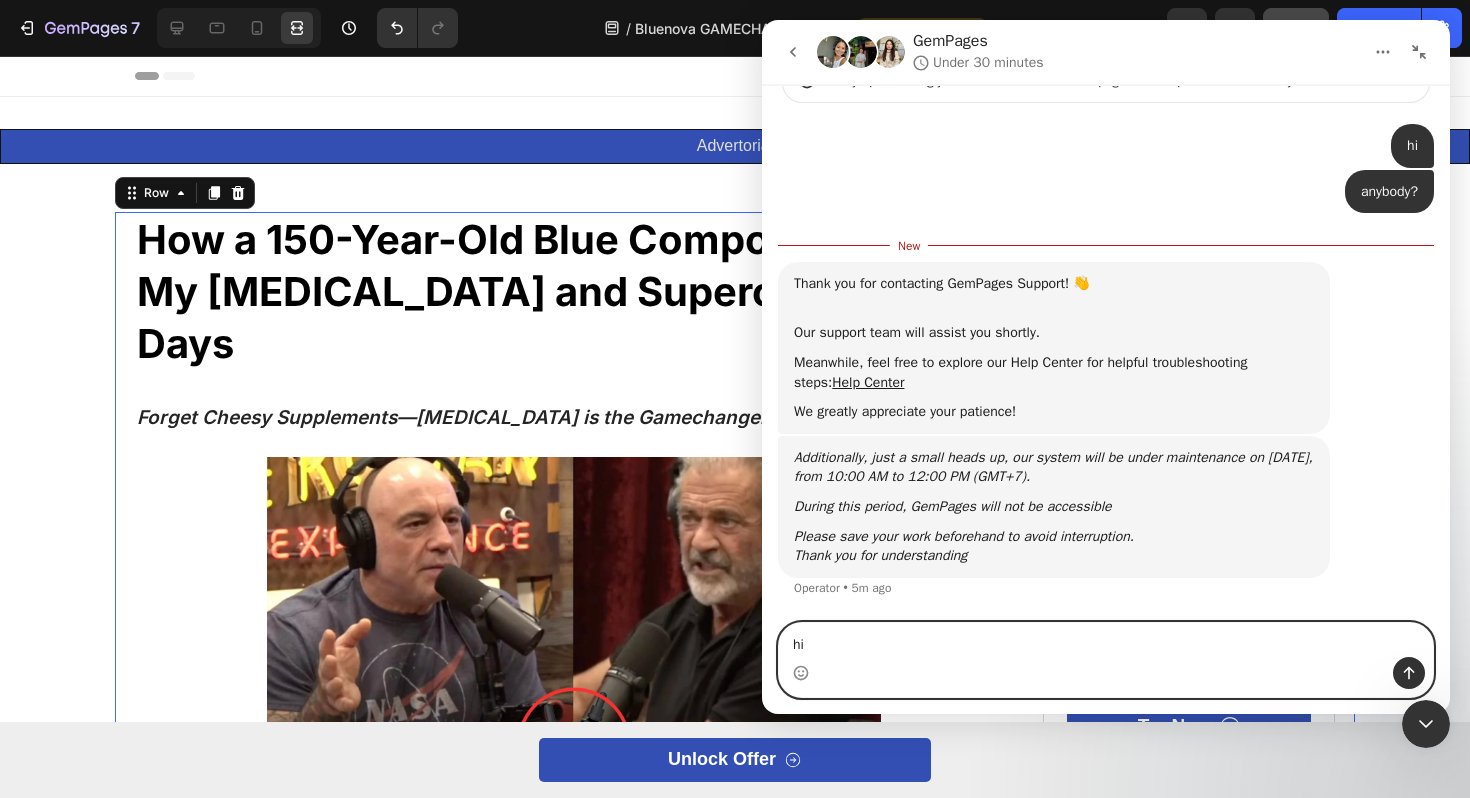 type 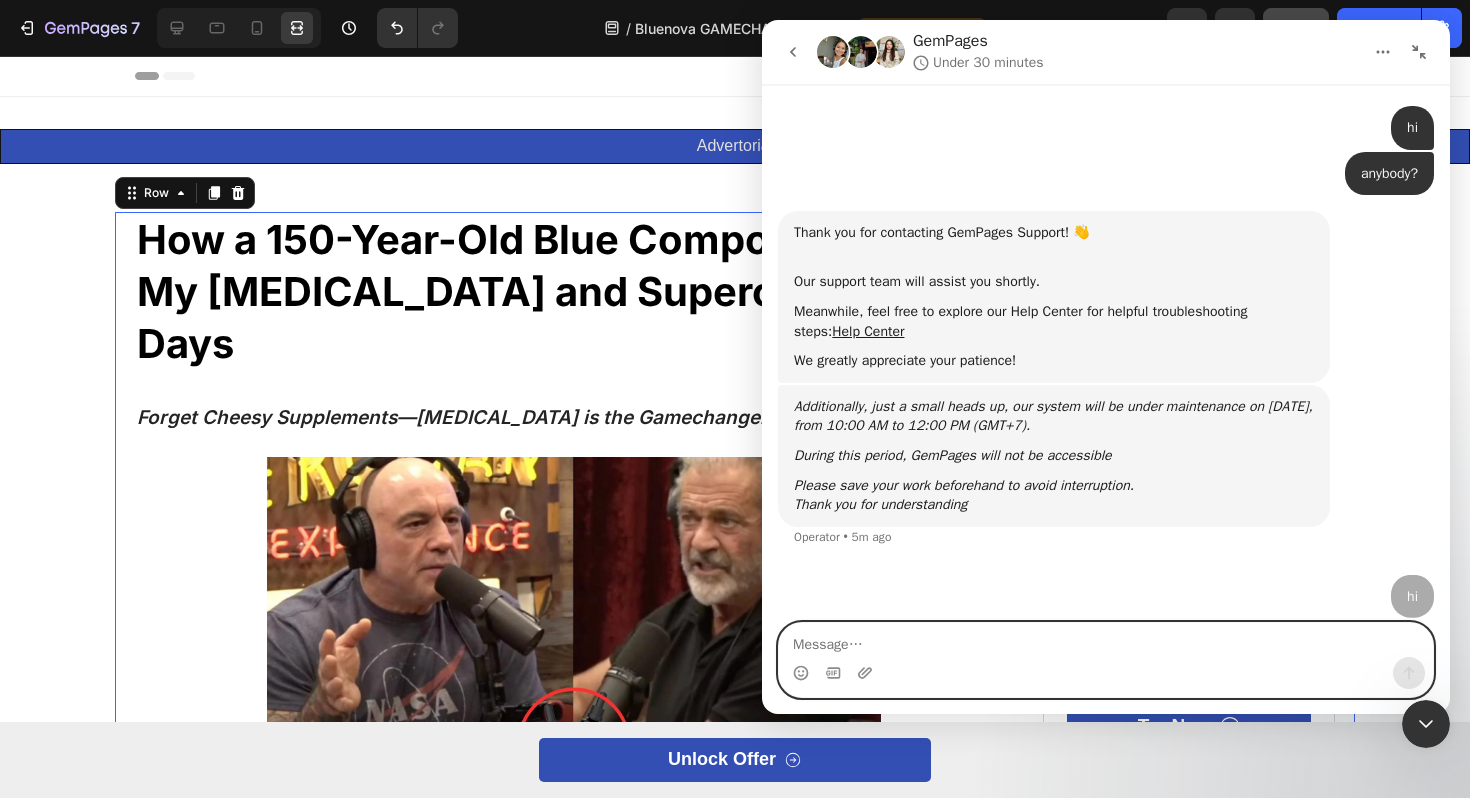 scroll, scrollTop: 150, scrollLeft: 0, axis: vertical 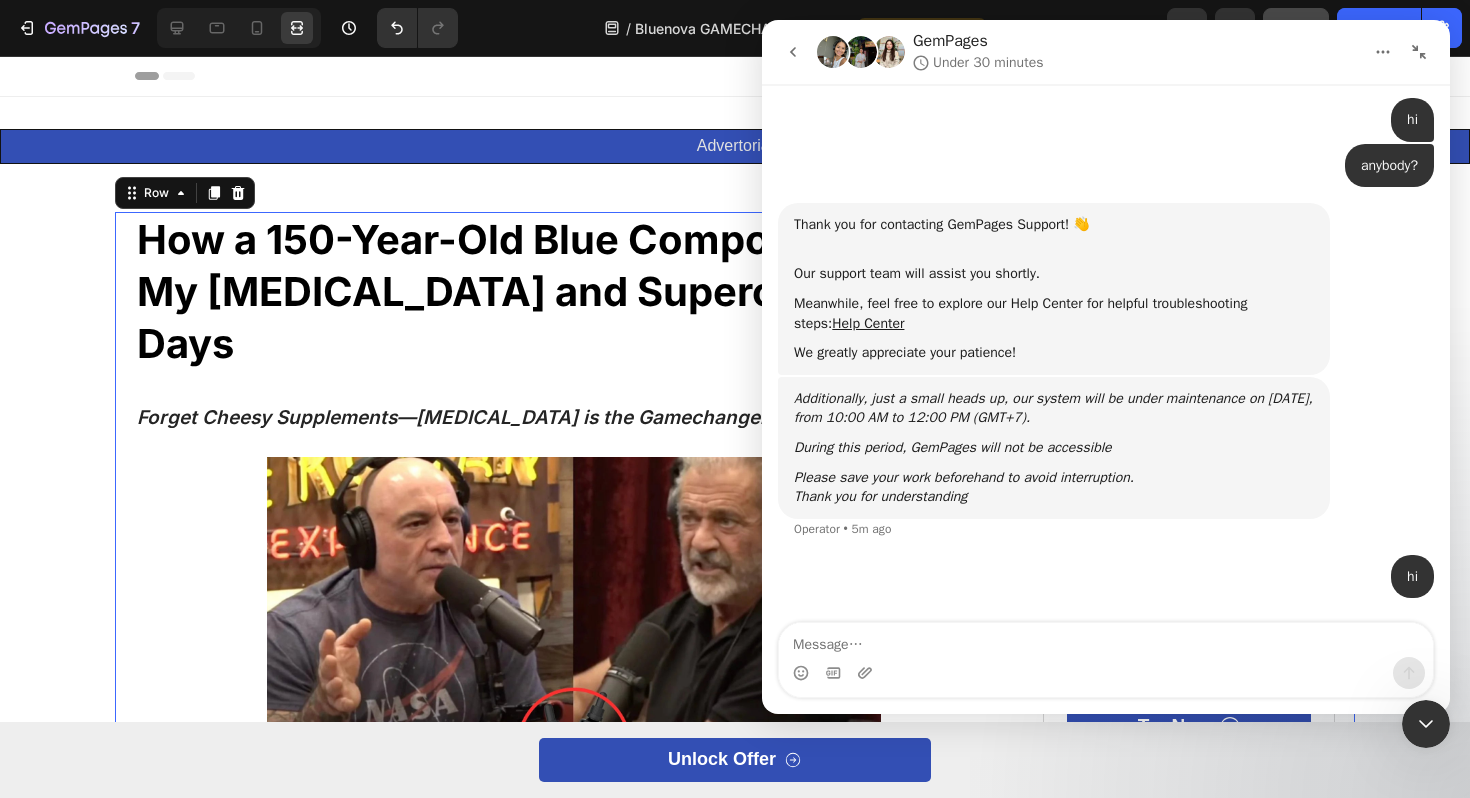 click 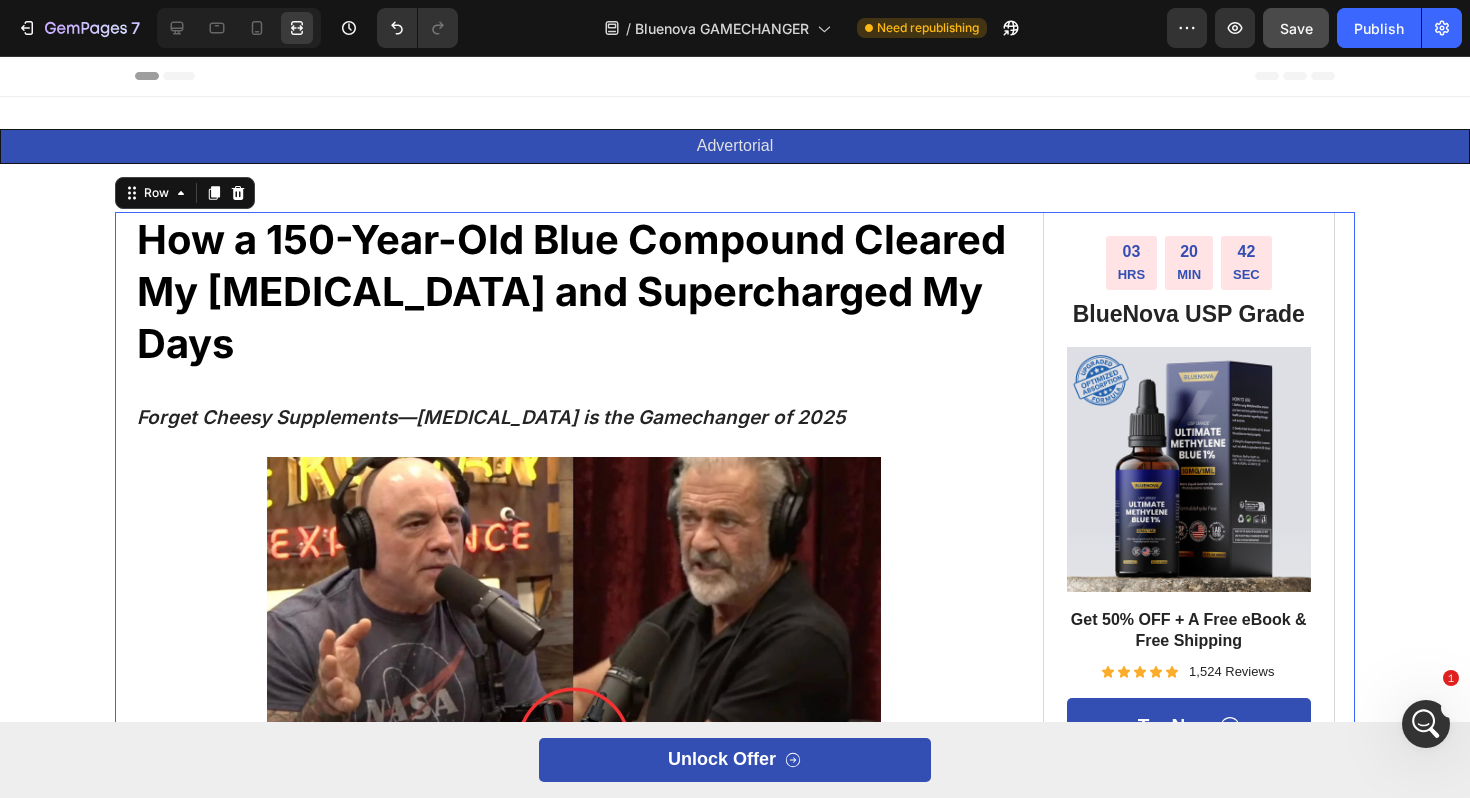 click 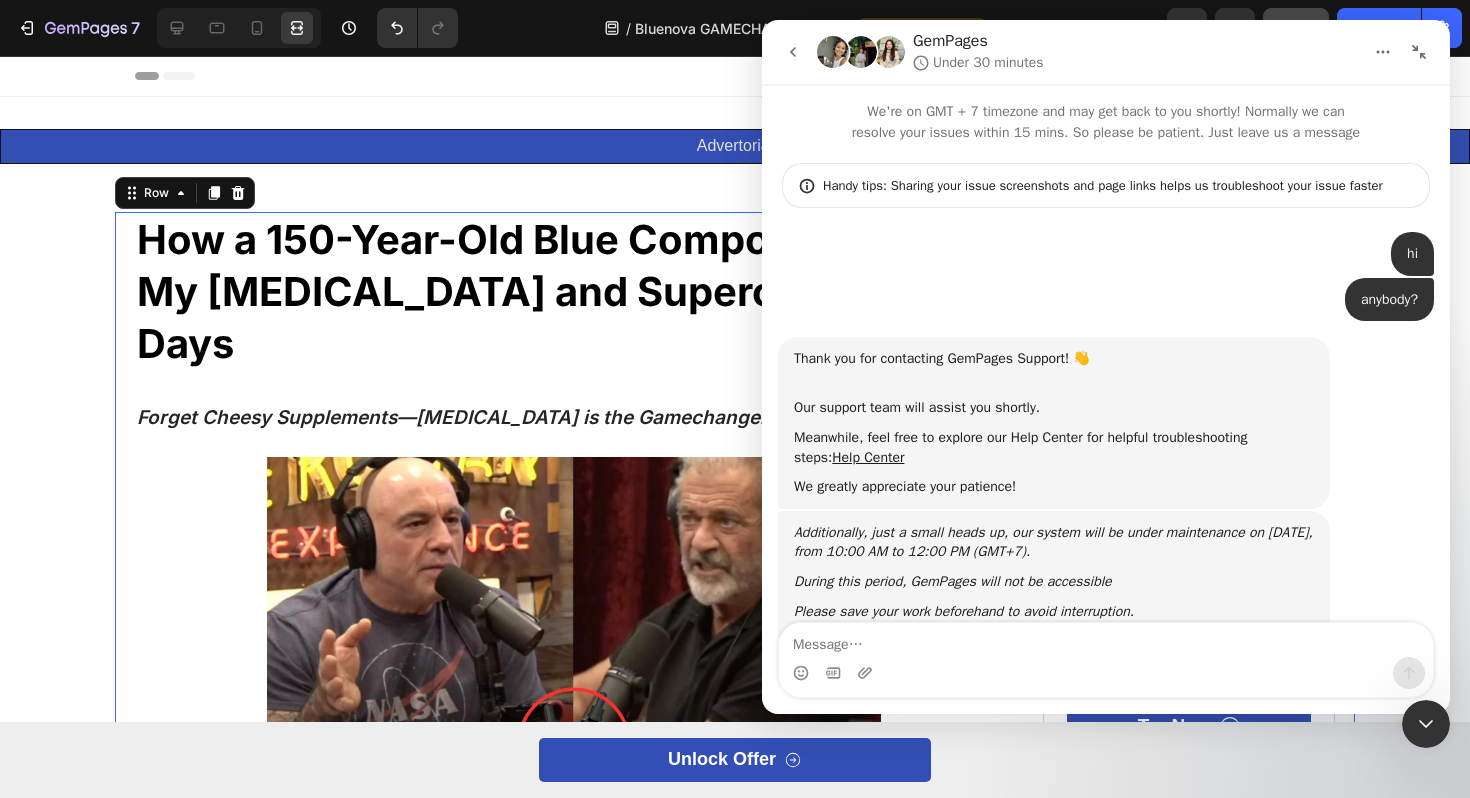 click 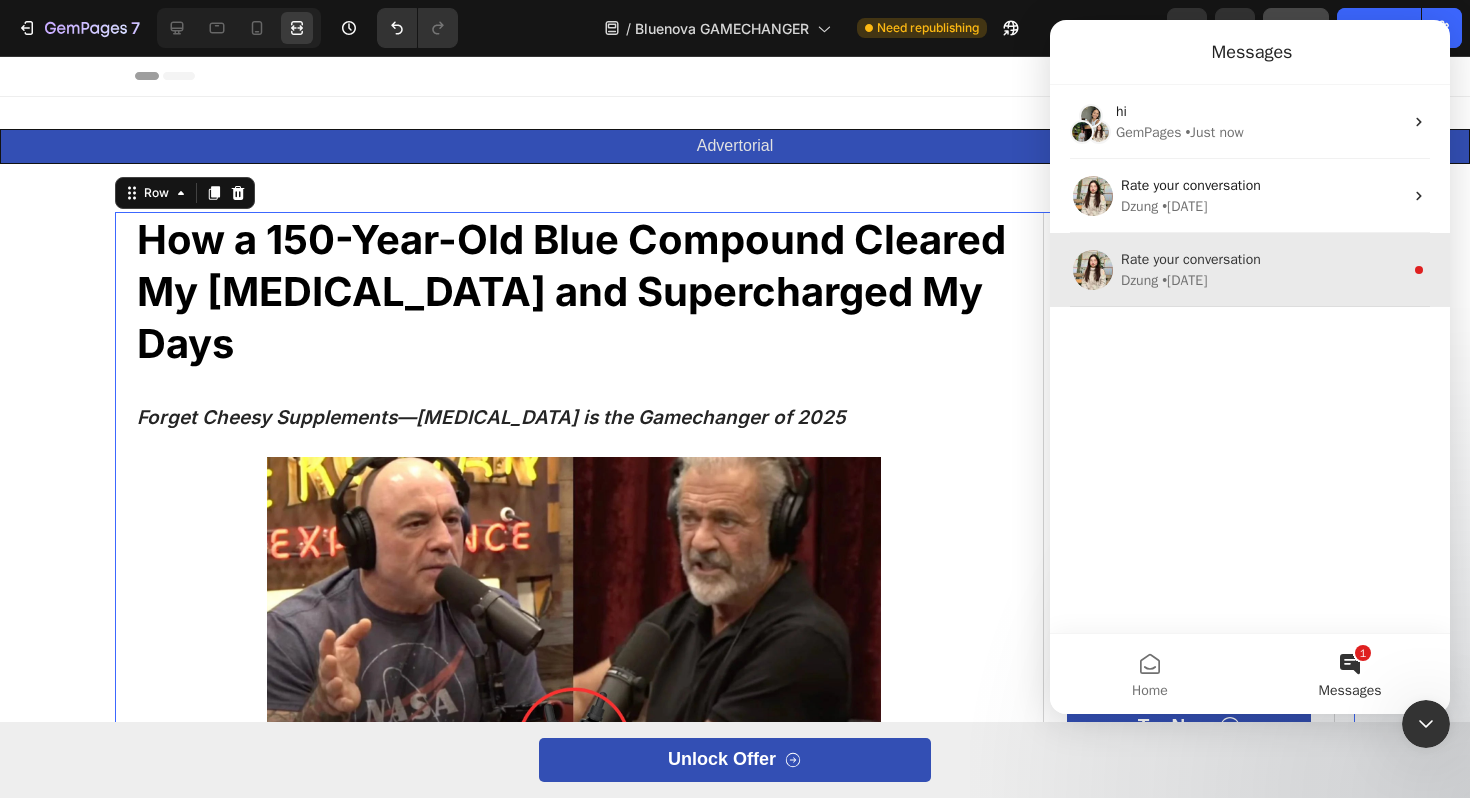 click on "•  10w ago" at bounding box center (1184, 280) 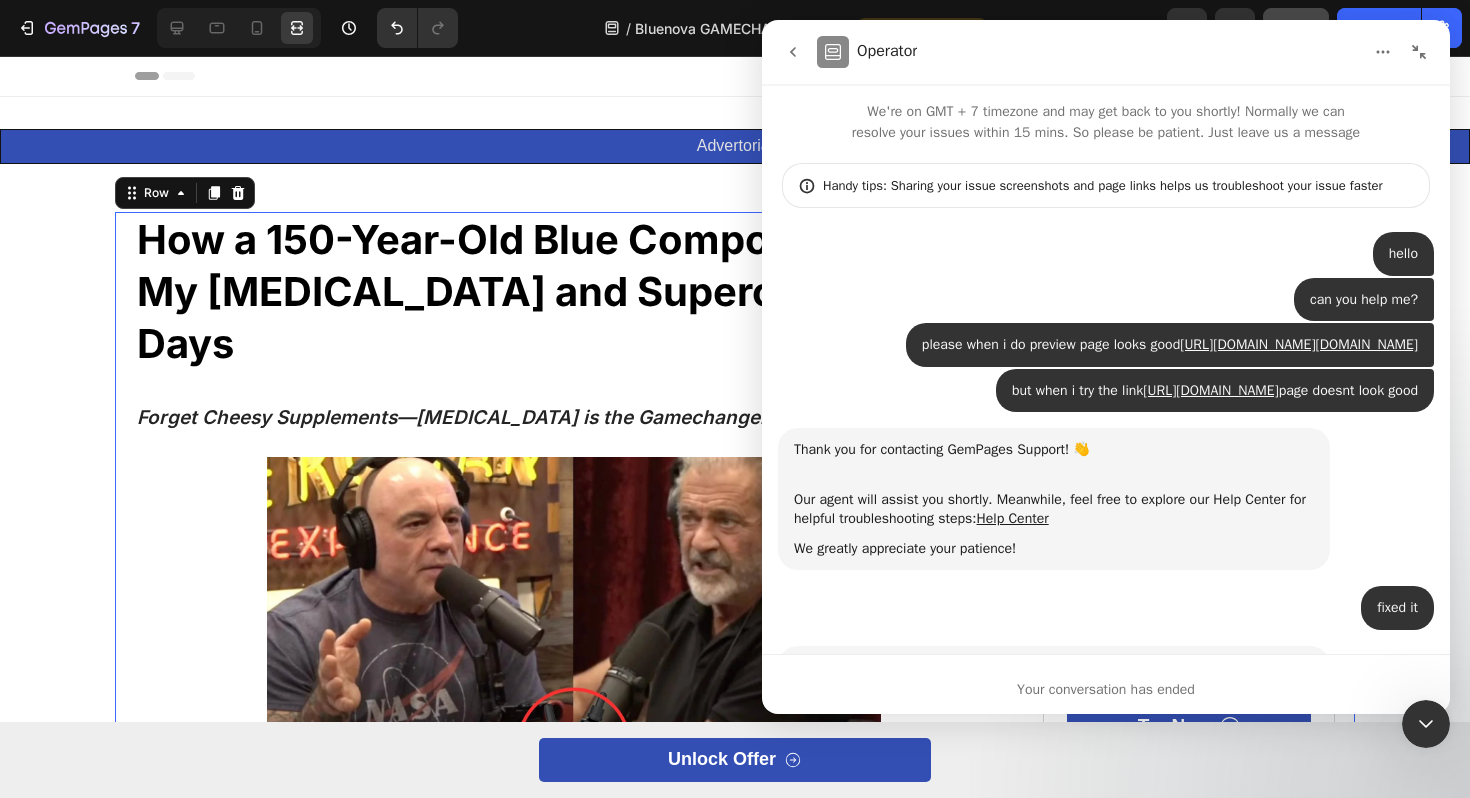 scroll, scrollTop: 3, scrollLeft: 0, axis: vertical 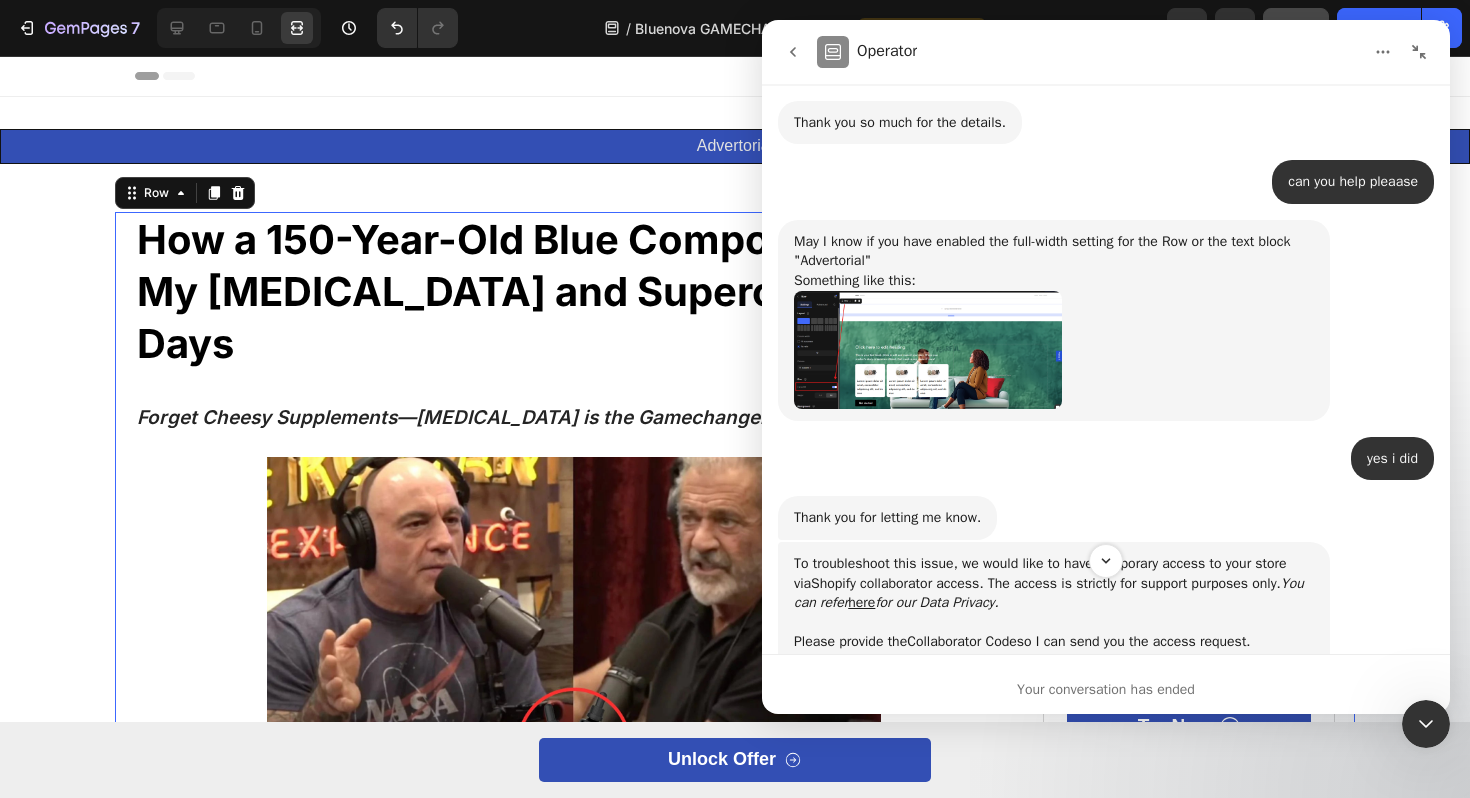 click at bounding box center [928, 350] 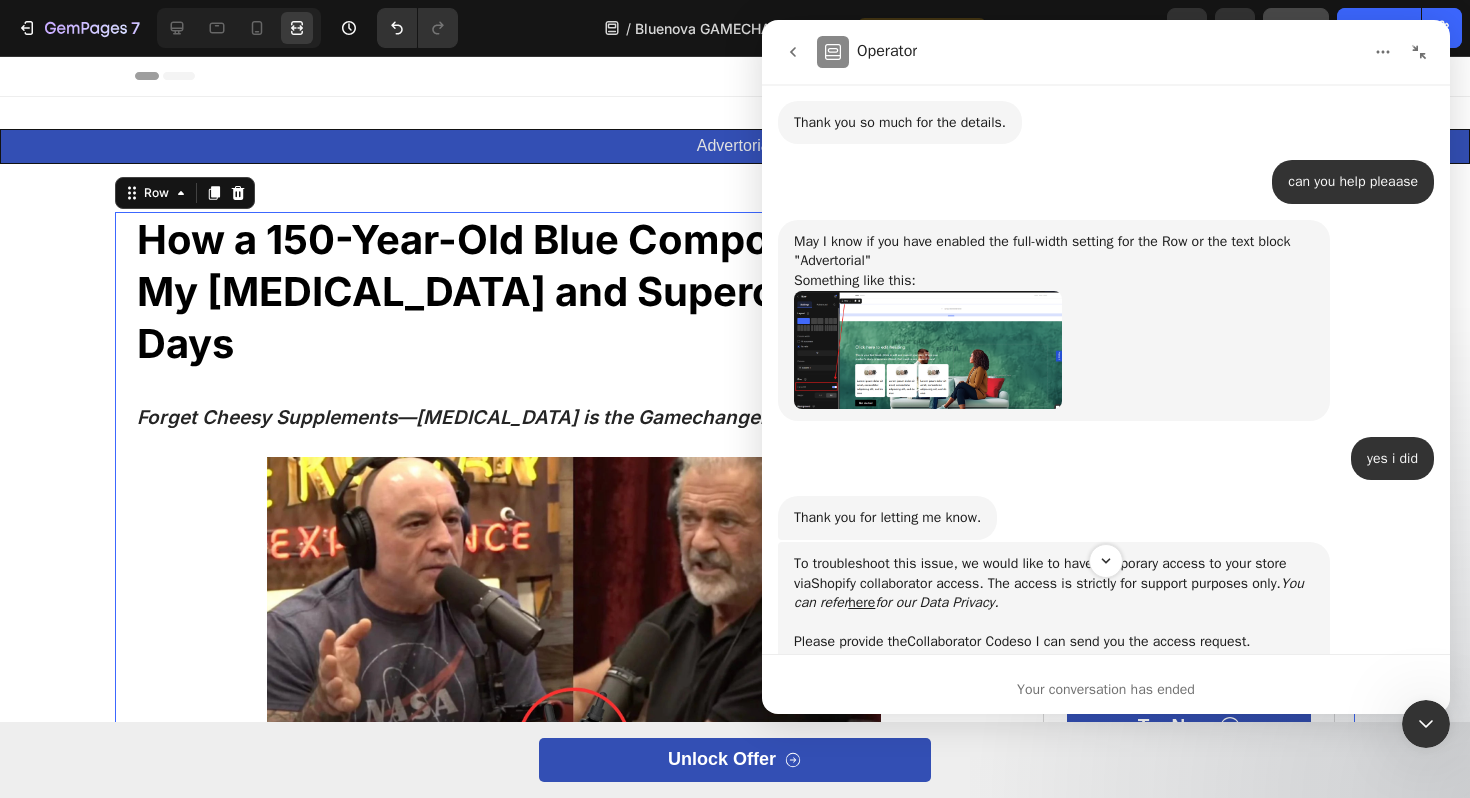 scroll, scrollTop: 0, scrollLeft: 0, axis: both 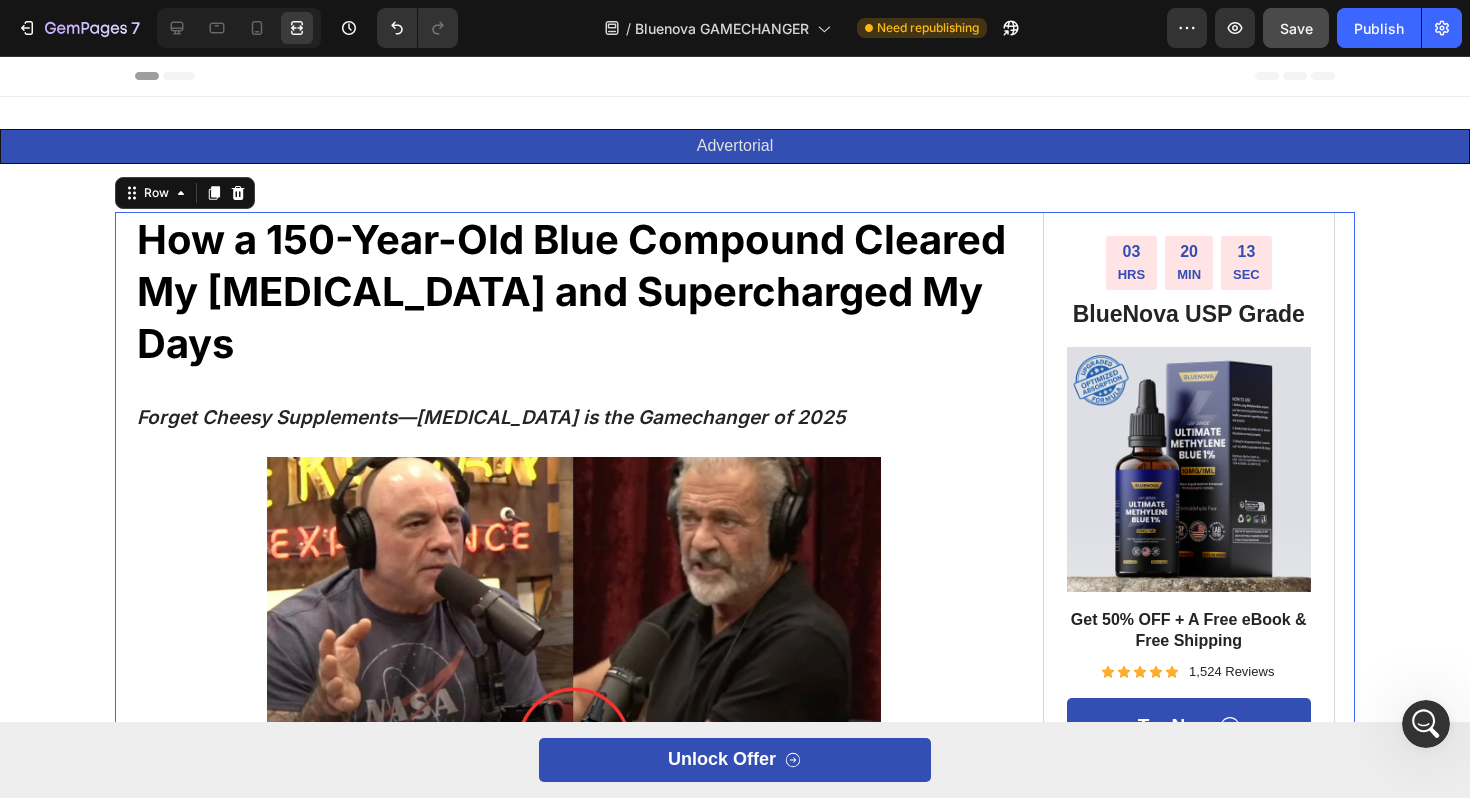 click 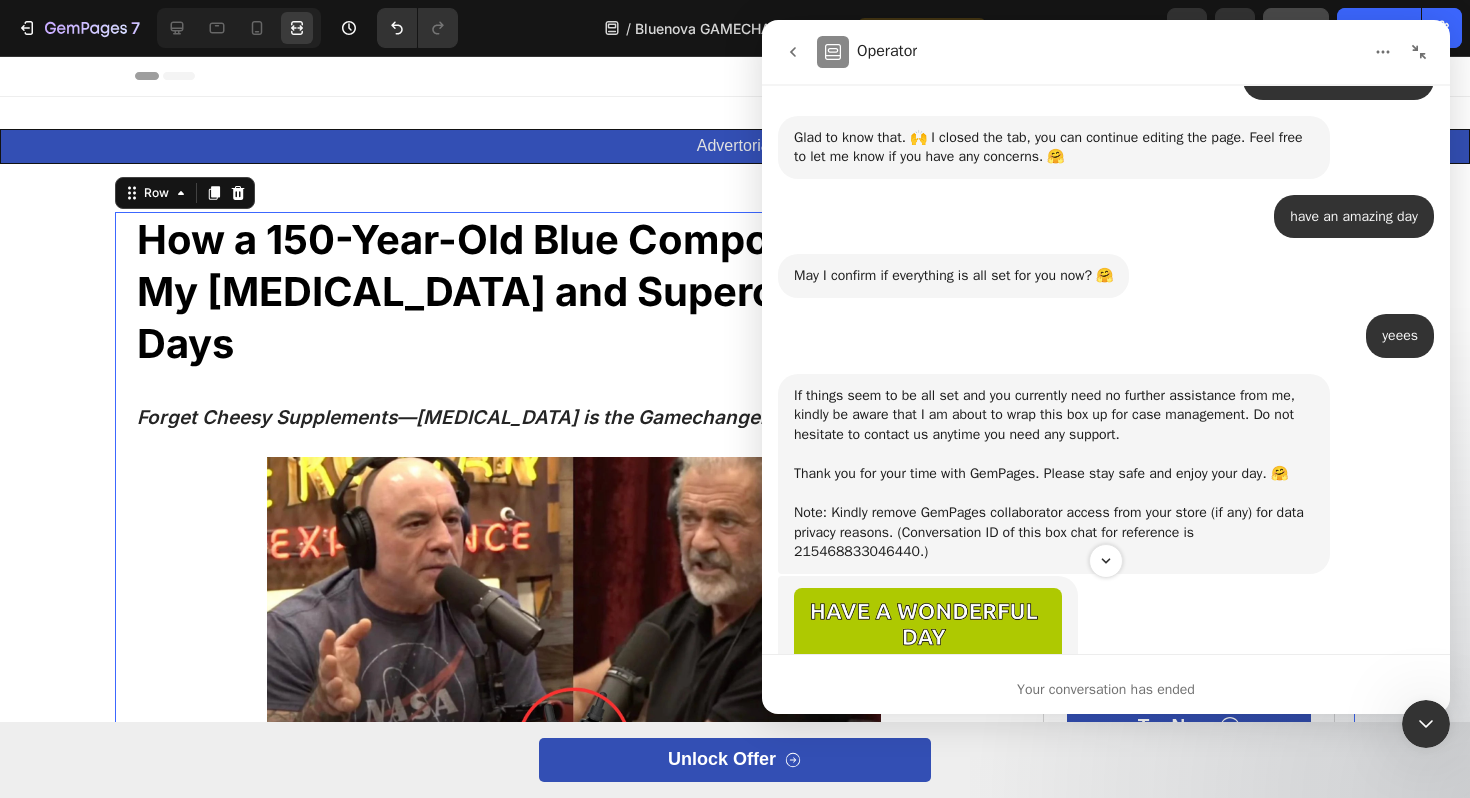 scroll, scrollTop: 4101, scrollLeft: 0, axis: vertical 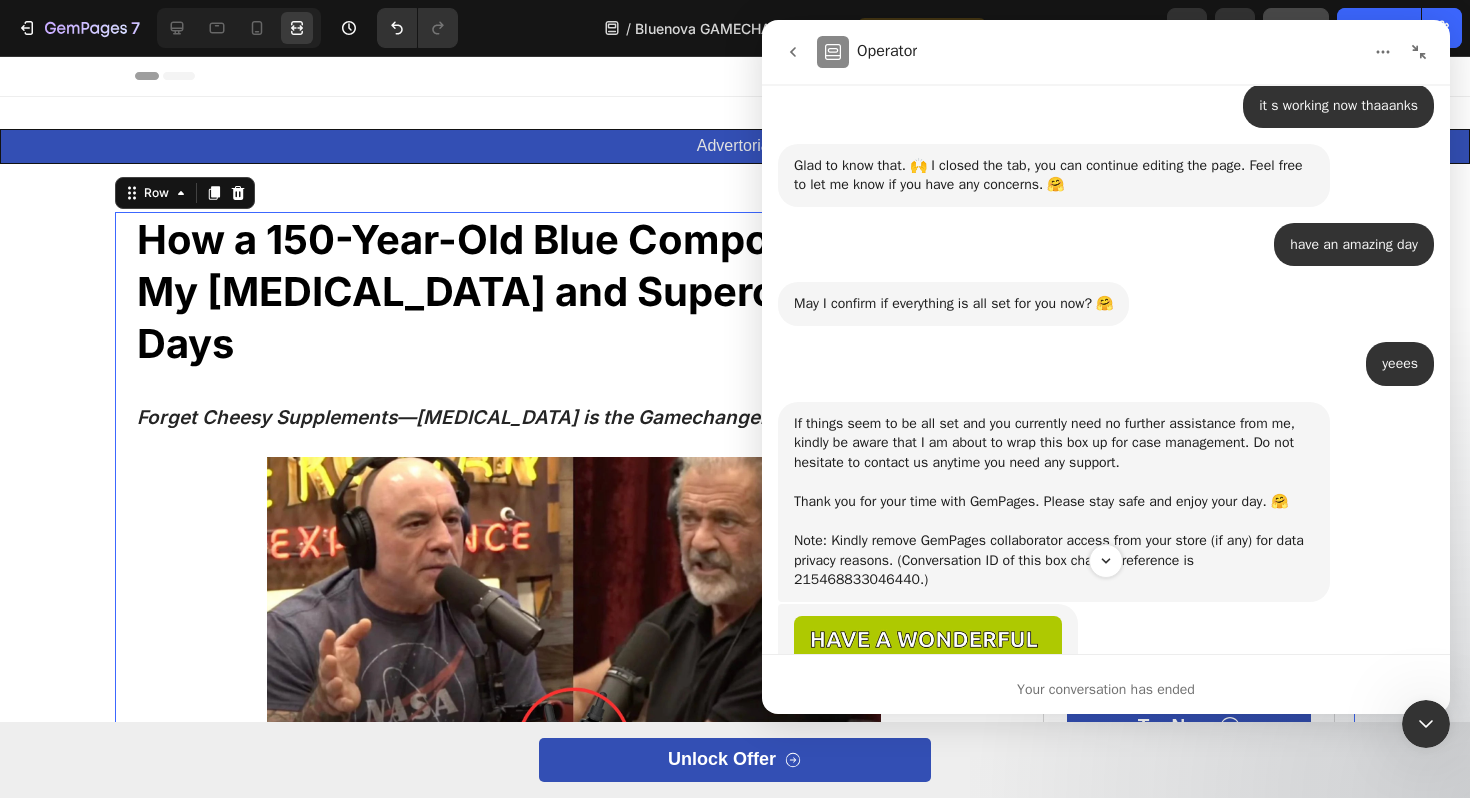 click on "Kindly help me check again the page:  https://admin.shopify.com/store/8qtmdj-v6/apps/gempages-cro/app/builder/v7?pageId=563760986188677939&themeId=563760729547604984&type=gempagesv7&pageType=GP_STATIC&shopId=563760723474252562&shopifyDomain=8qtmdj-v6.myshopify.com  🤗" at bounding box center (1035, 46) 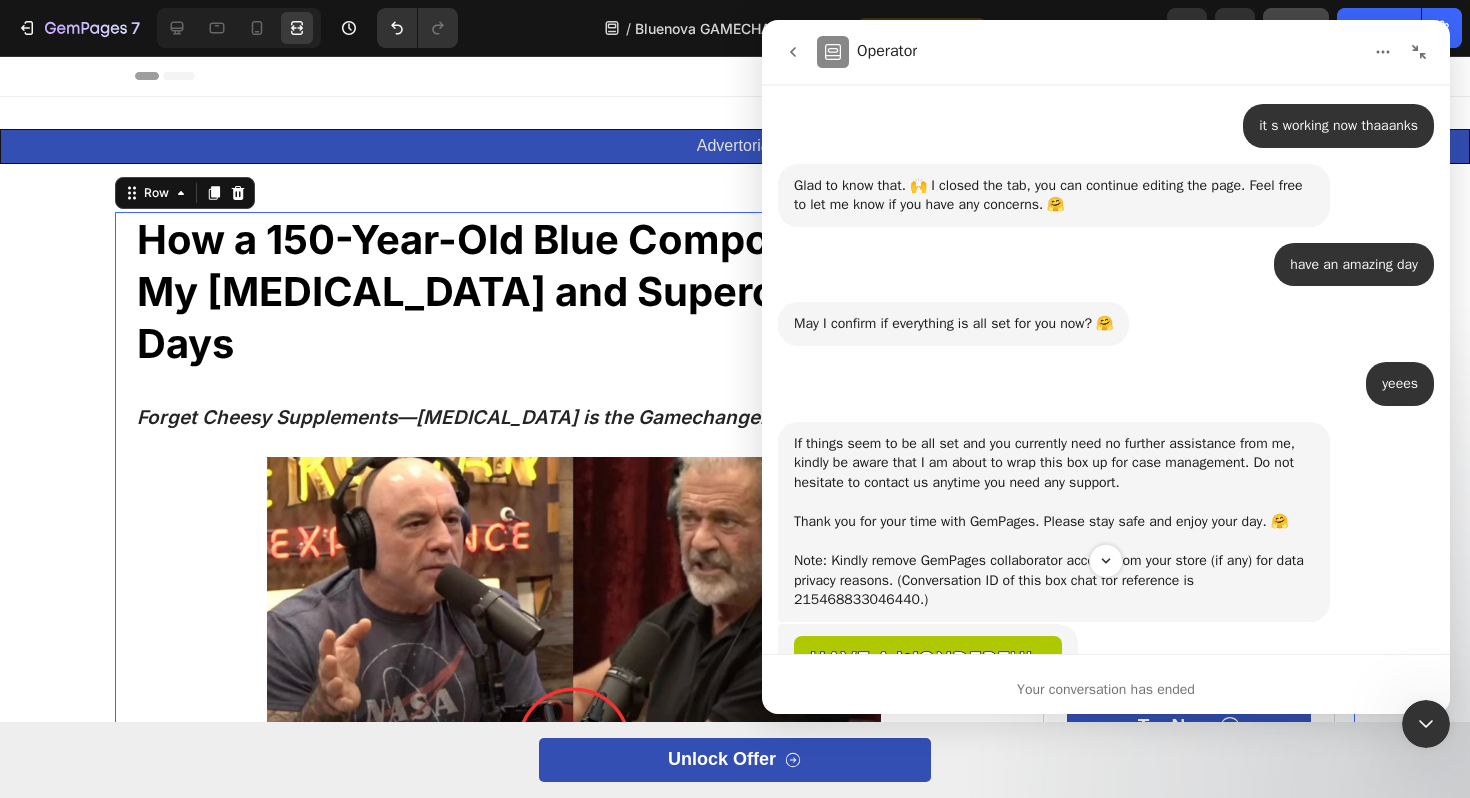 click on "https://admin.shopify.com/store/8qtmdj-v6/apps/gempages-cro/app/builder/v7?pageId=563760986188677939&themeId=563760729547604984&type=gempagesv7&pageType=GP_STATIC&shopId=563760723474252562&shopifyDomain=8qtmdj-v6.myshopify.com" at bounding box center (1141, 45) 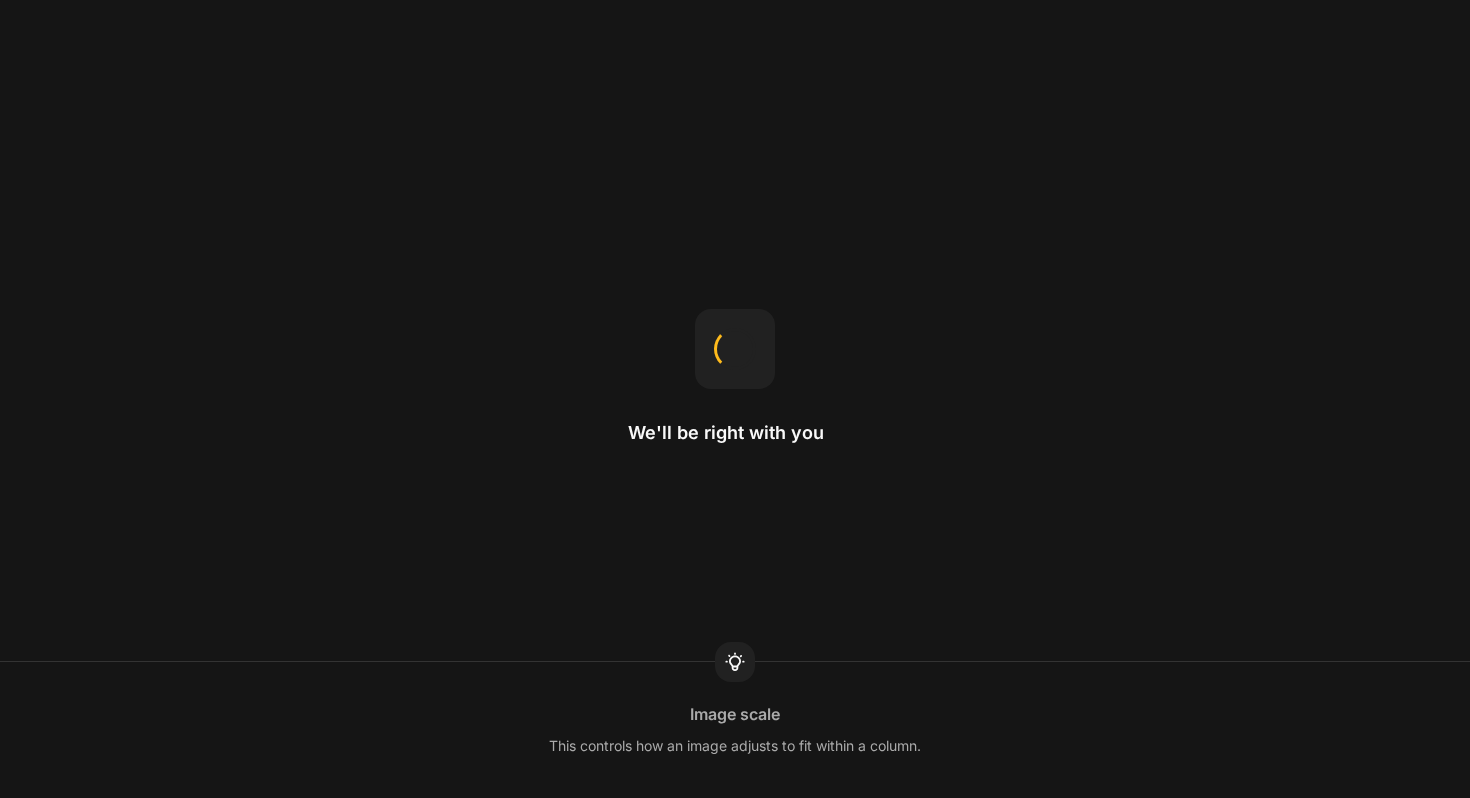 scroll, scrollTop: 0, scrollLeft: 0, axis: both 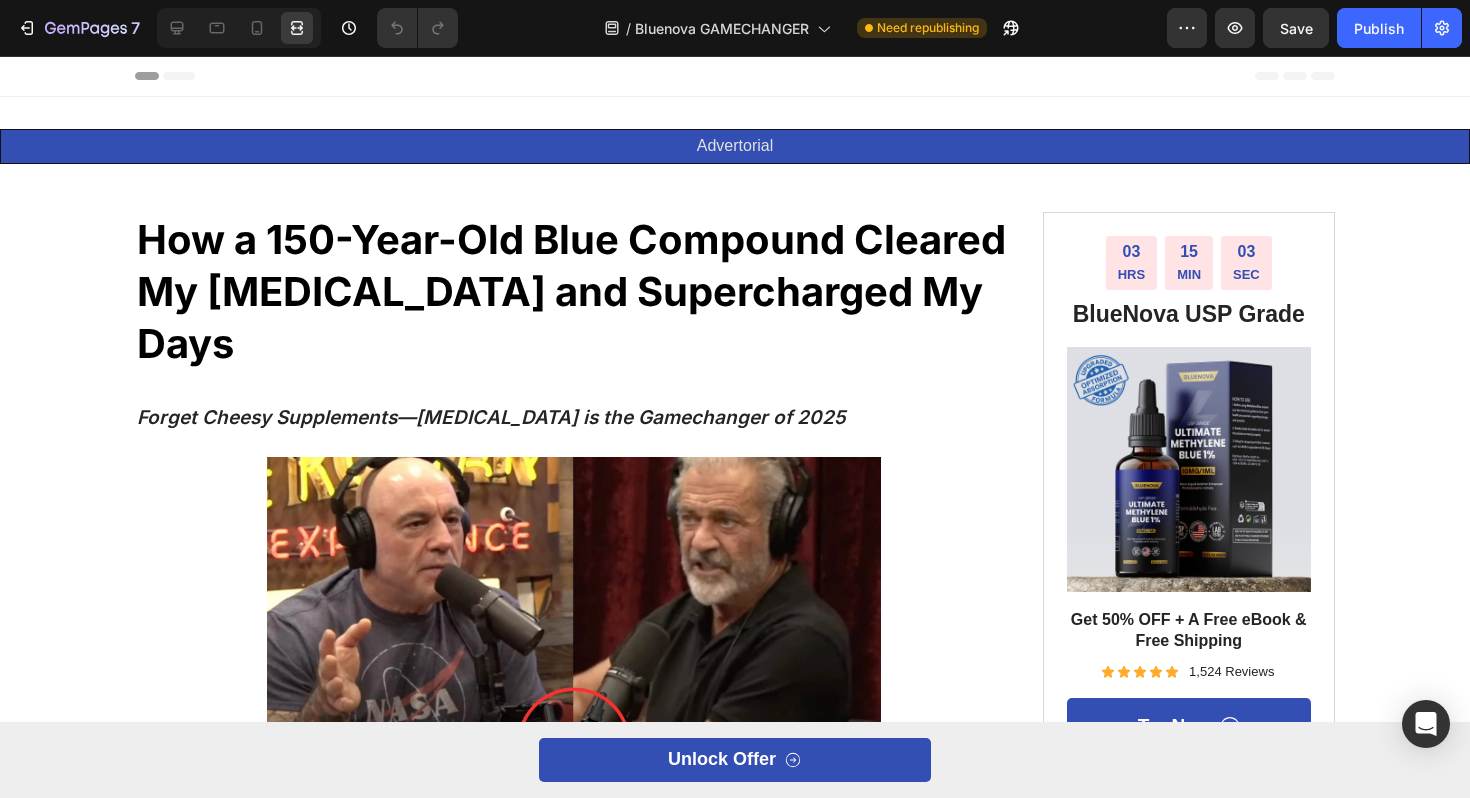 click at bounding box center [239, 28] 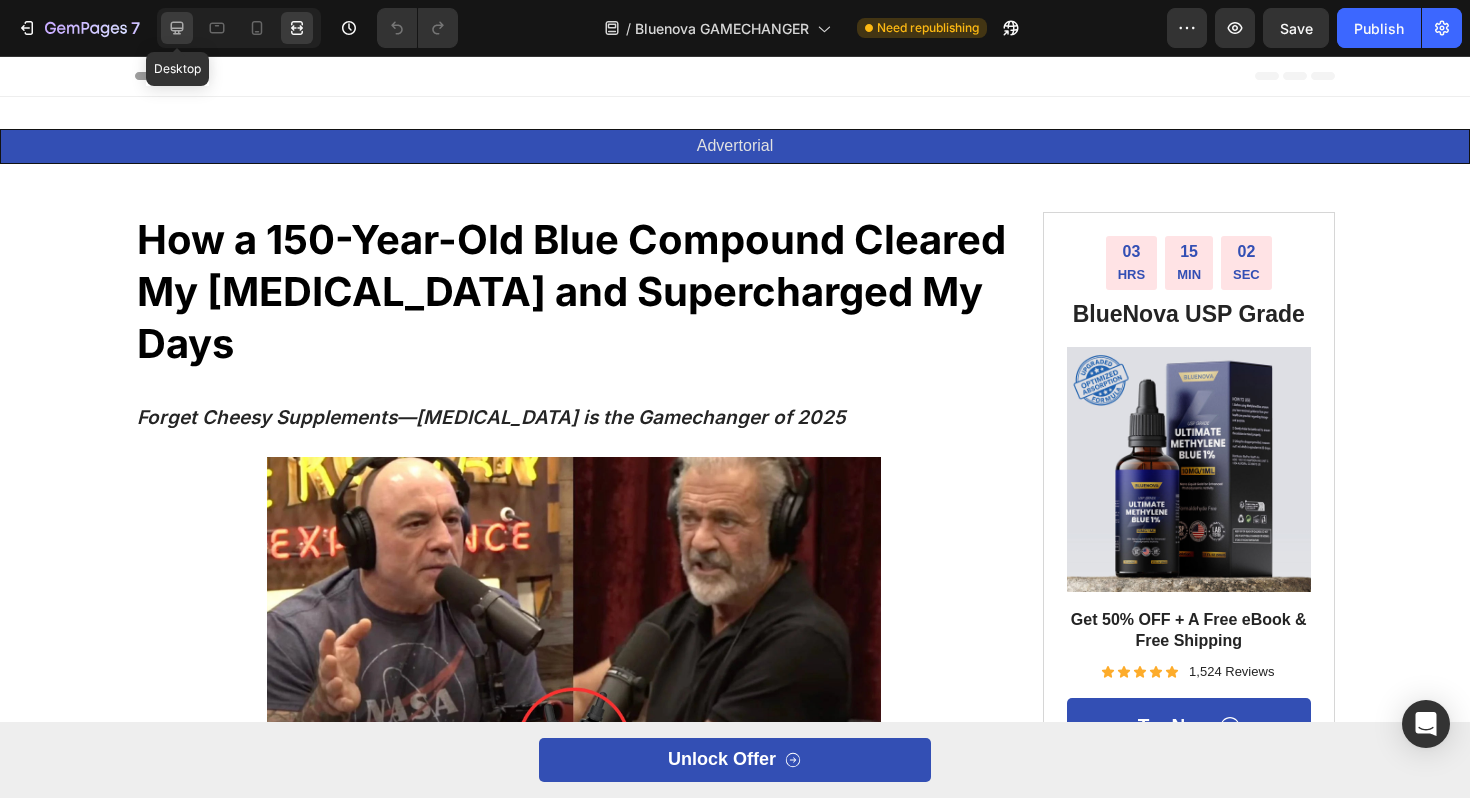 click 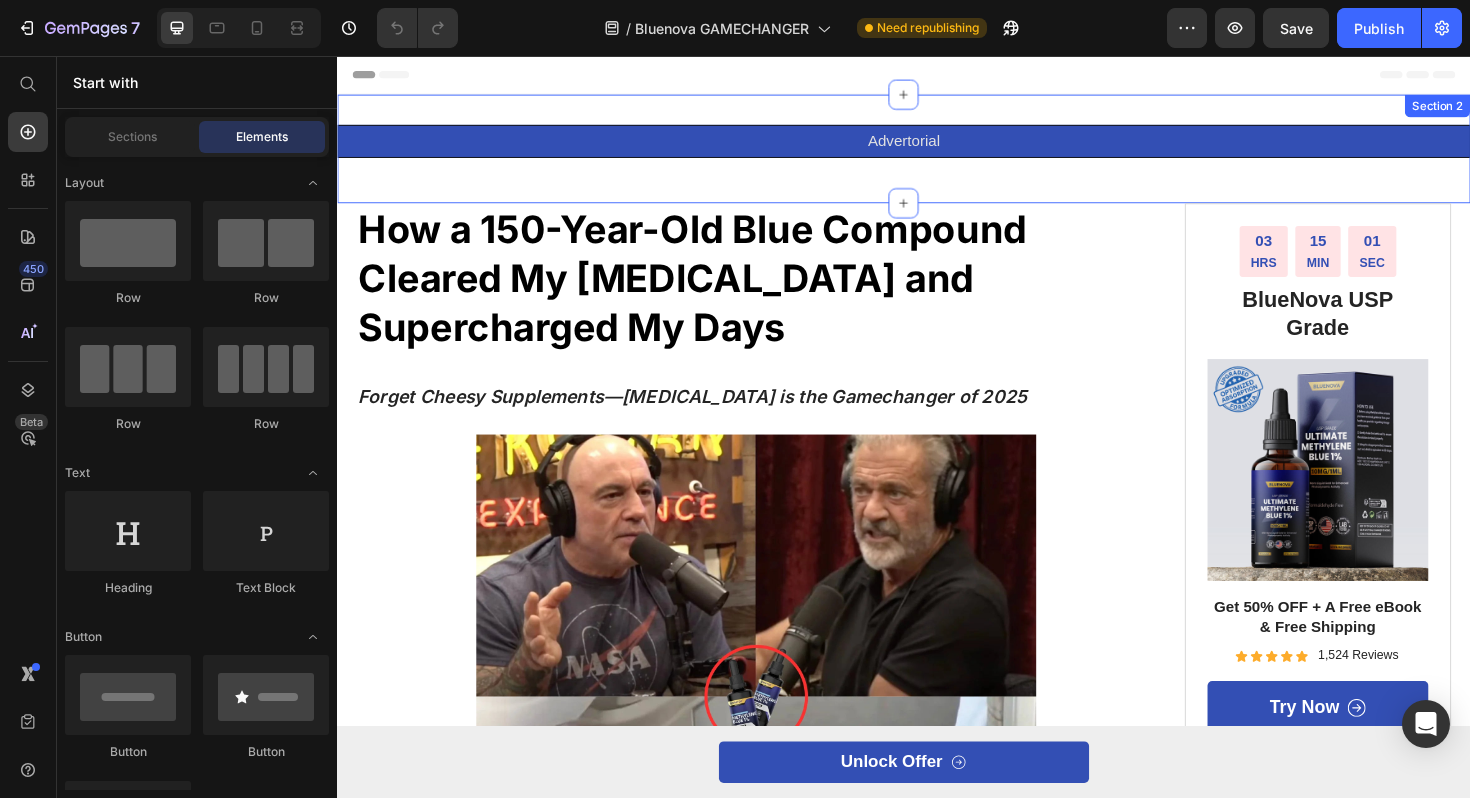 click on "Advertorial" at bounding box center [937, 146] 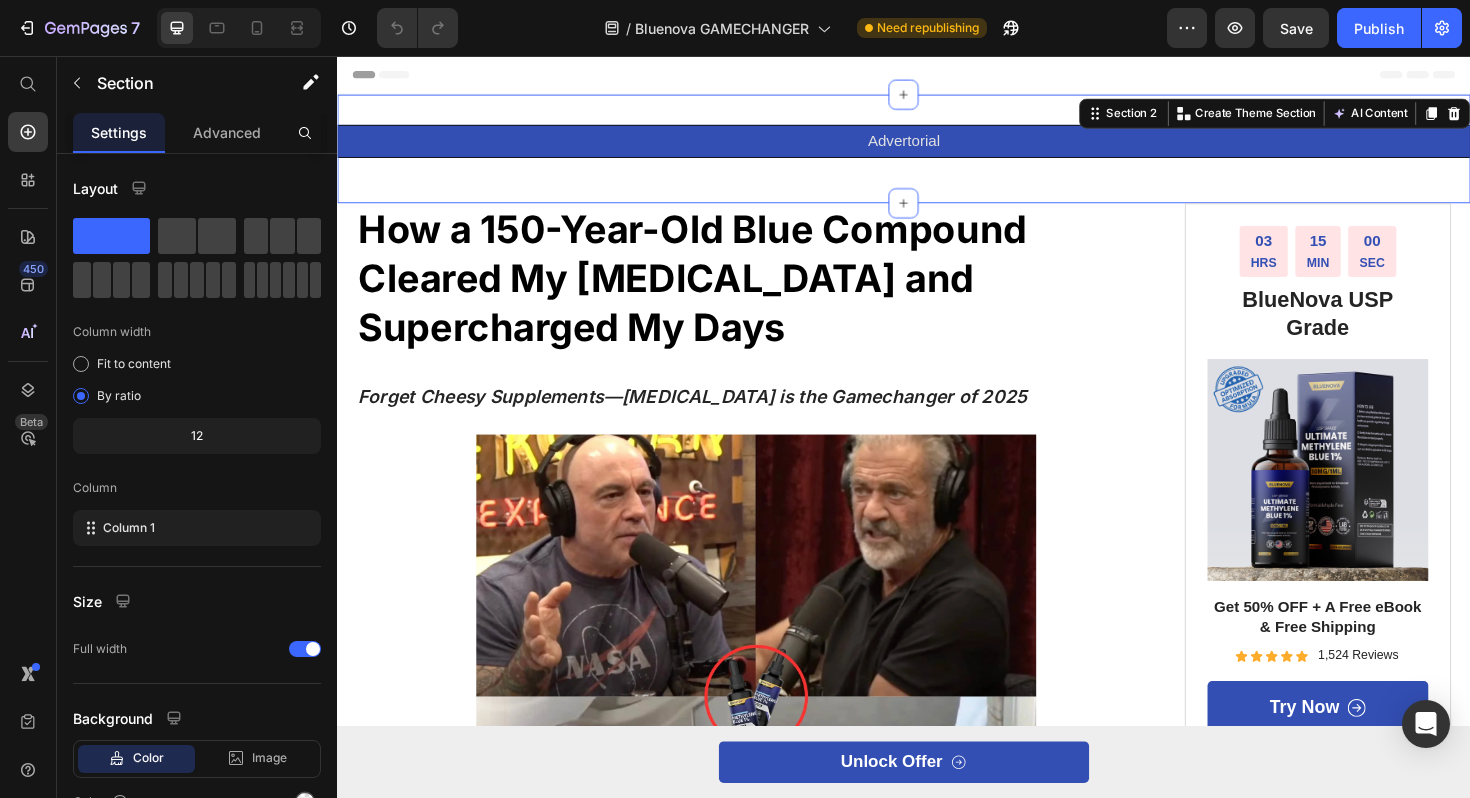 click on "Advertorial Text Block Row Section 2   You can create reusable sections Create Theme Section AI Content Write with GemAI What would you like to describe here? Tone and Voice Persuasive Product Getting products... Show more Generate" at bounding box center [937, 154] 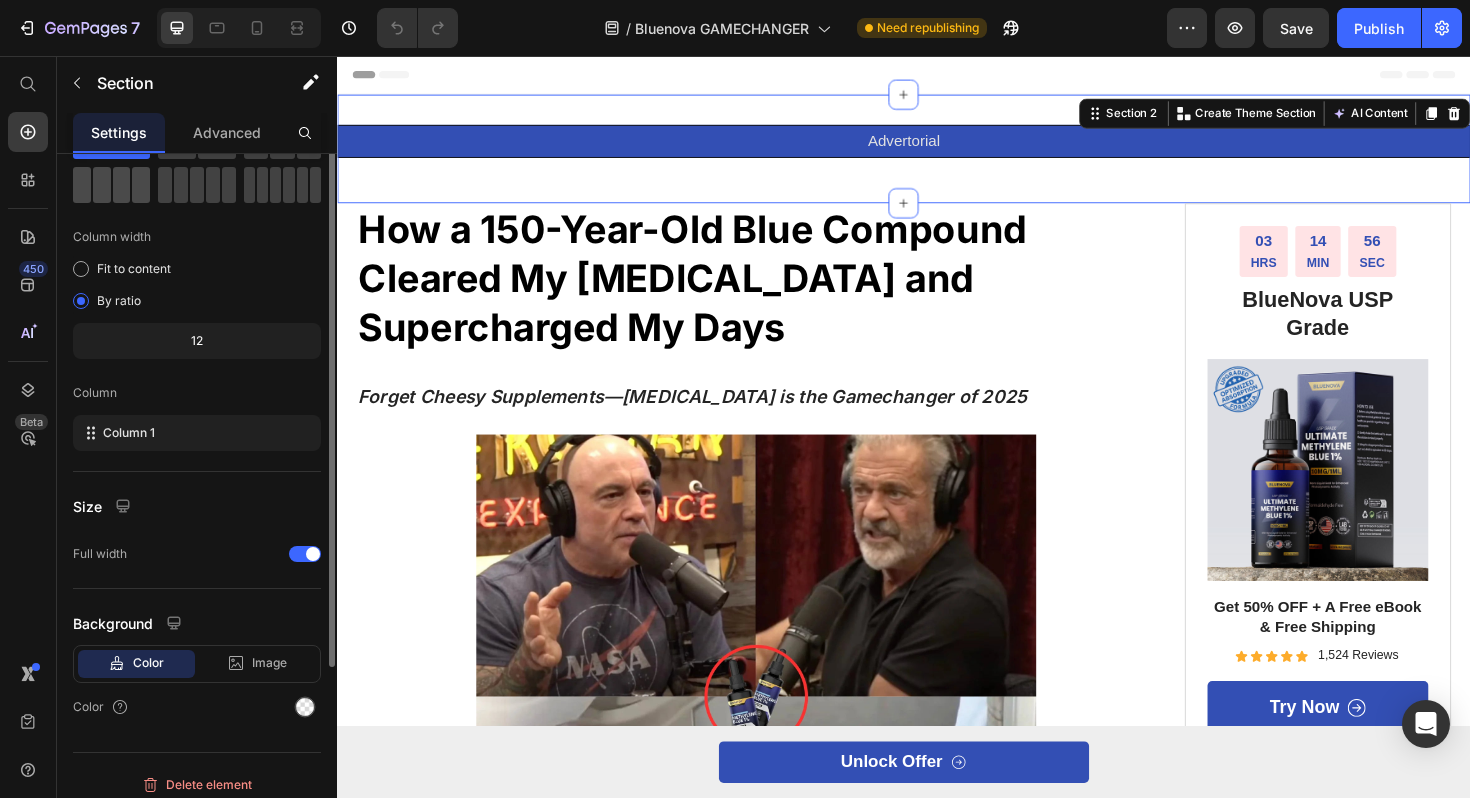 scroll, scrollTop: 0, scrollLeft: 0, axis: both 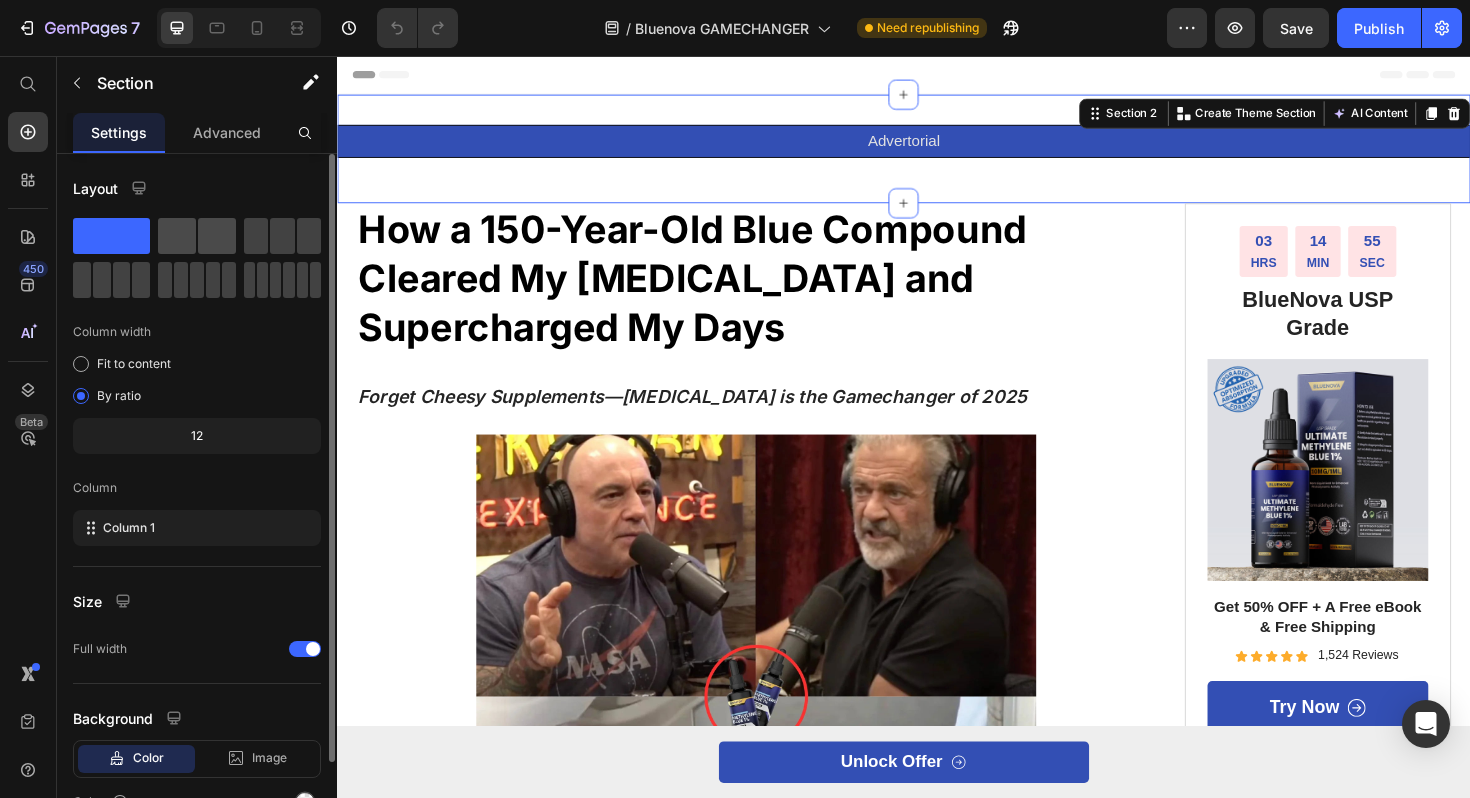 click 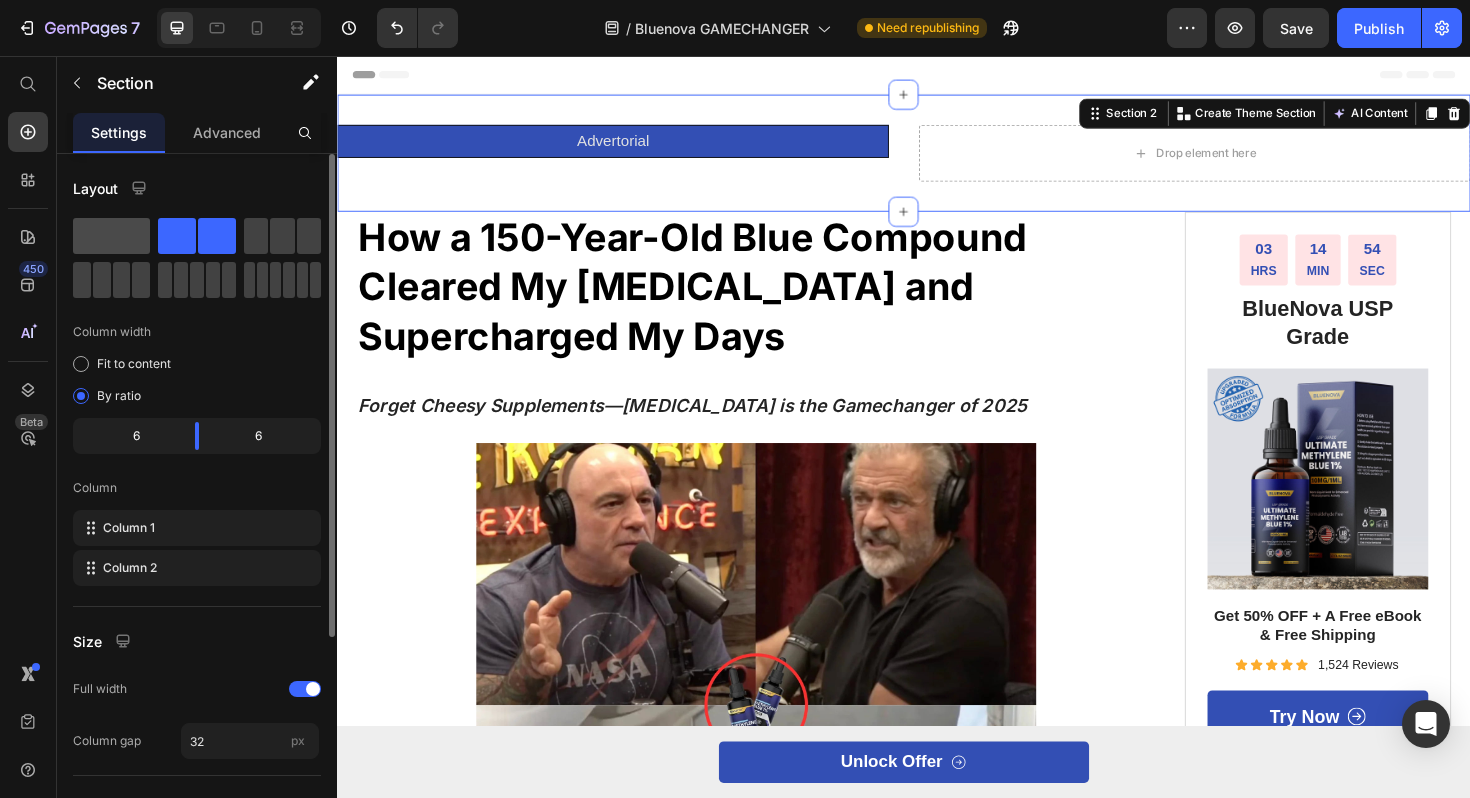 click 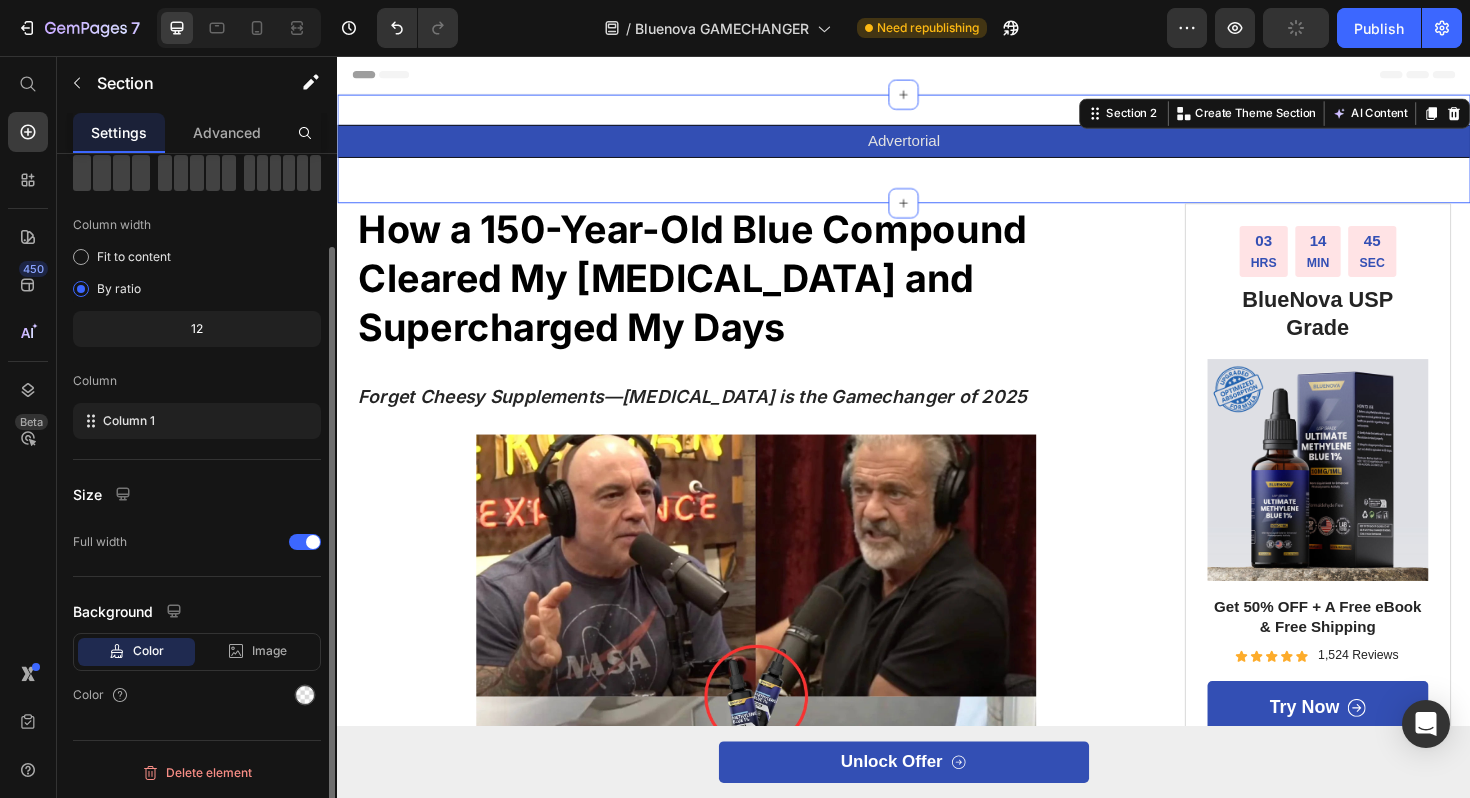 scroll, scrollTop: 0, scrollLeft: 0, axis: both 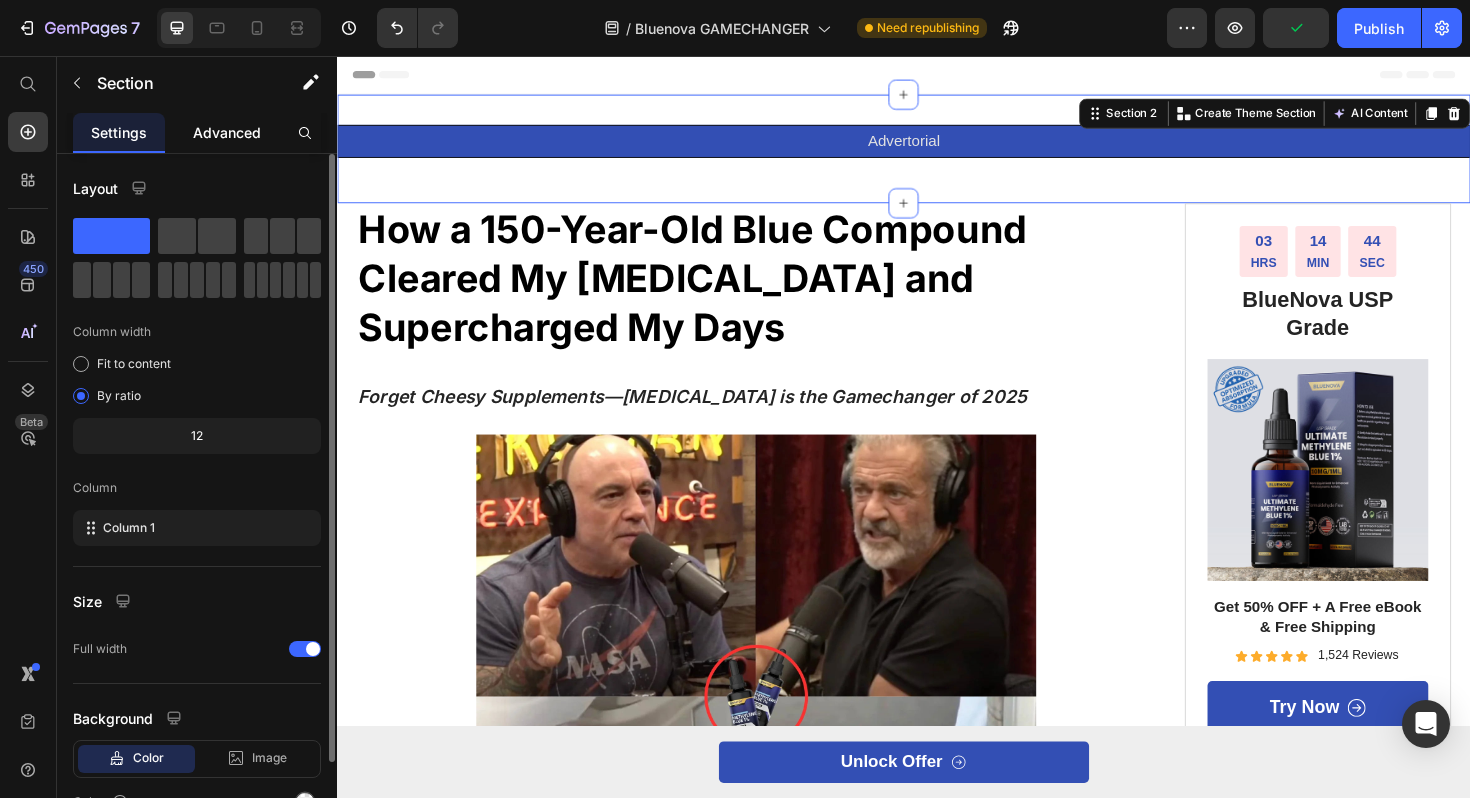 click on "Advanced" at bounding box center (227, 132) 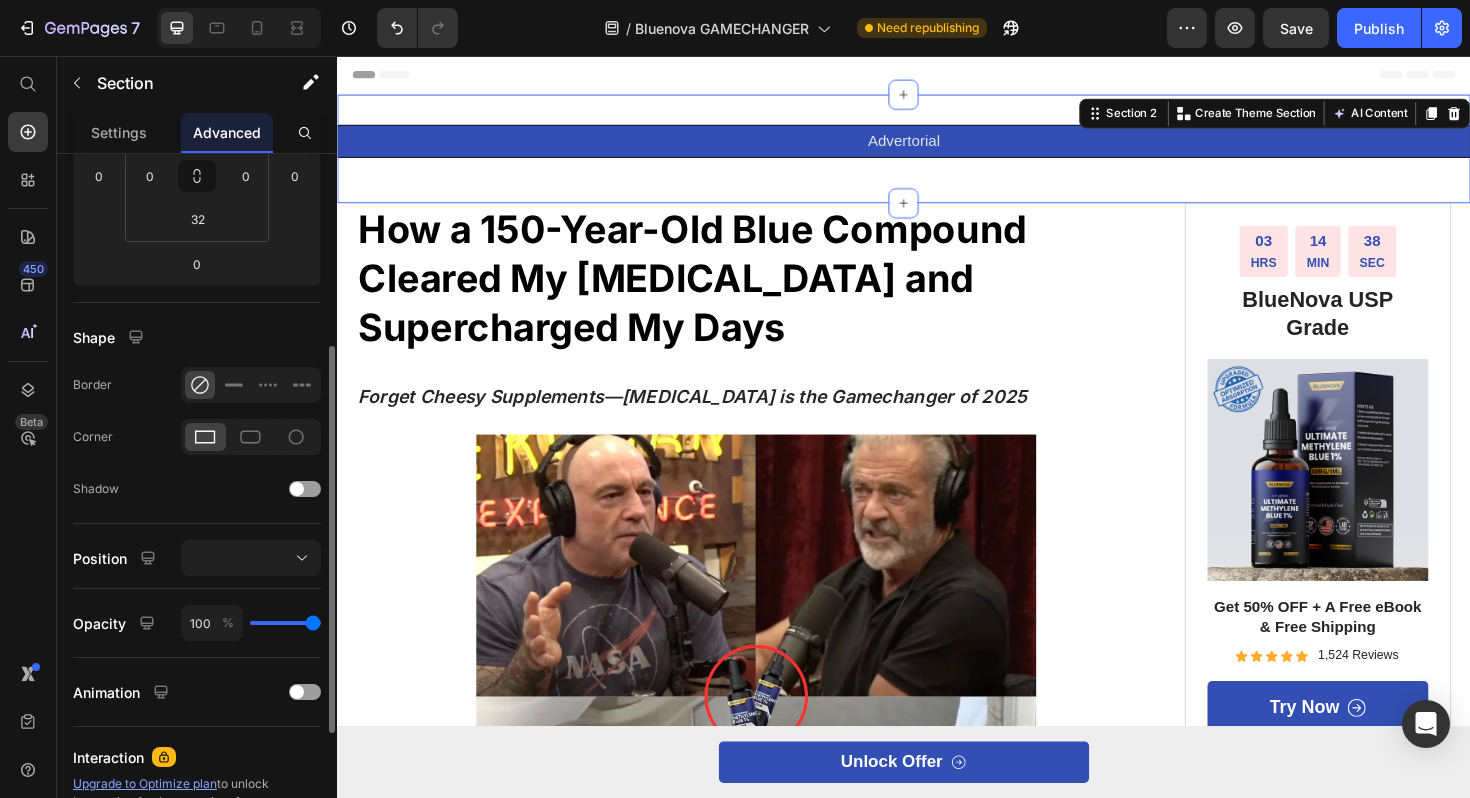 scroll, scrollTop: 568, scrollLeft: 0, axis: vertical 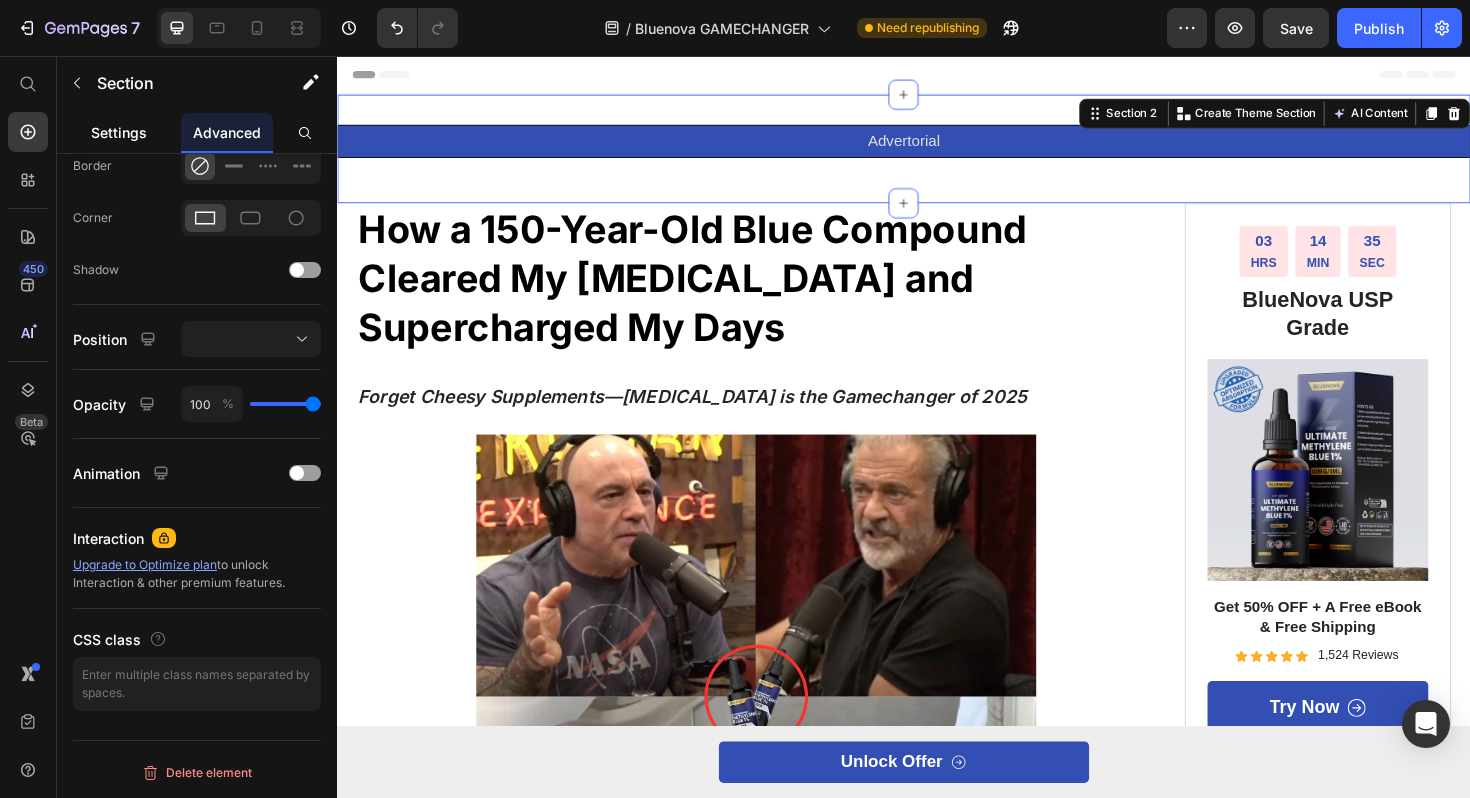 click on "Settings" at bounding box center [119, 132] 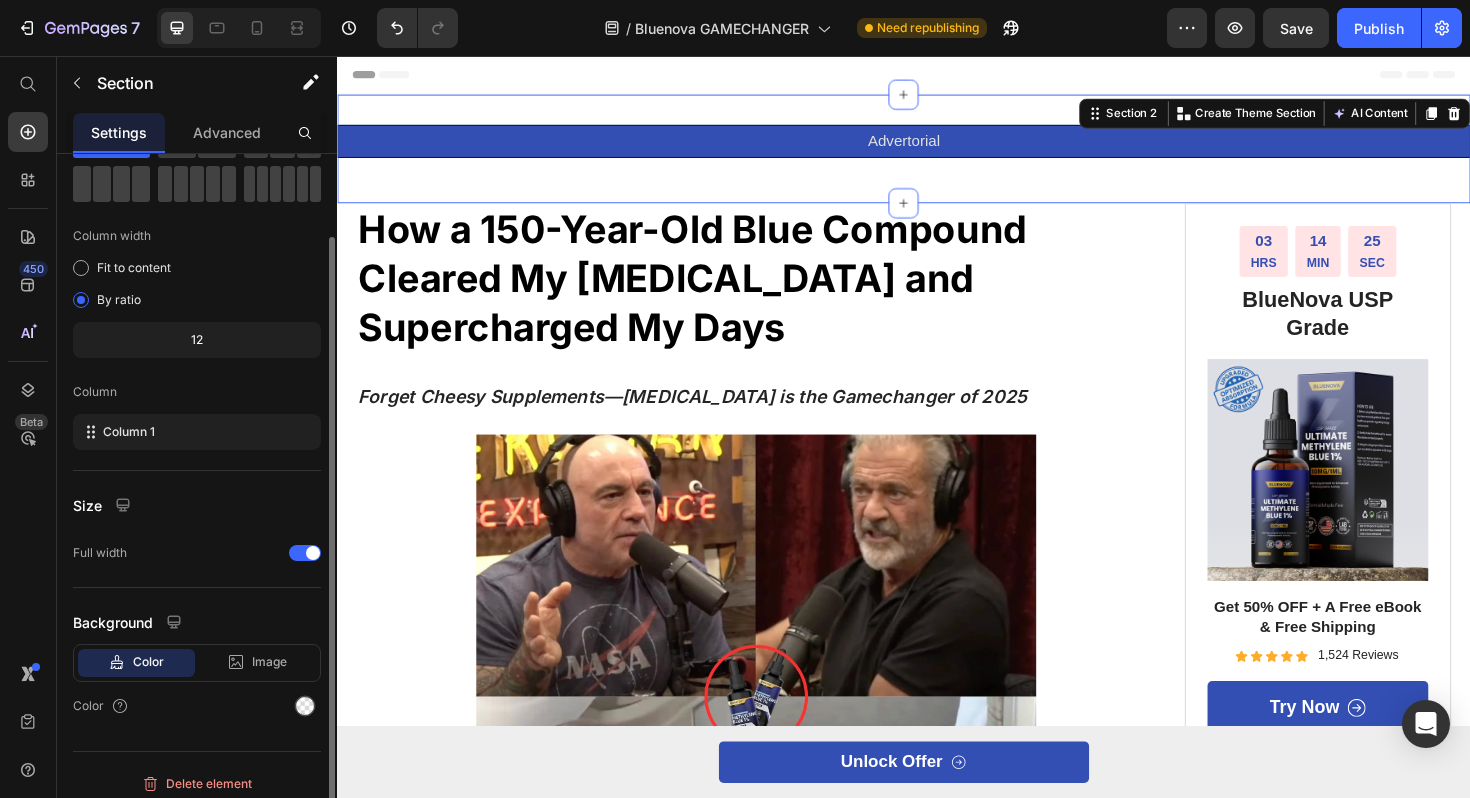 scroll, scrollTop: 0, scrollLeft: 0, axis: both 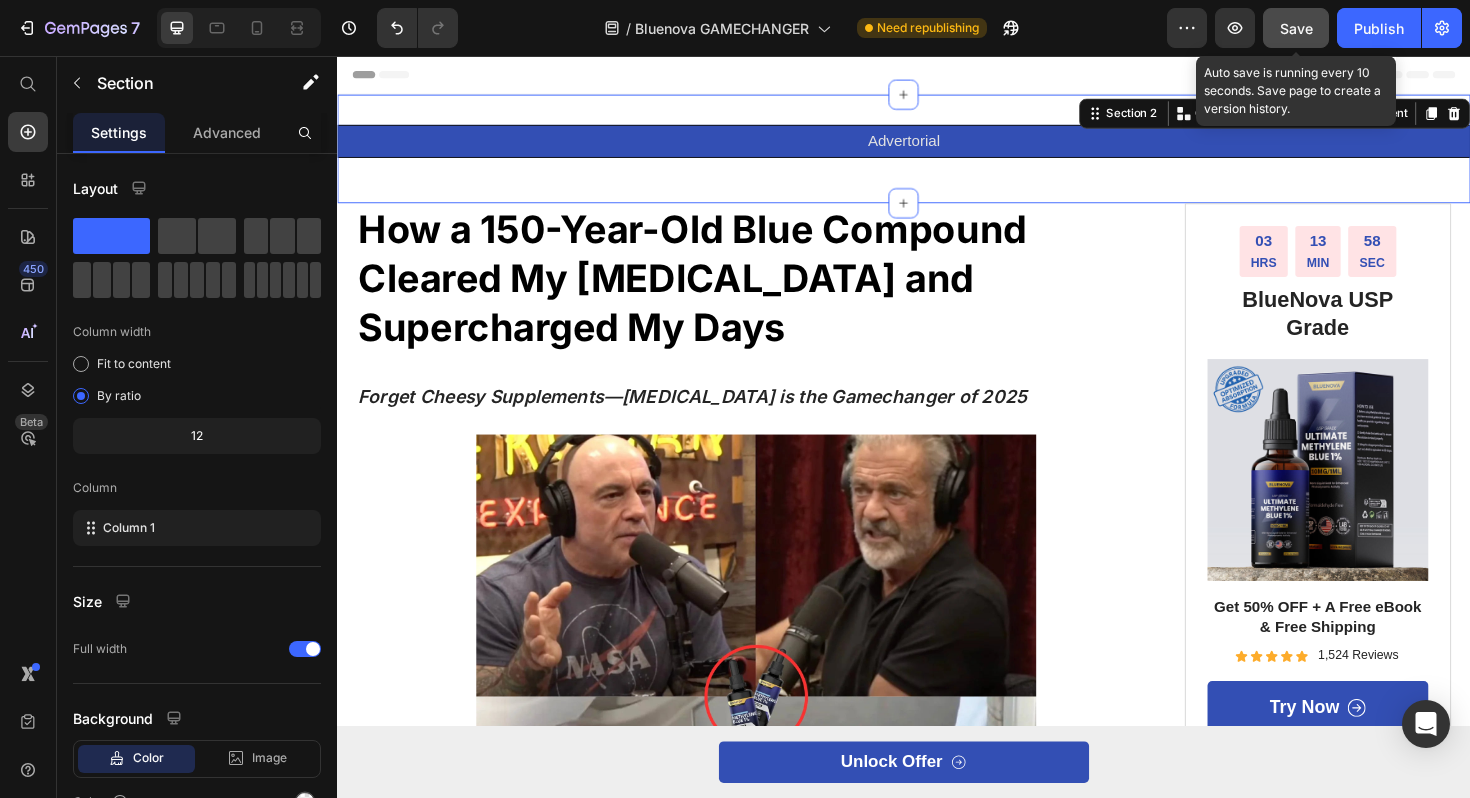 click on "Save" 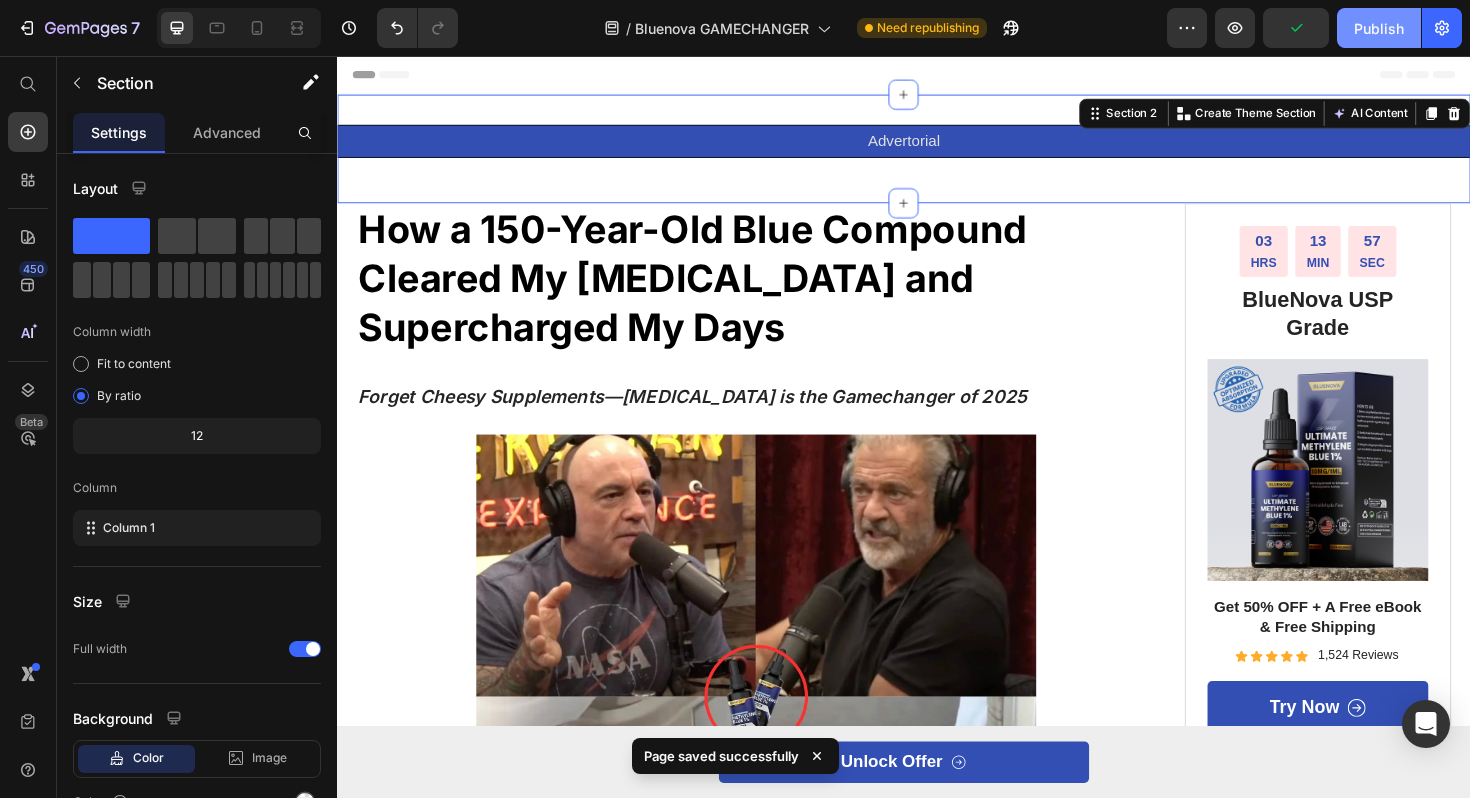 click on "Publish" at bounding box center [1379, 28] 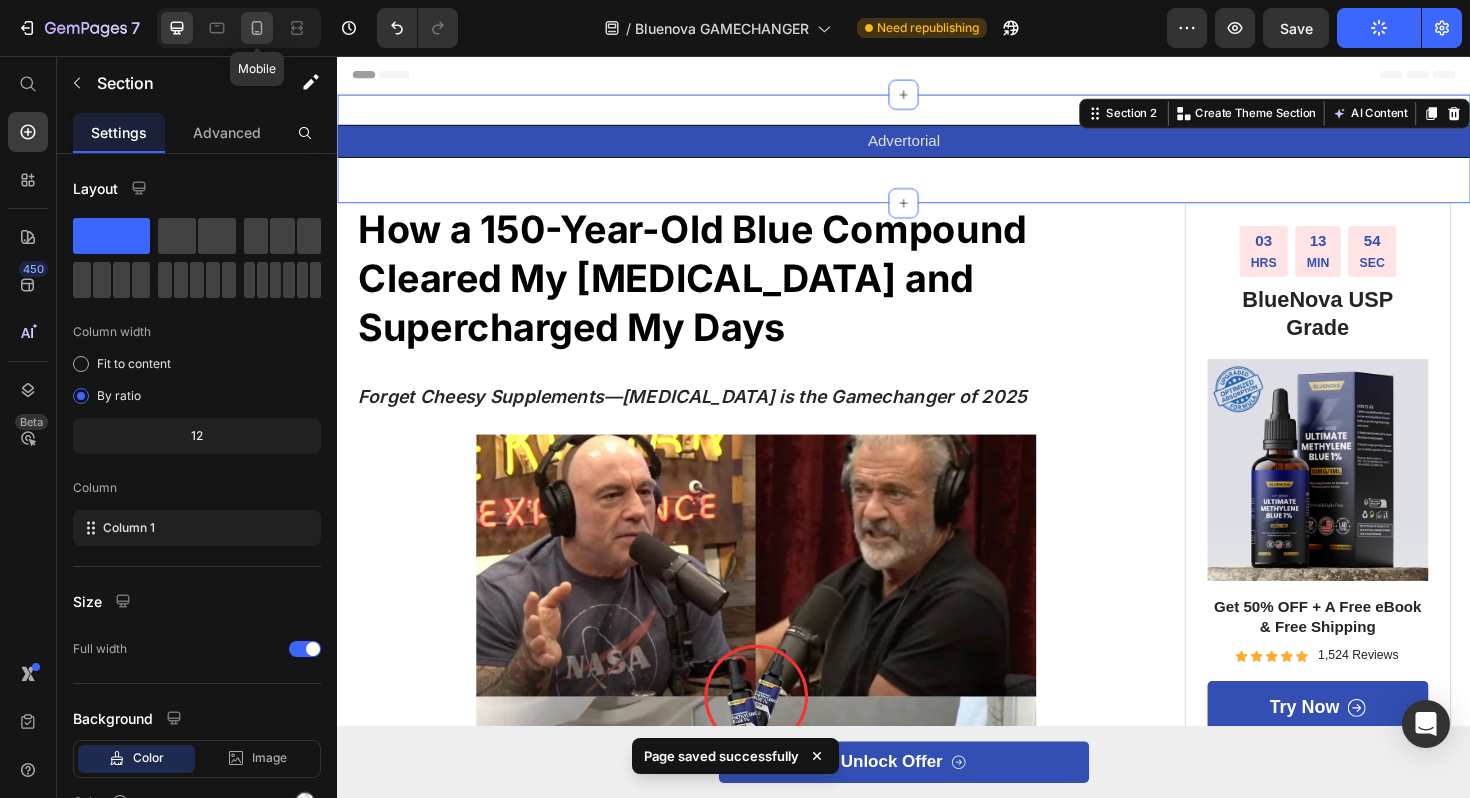 click 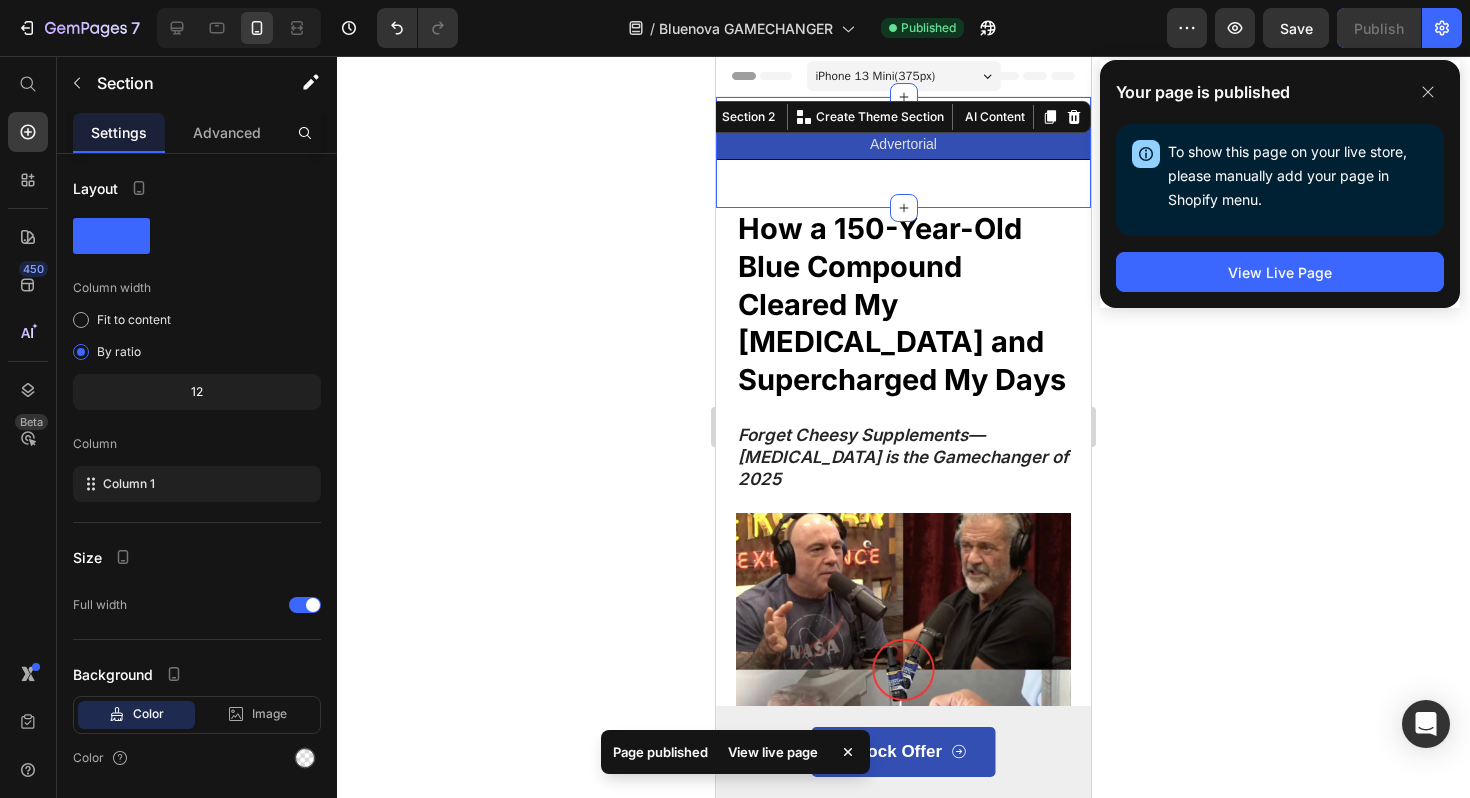 click 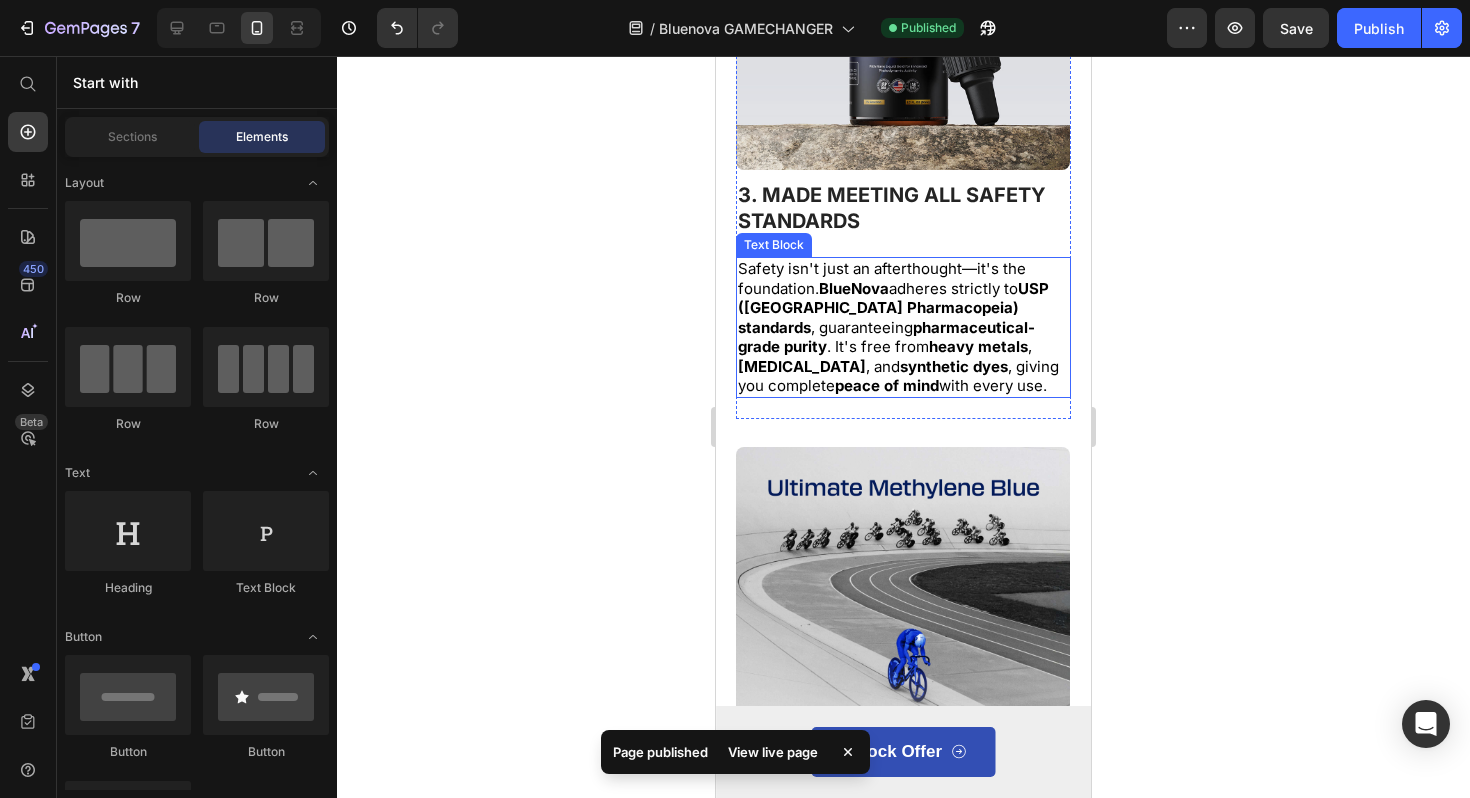 scroll, scrollTop: 3170, scrollLeft: 0, axis: vertical 